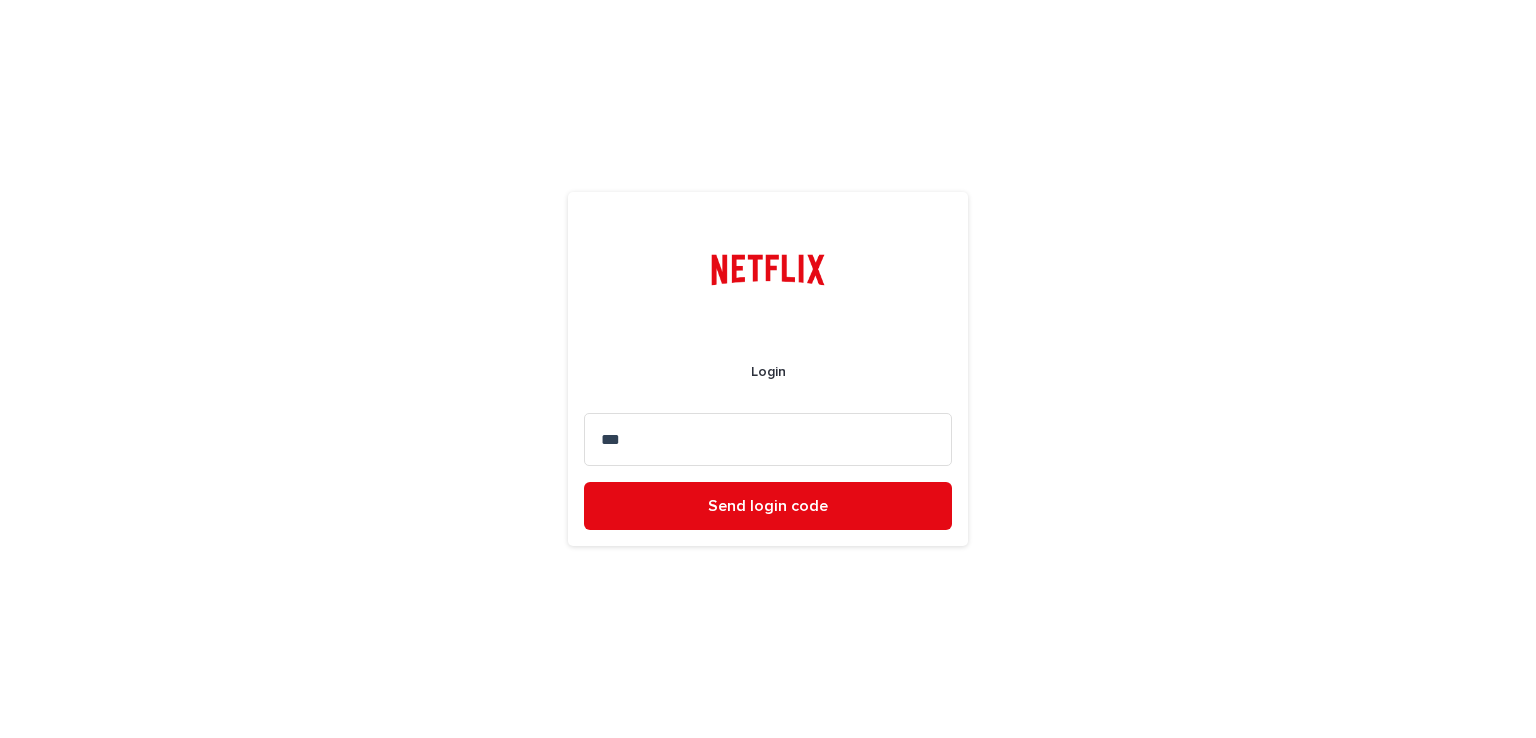 scroll, scrollTop: 0, scrollLeft: 0, axis: both 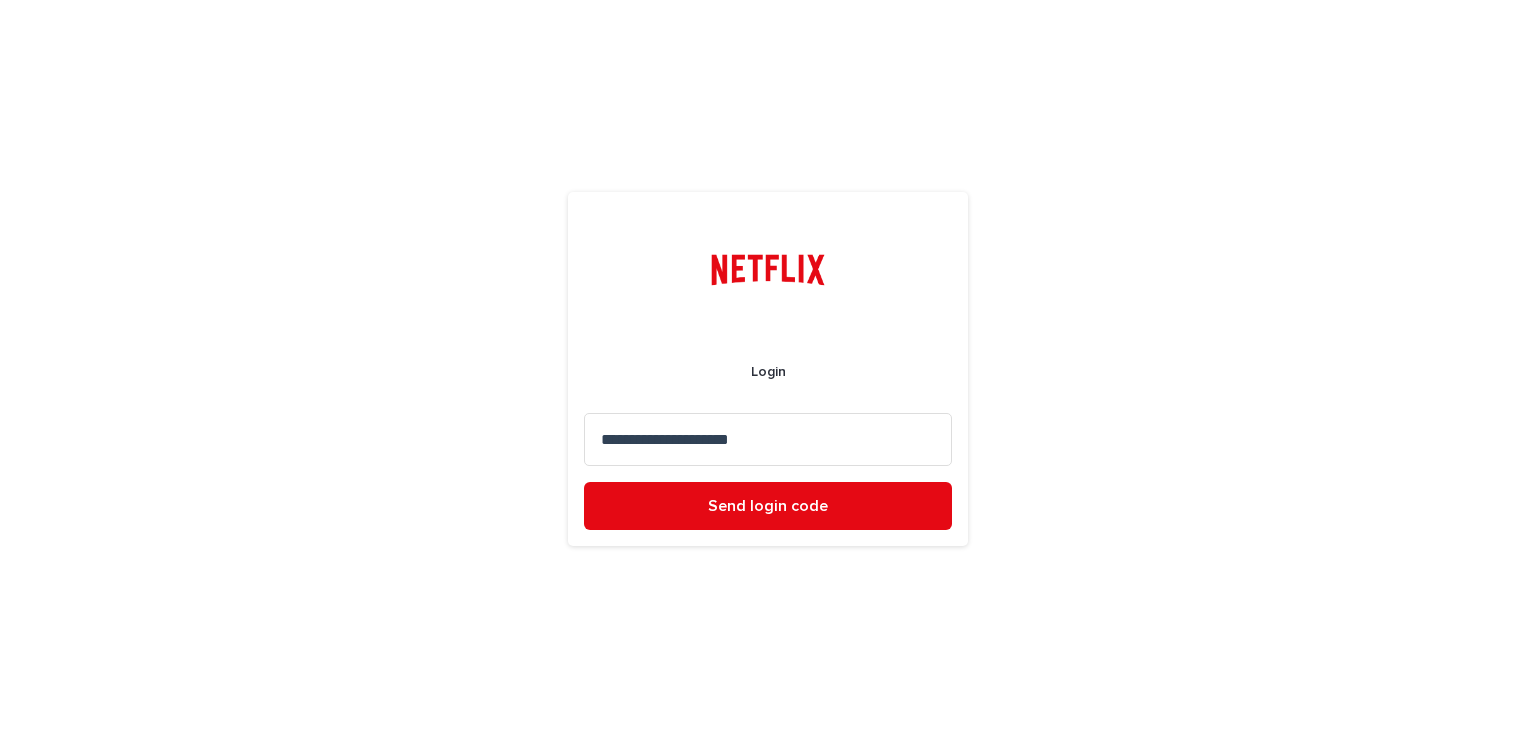 type on "**********" 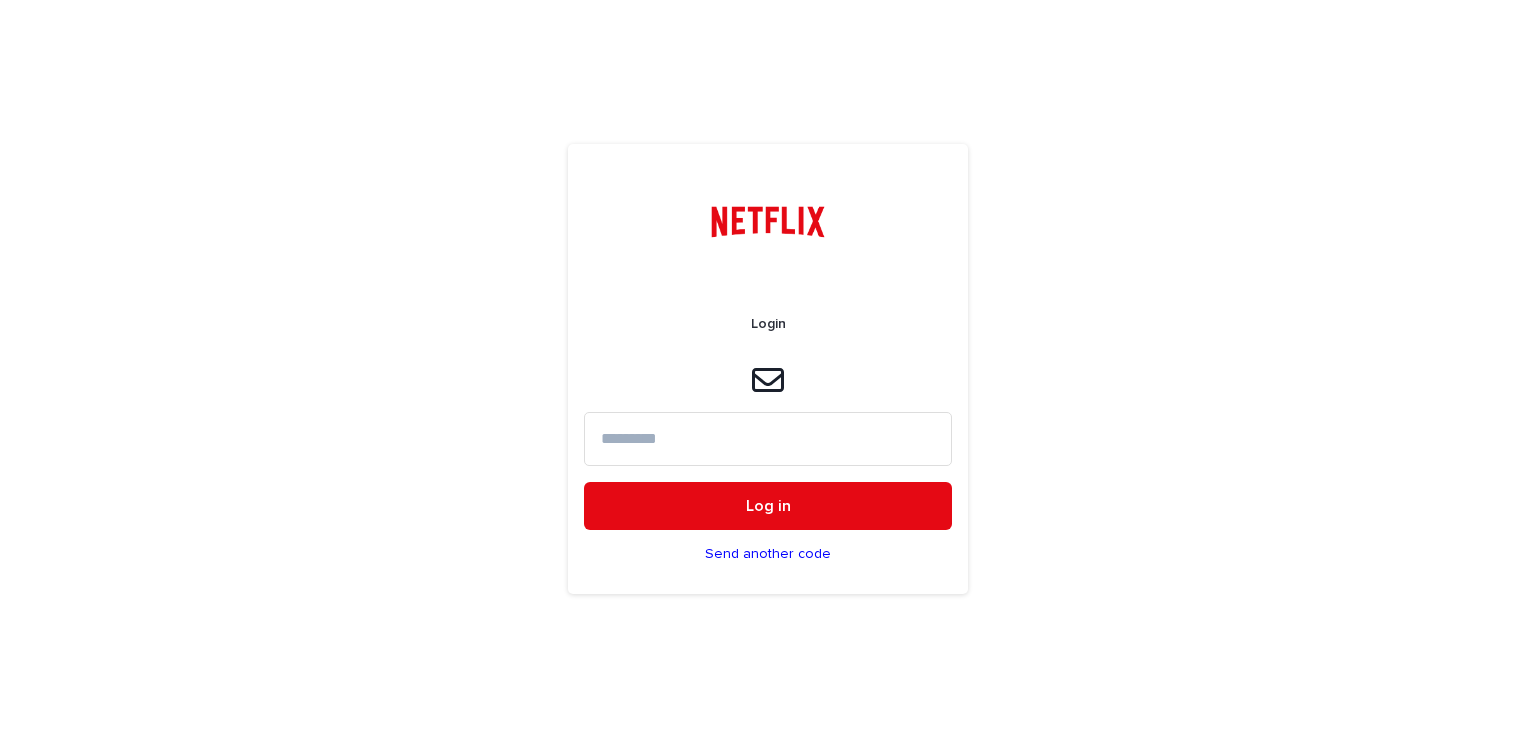 click at bounding box center [768, 438] 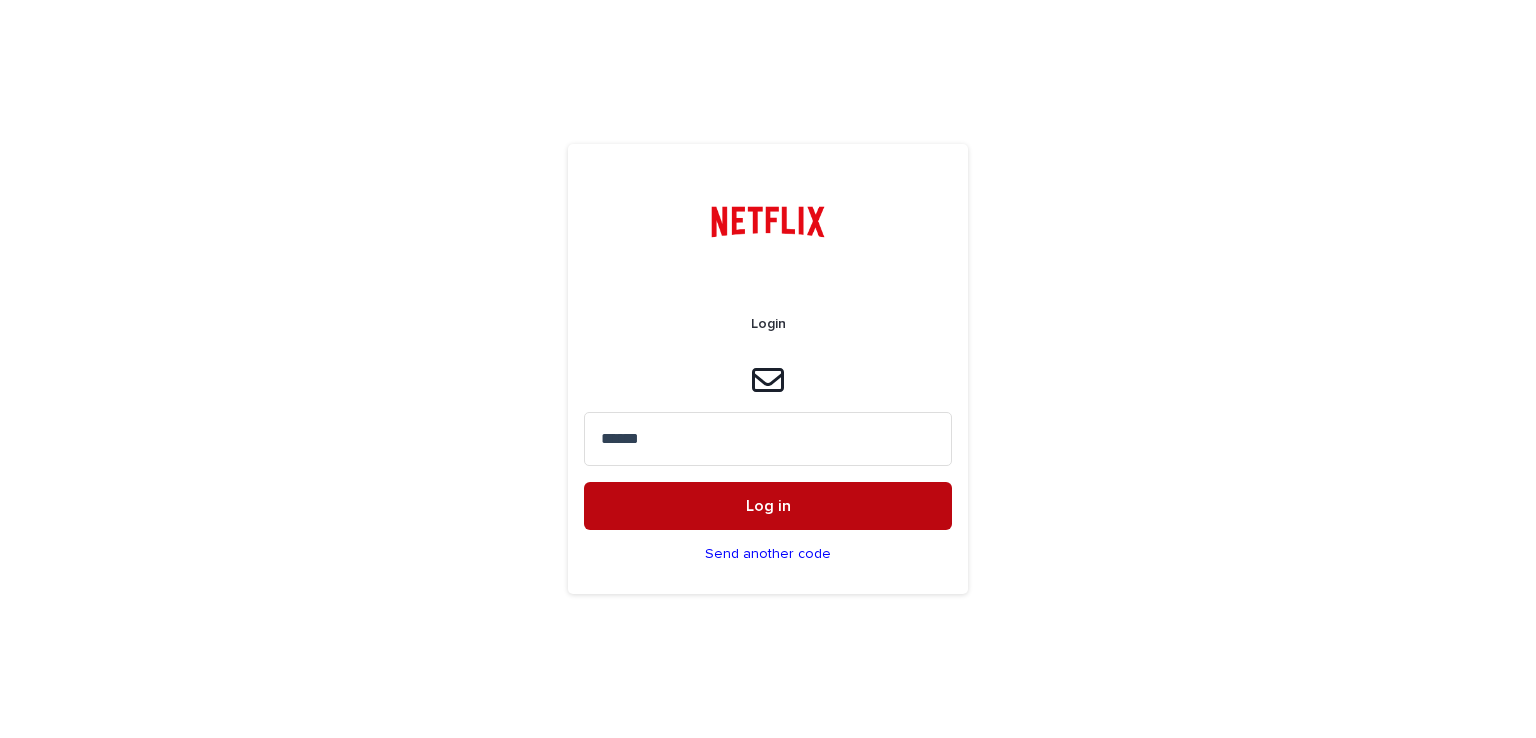 type on "******" 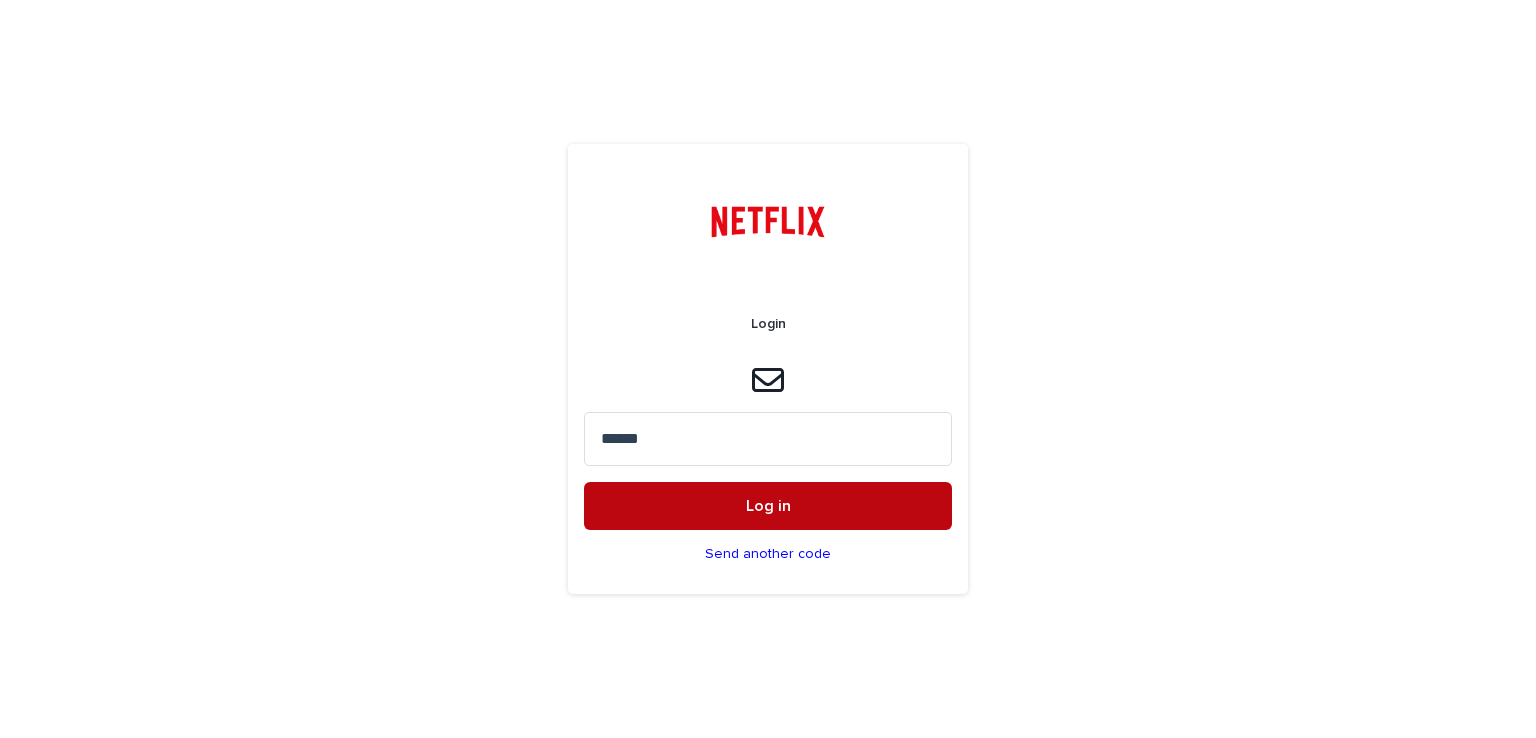 click on "Log in" at bounding box center (768, 506) 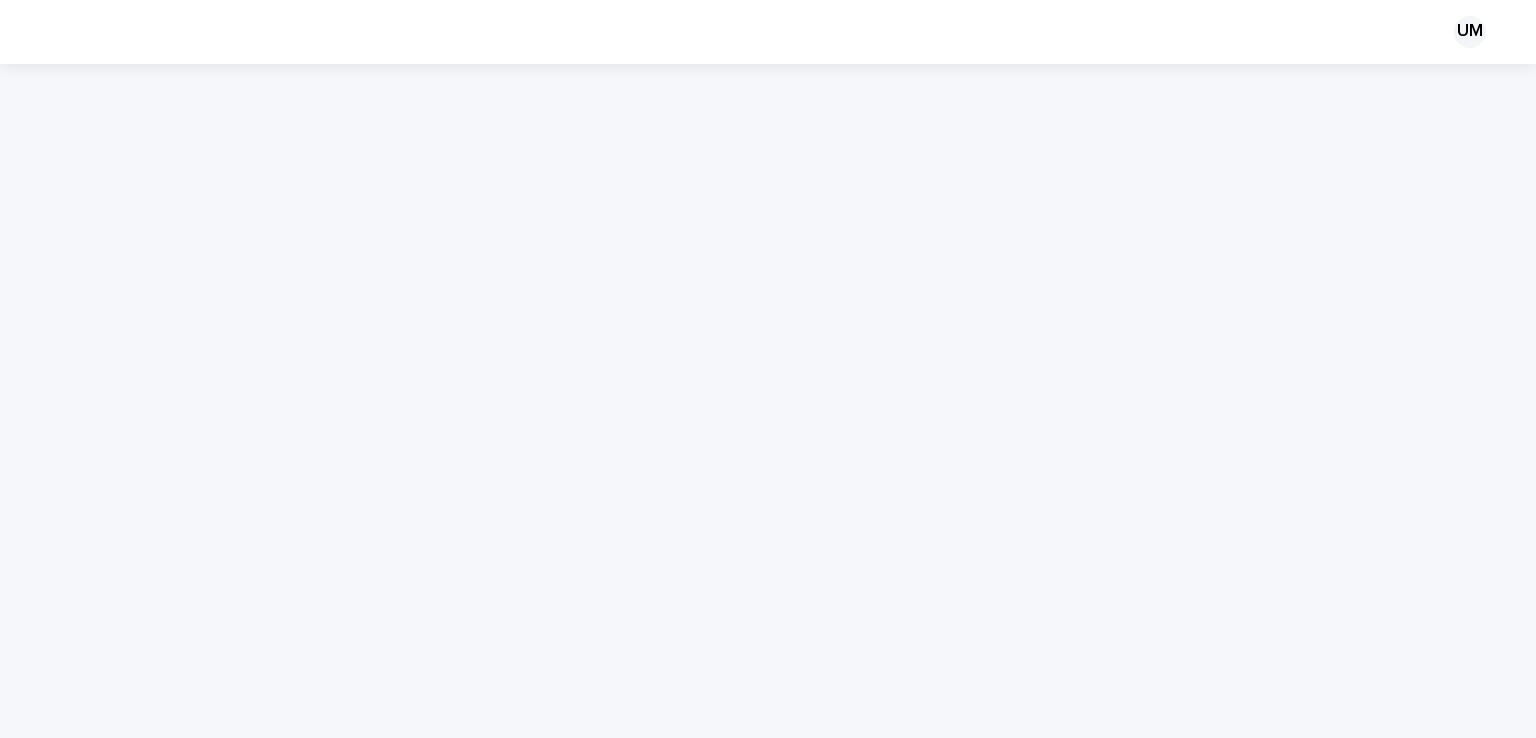 scroll, scrollTop: 0, scrollLeft: 0, axis: both 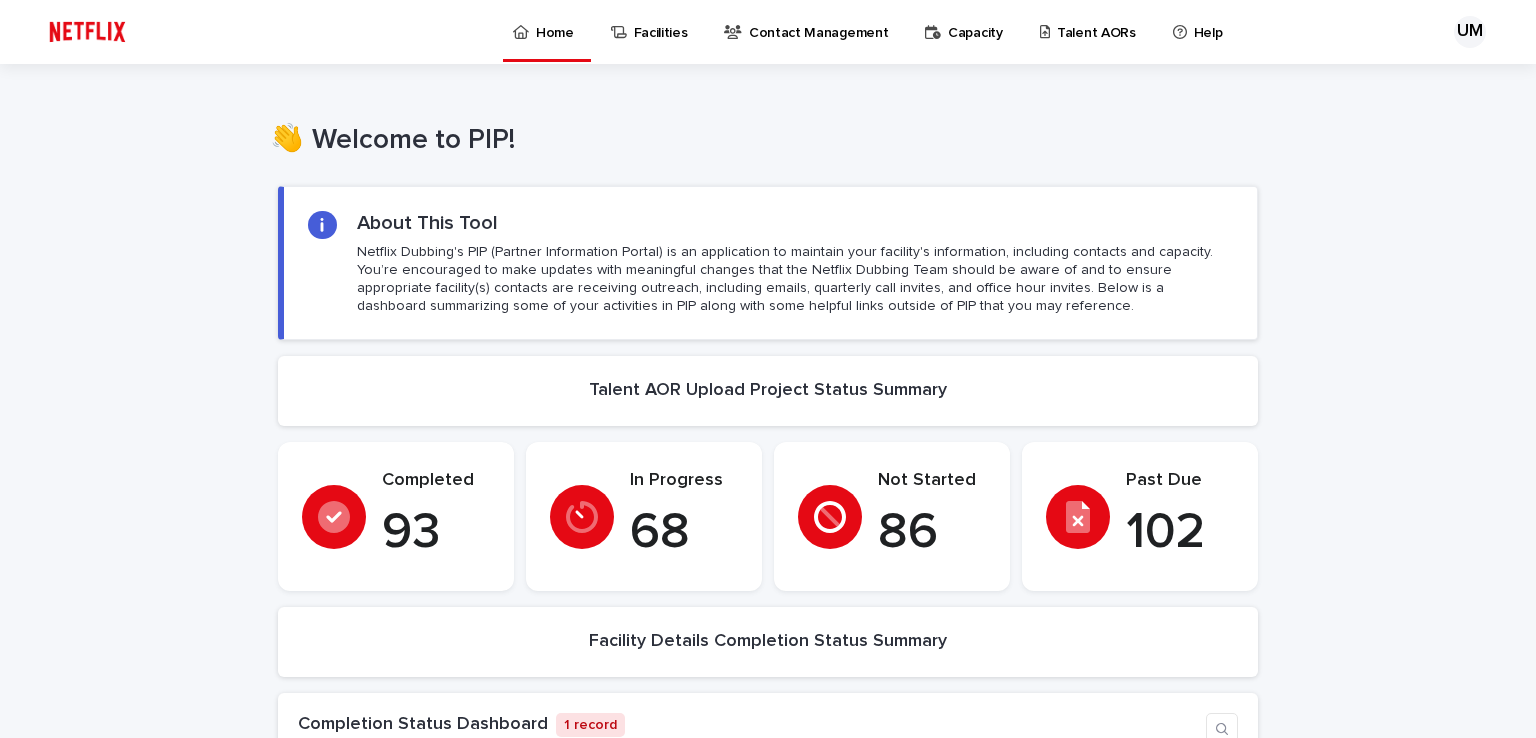 click on "Talent AORs" at bounding box center [1096, 21] 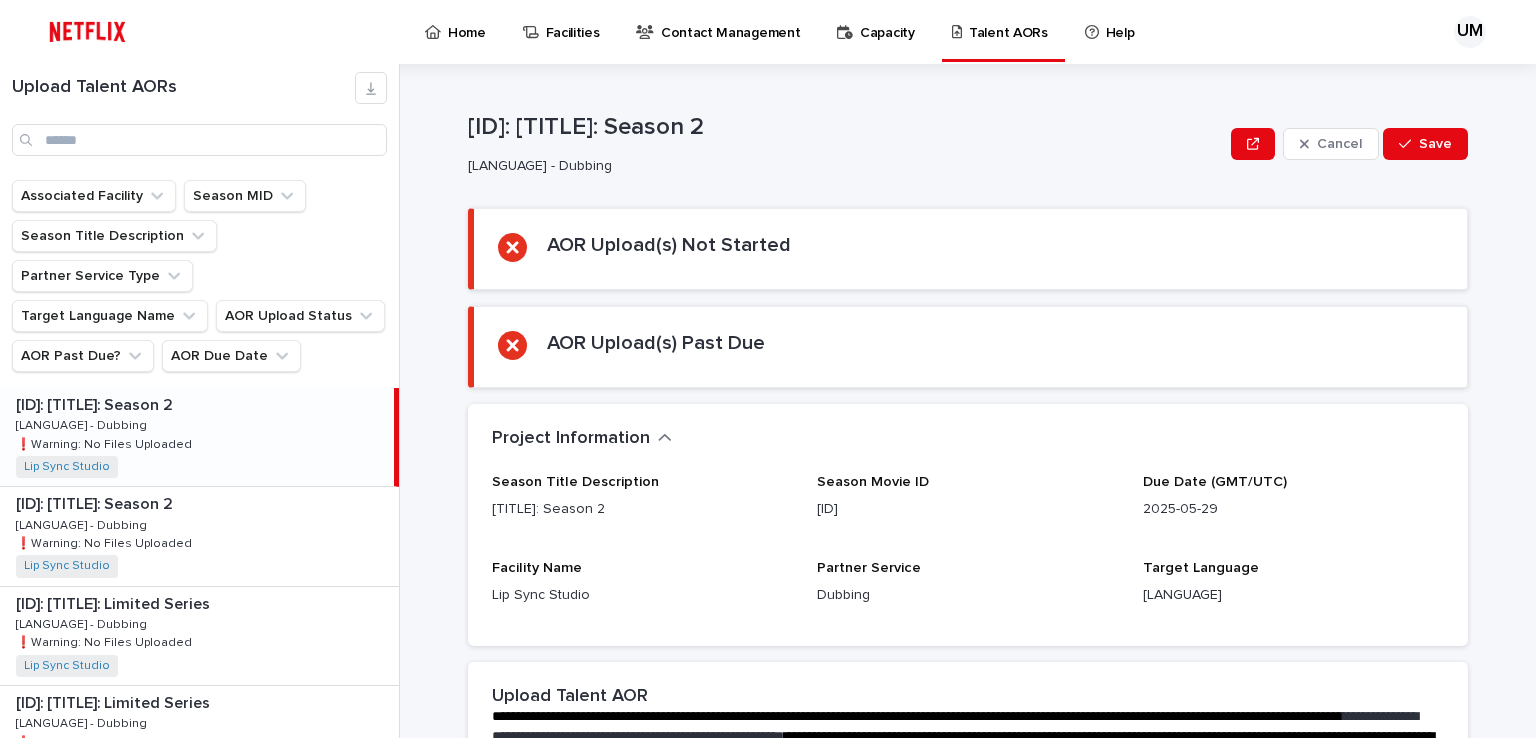 click on "Home" at bounding box center (467, 21) 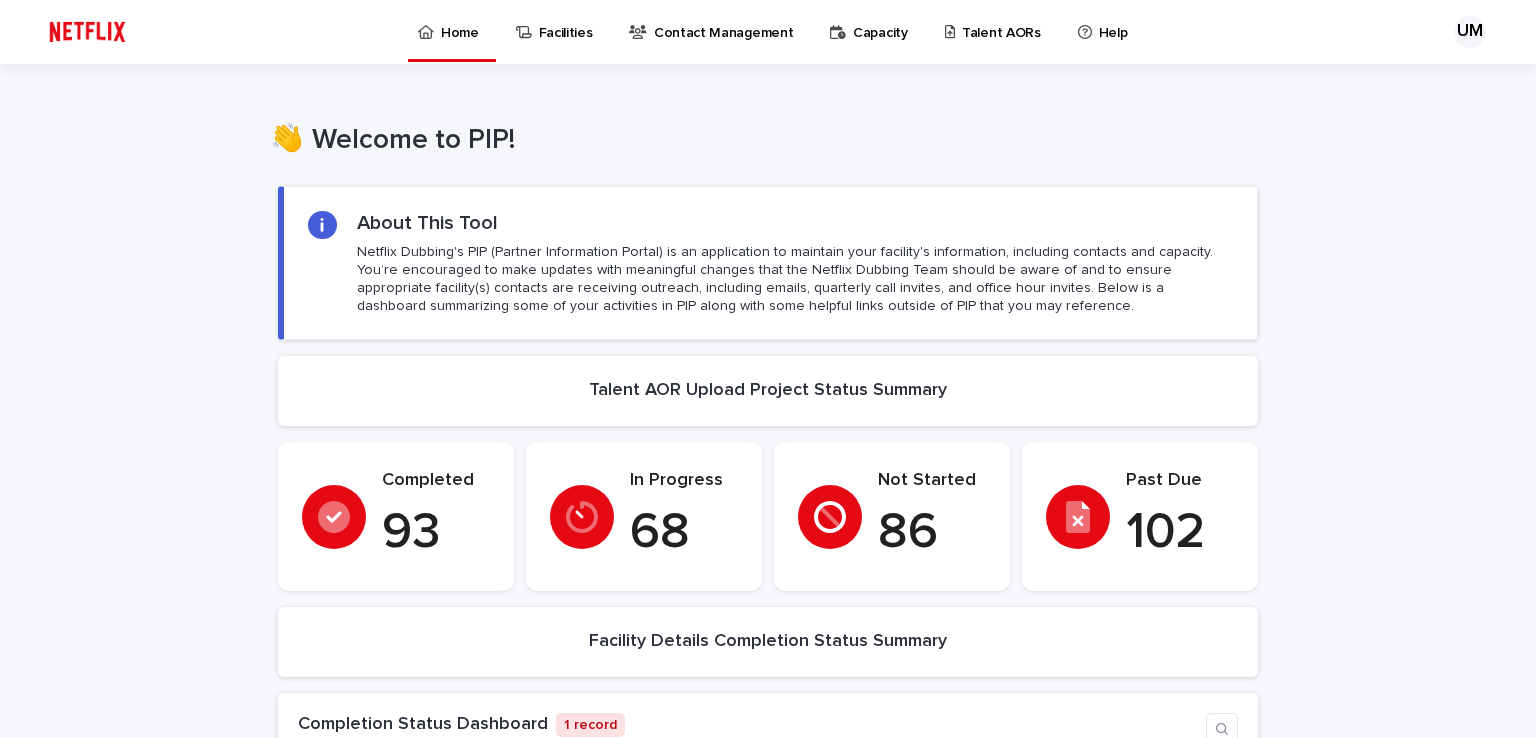 click on "Talent AORs" at bounding box center (1001, 21) 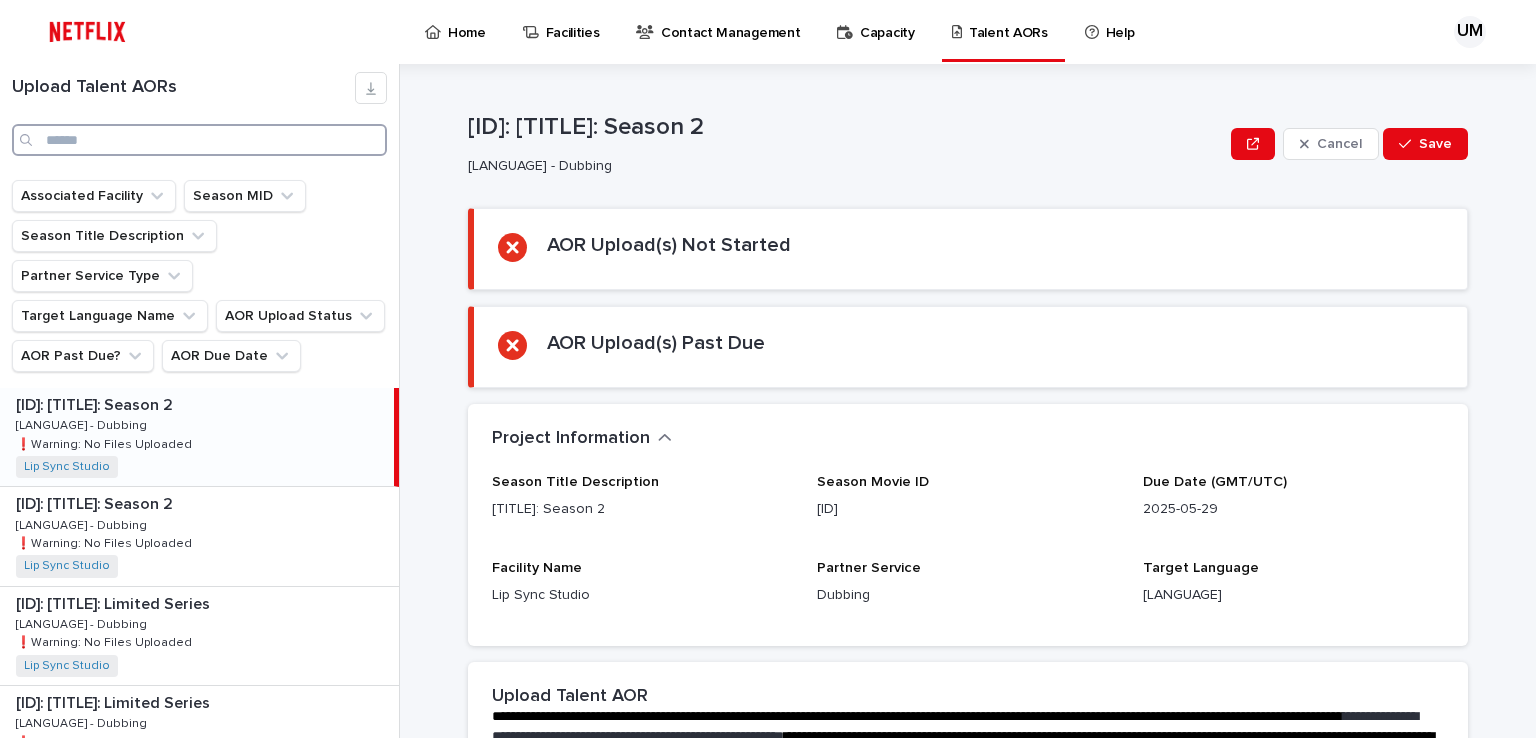 click at bounding box center (199, 140) 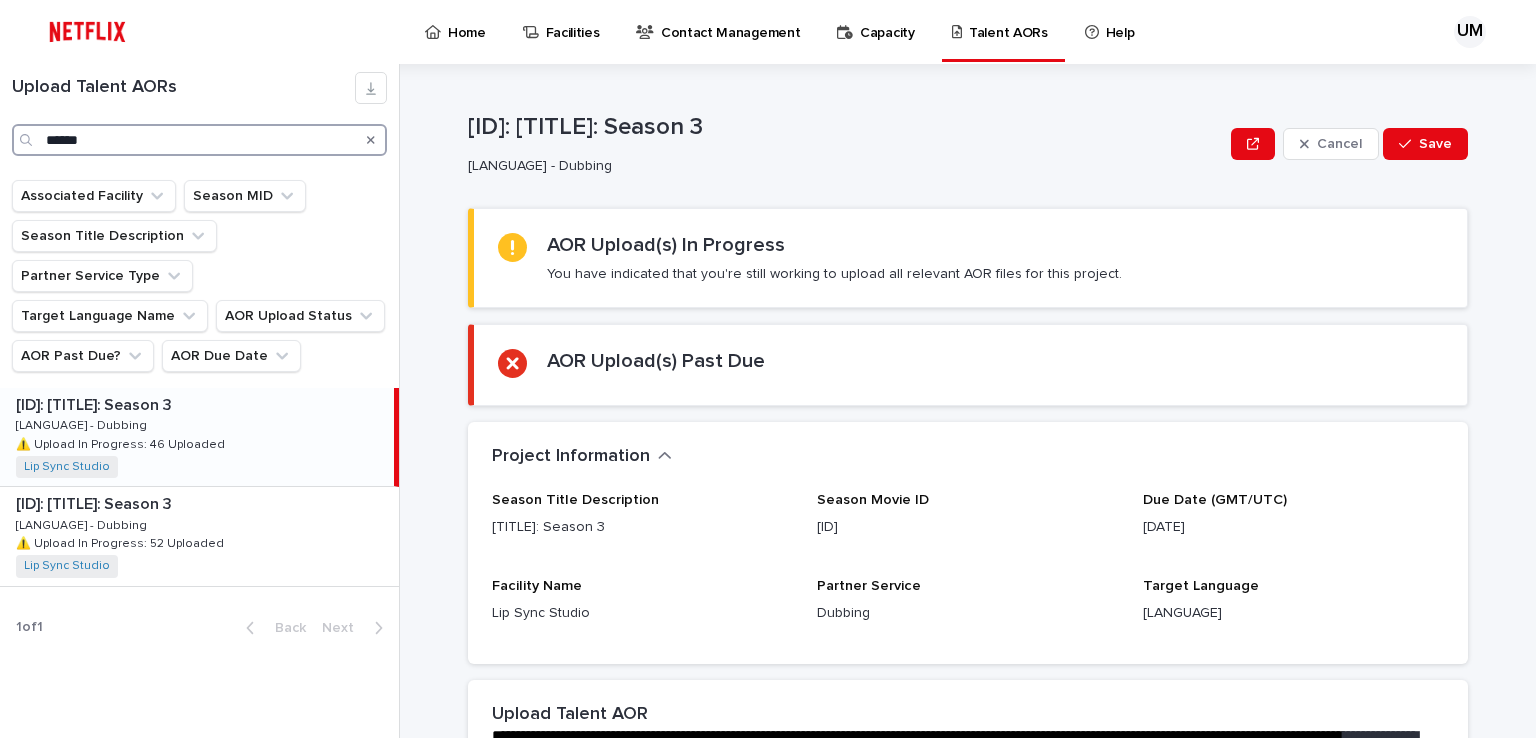 type on "******" 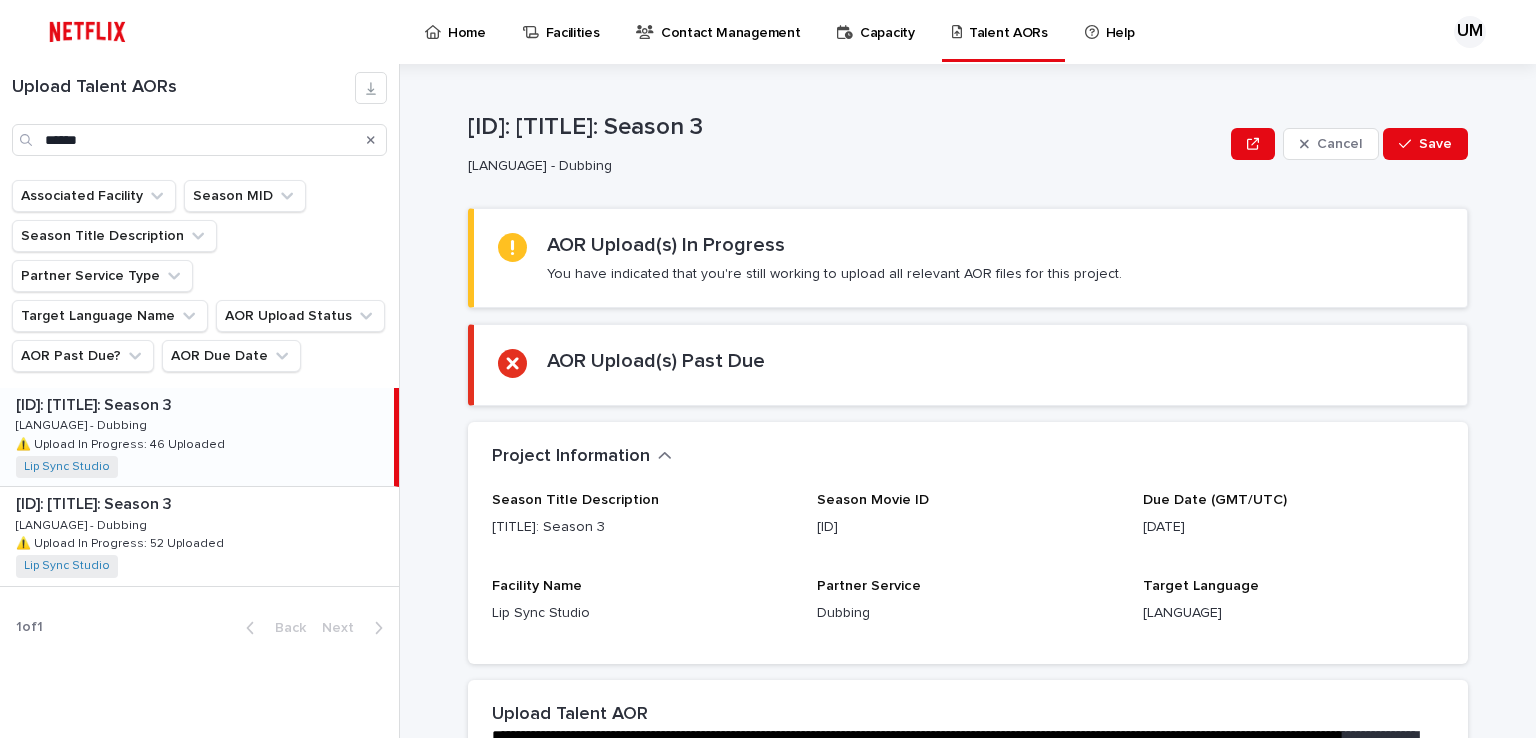 click on "[ID]: [TITLE]: Season 3 [TITLE]: Season 3   [LANGUAGE] - Dubbing [LANGUAGE] - Dubbing   ⚠️ Upload In Progress: 46 Uploaded ⚠️ Upload In Progress: 46 Uploaded   Lip Sync Studio   + 0" at bounding box center (197, 437) 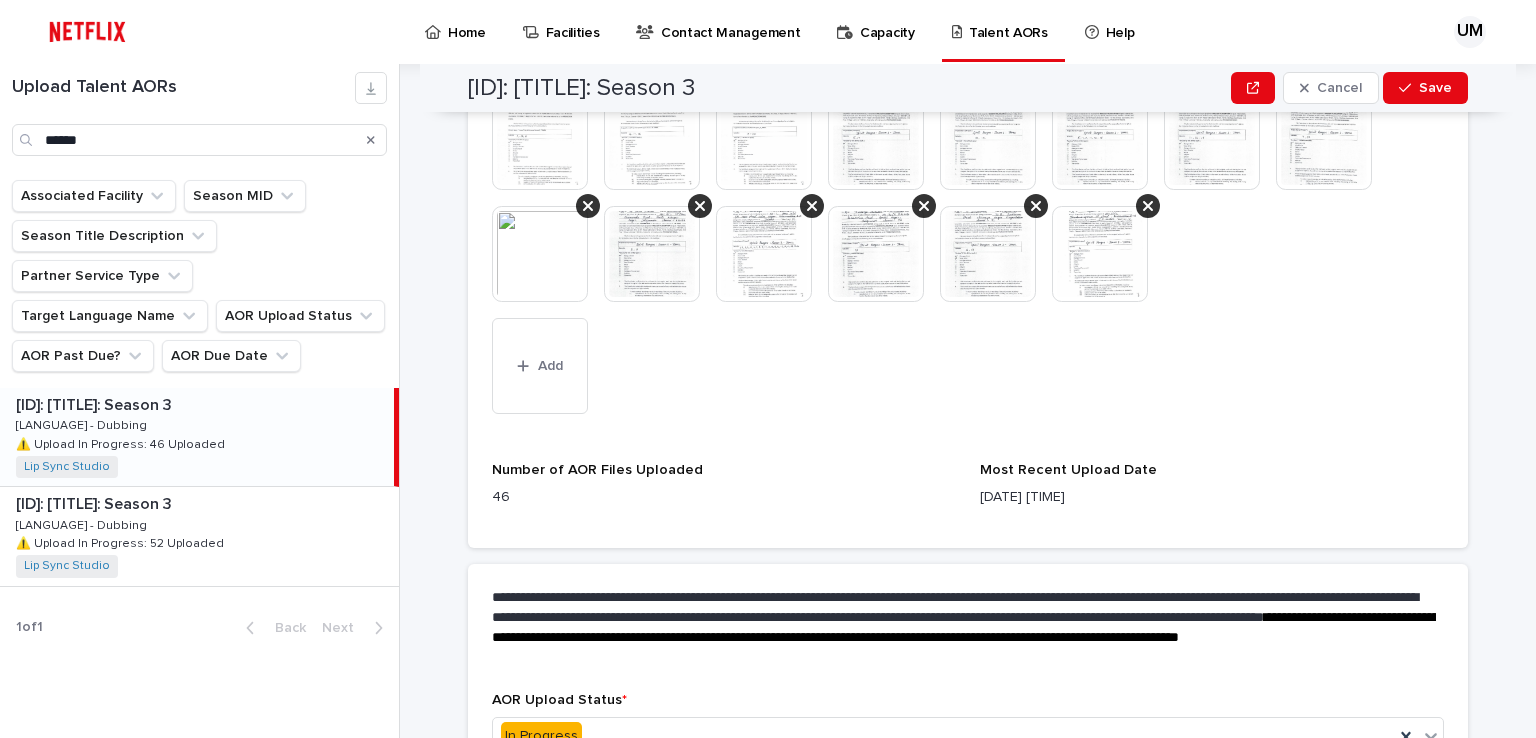 scroll, scrollTop: 1300, scrollLeft: 0, axis: vertical 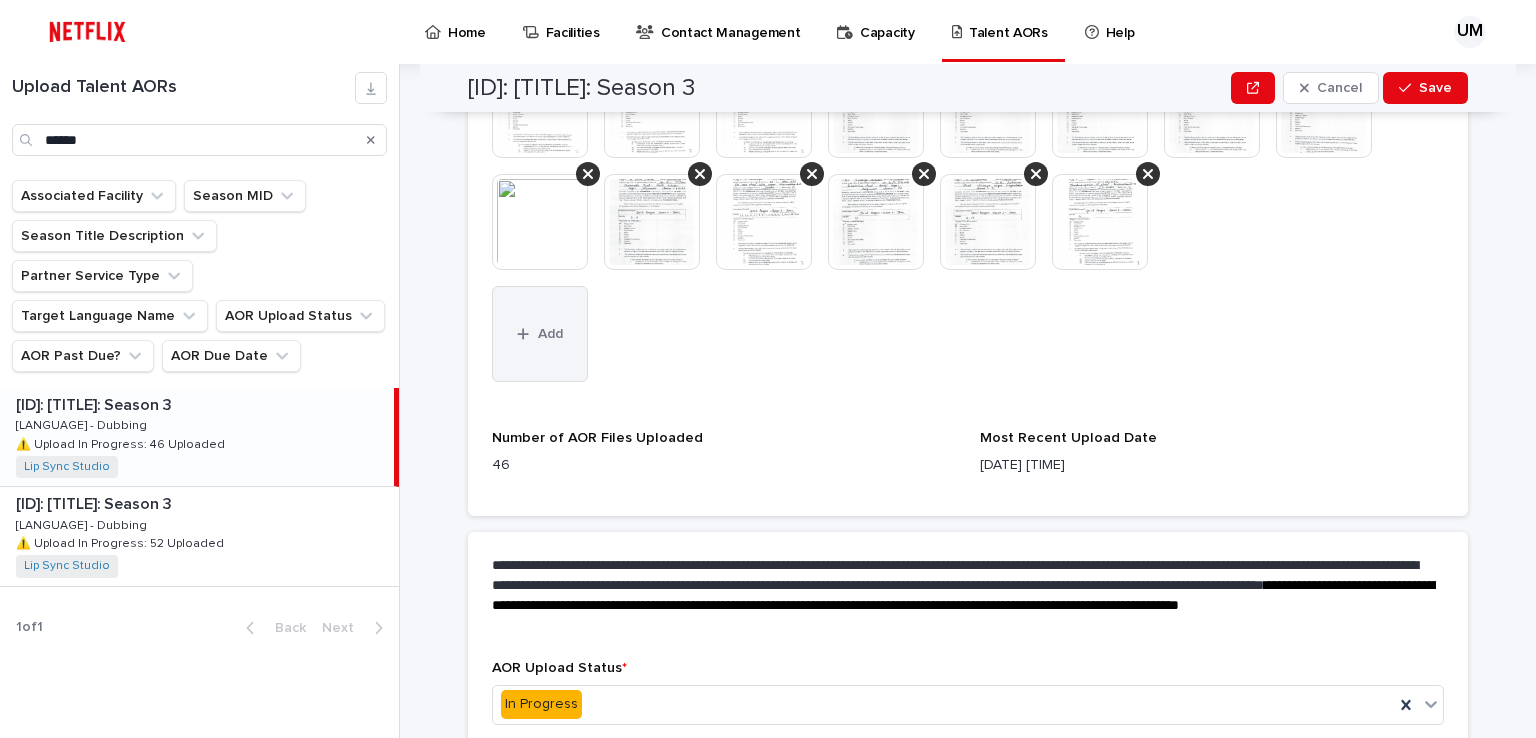 click on "Add" at bounding box center (540, 334) 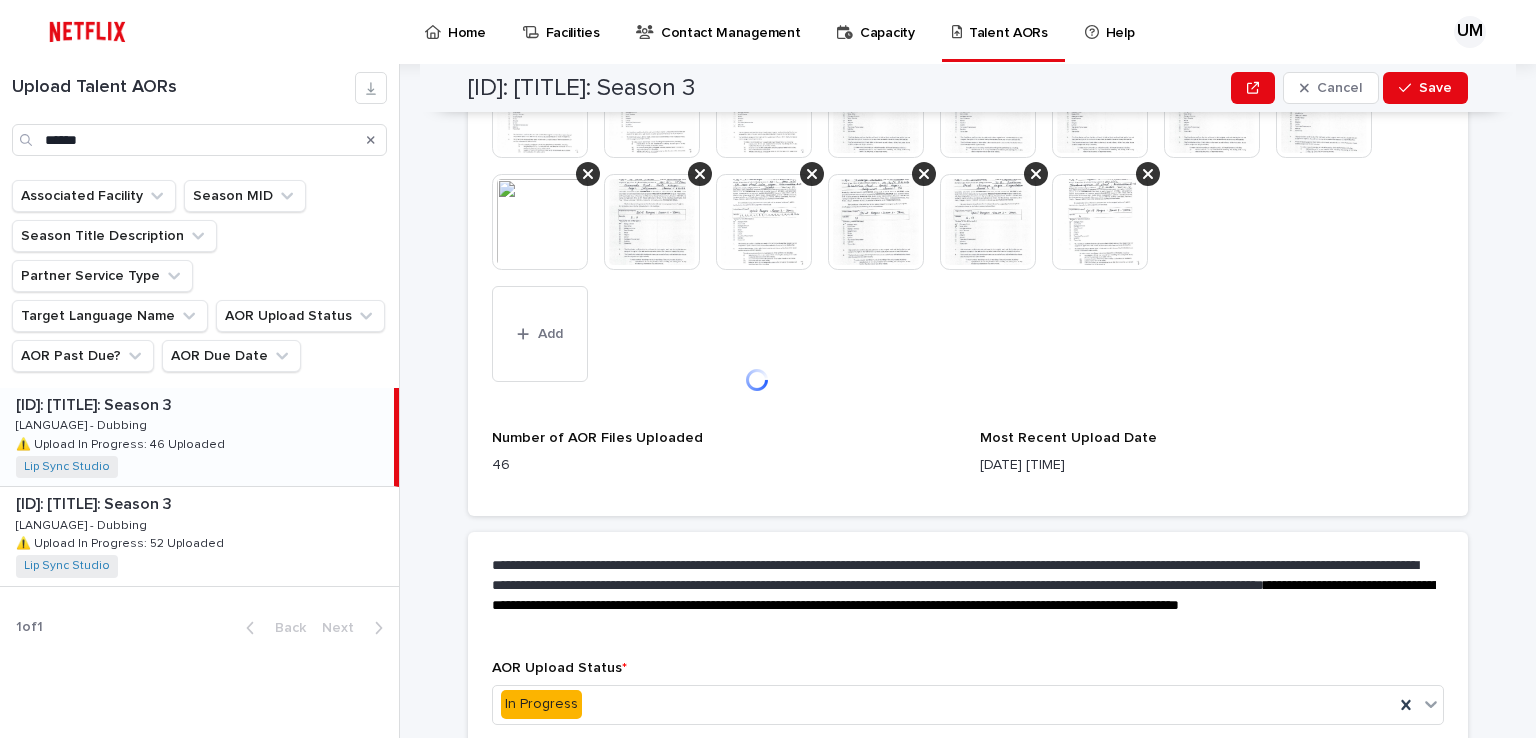 type 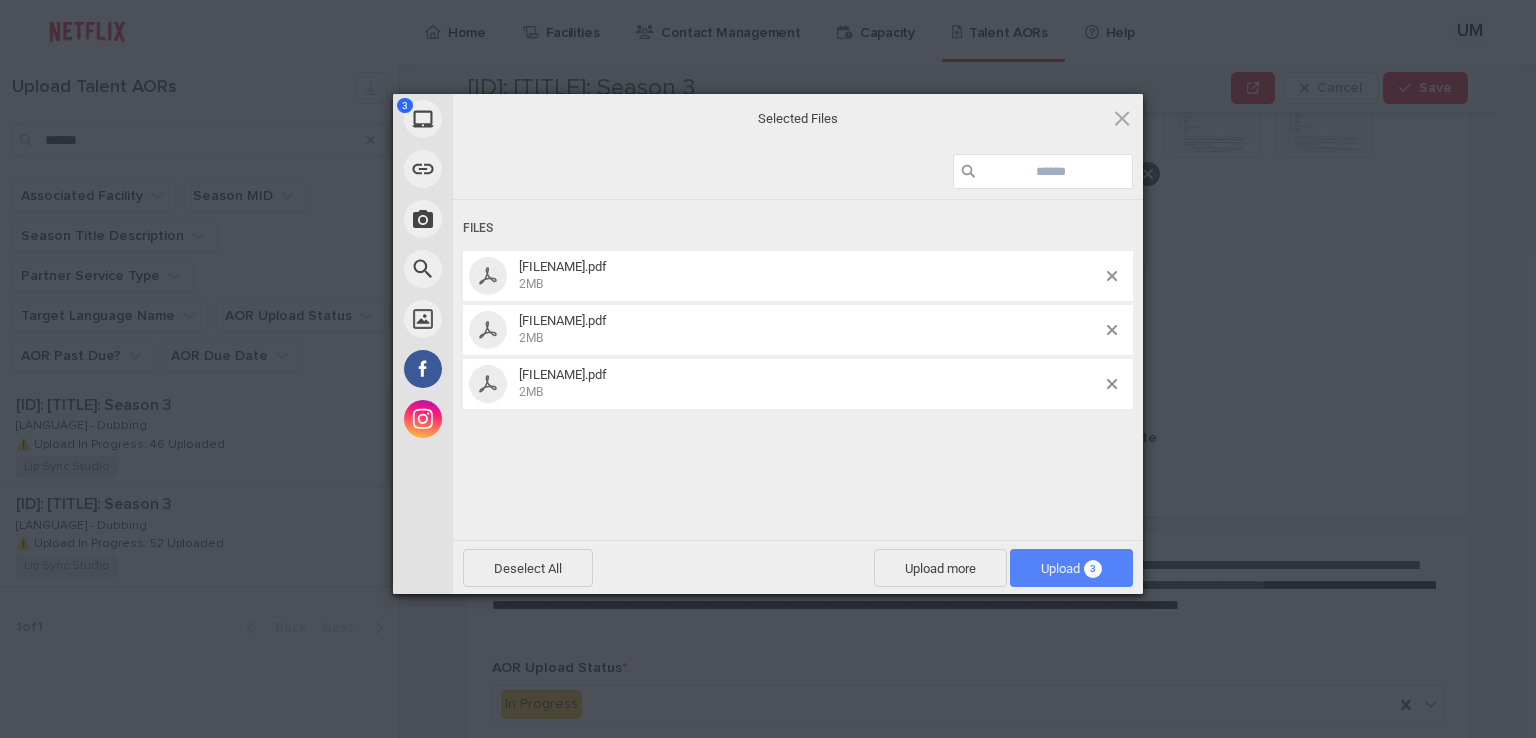 click on "Upload
3" at bounding box center (1071, 568) 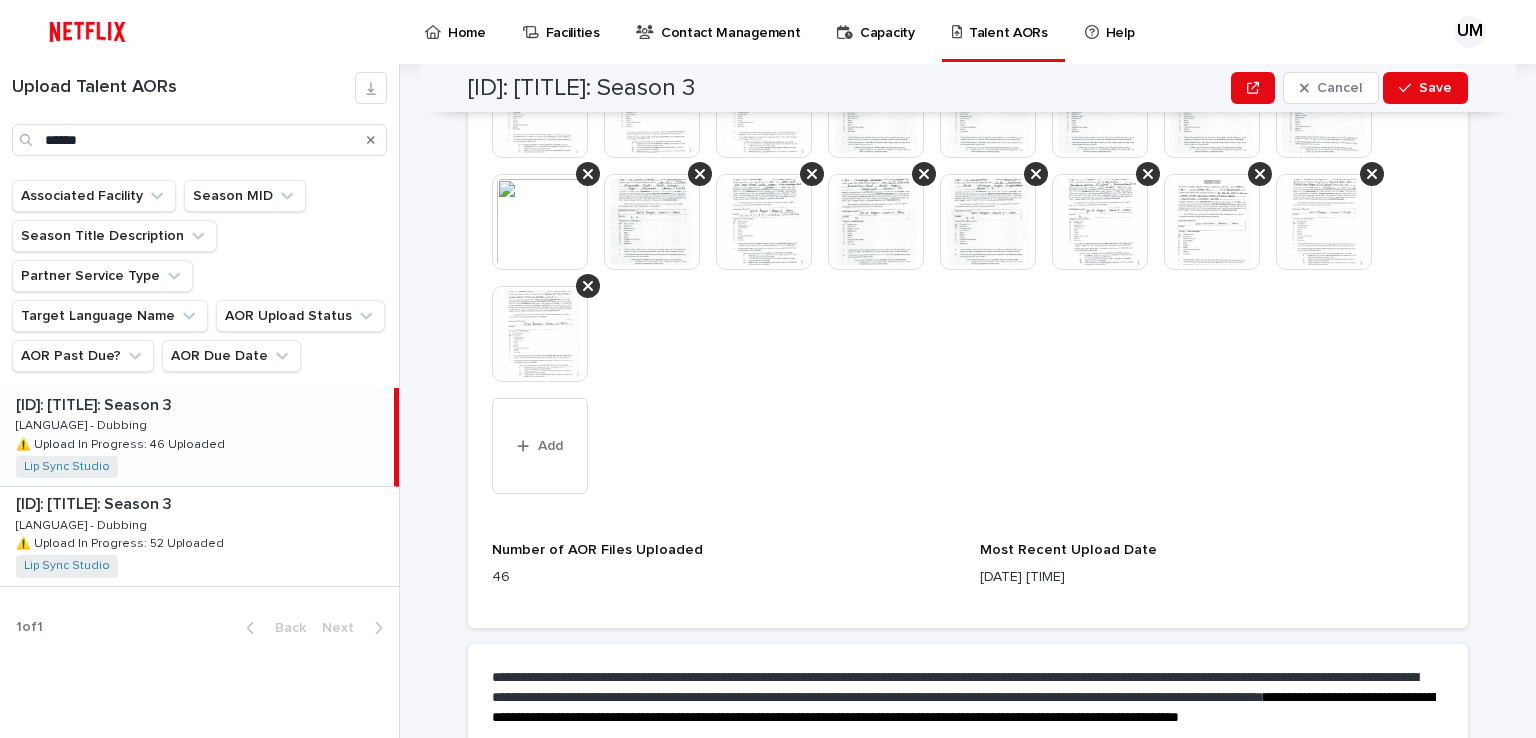 click on "Save" at bounding box center (1435, 88) 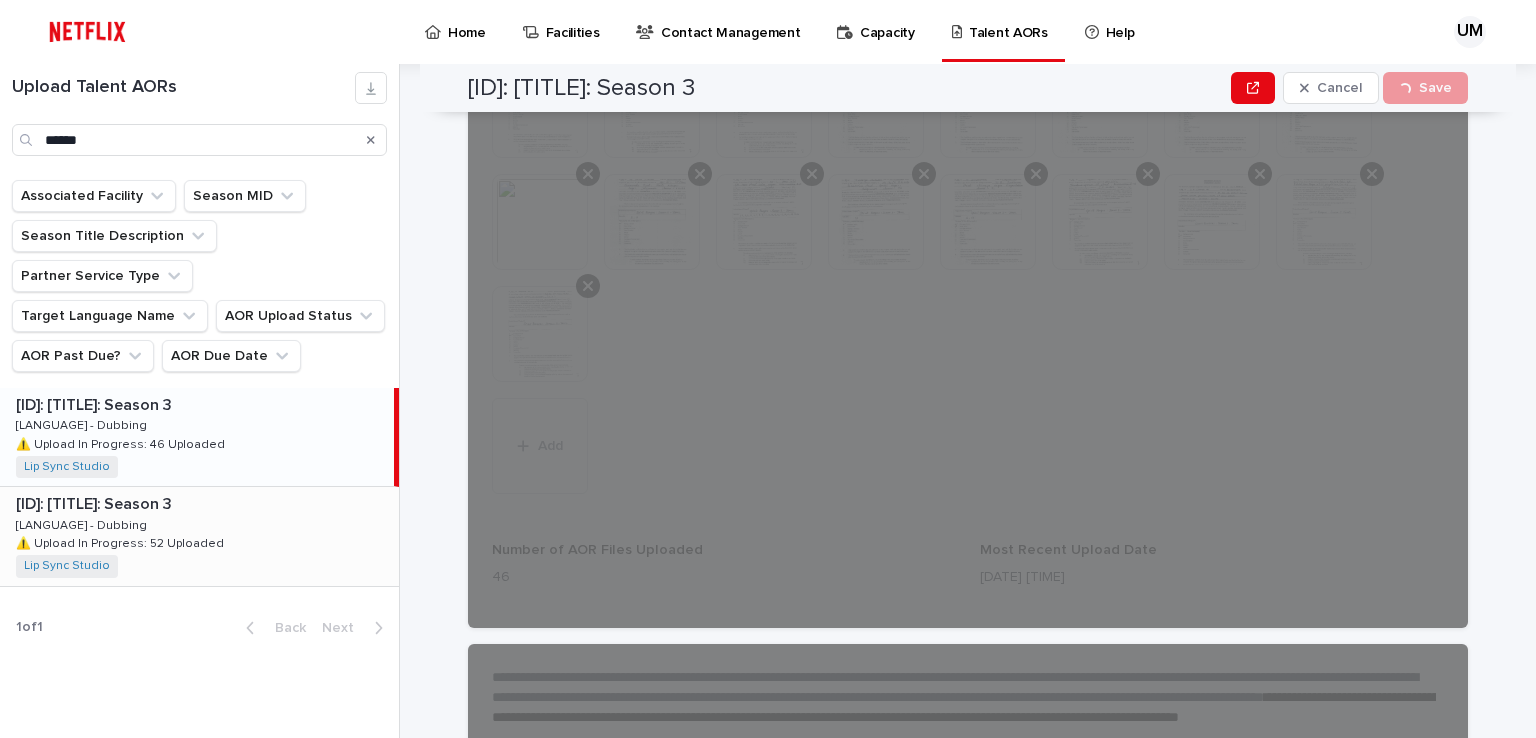 click on "⚠️ Upload In Progress: 52 Uploaded" at bounding box center (122, 542) 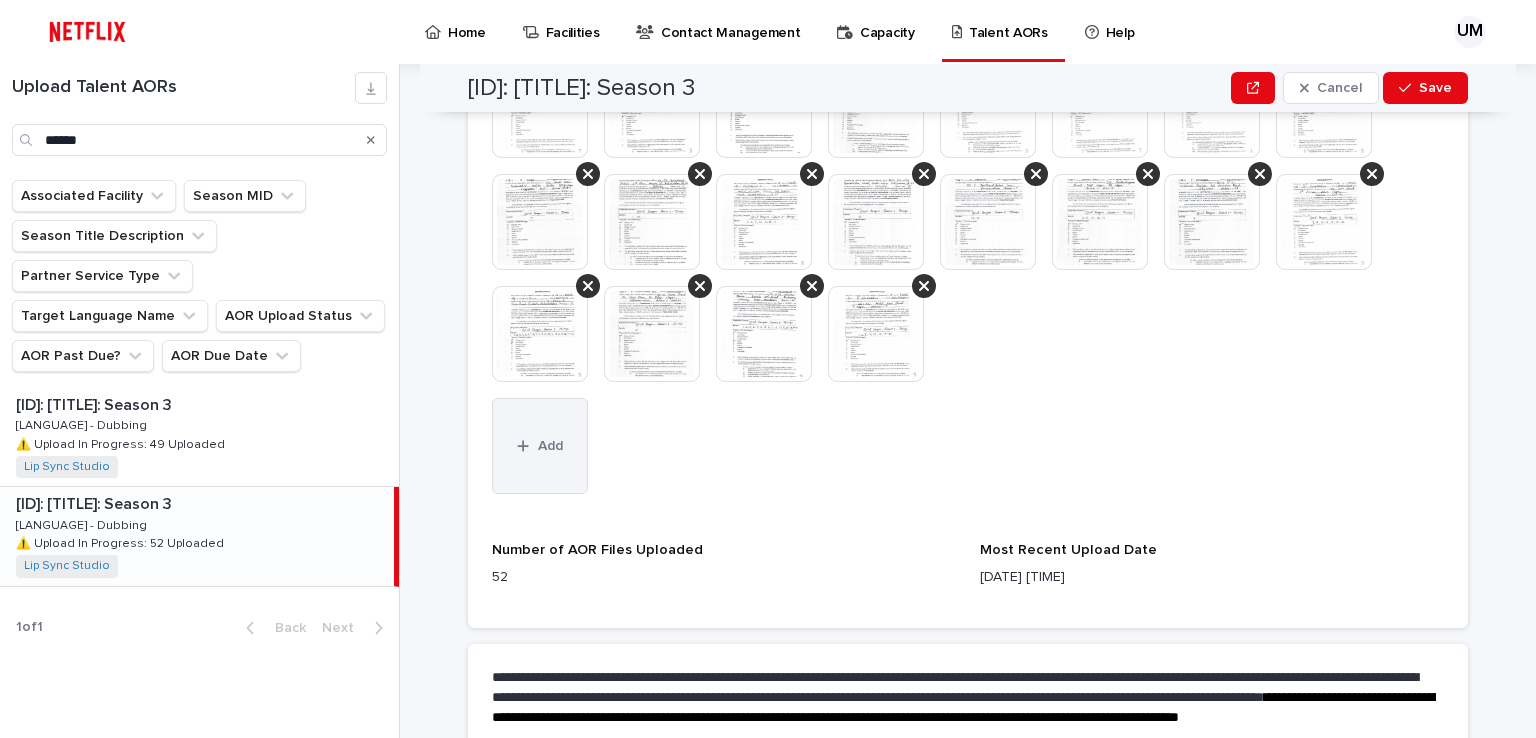 click on "Add" at bounding box center [540, 446] 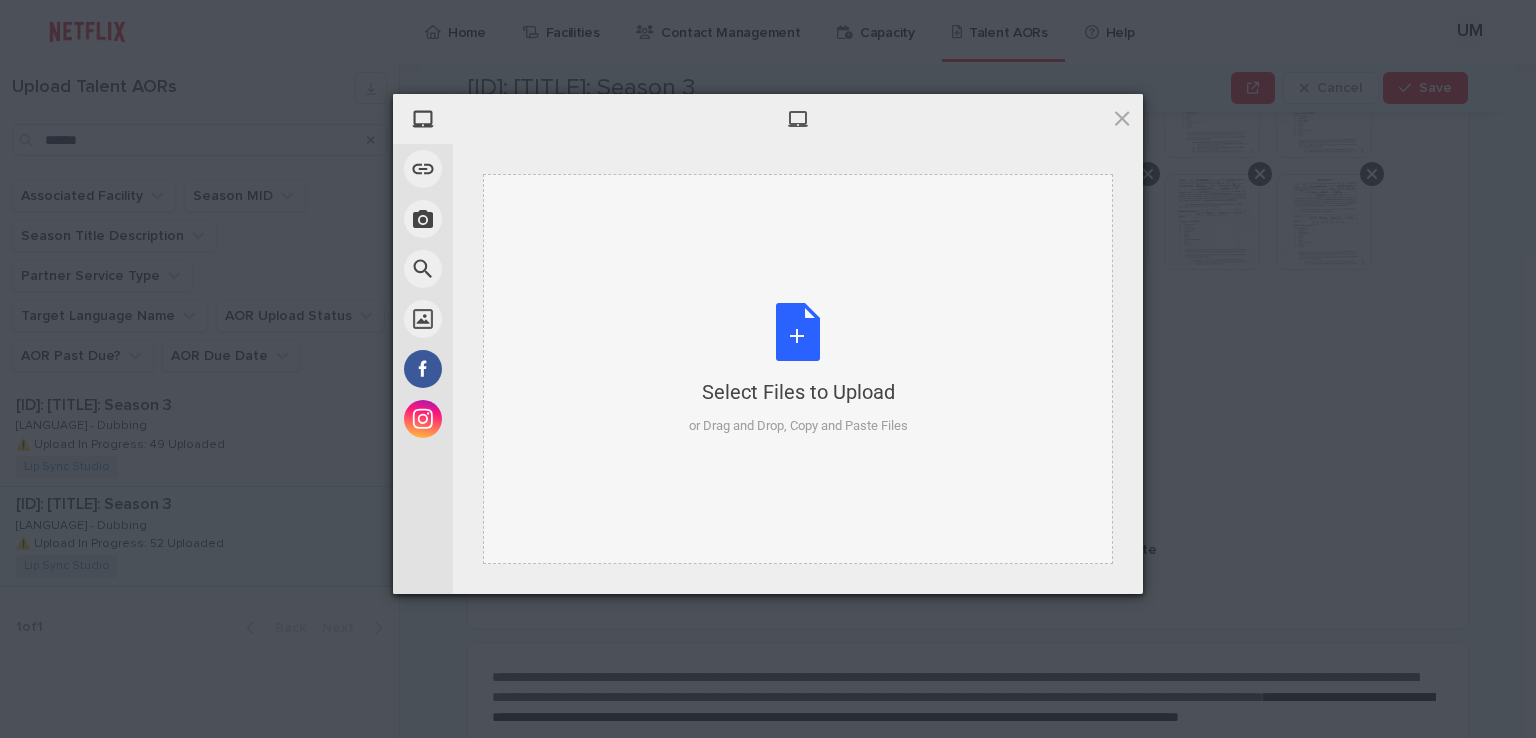 type 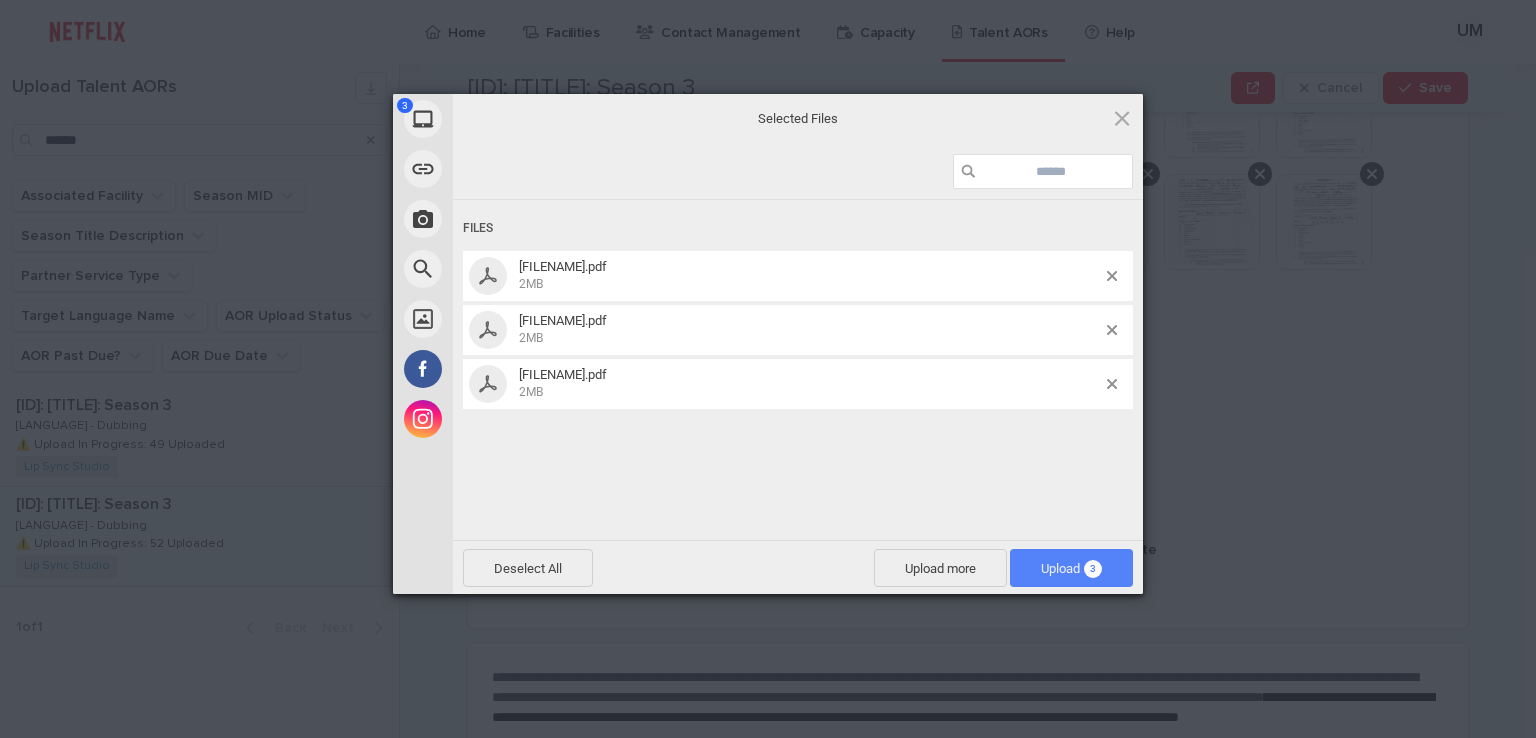 click on "Upload
3" at bounding box center [1071, 568] 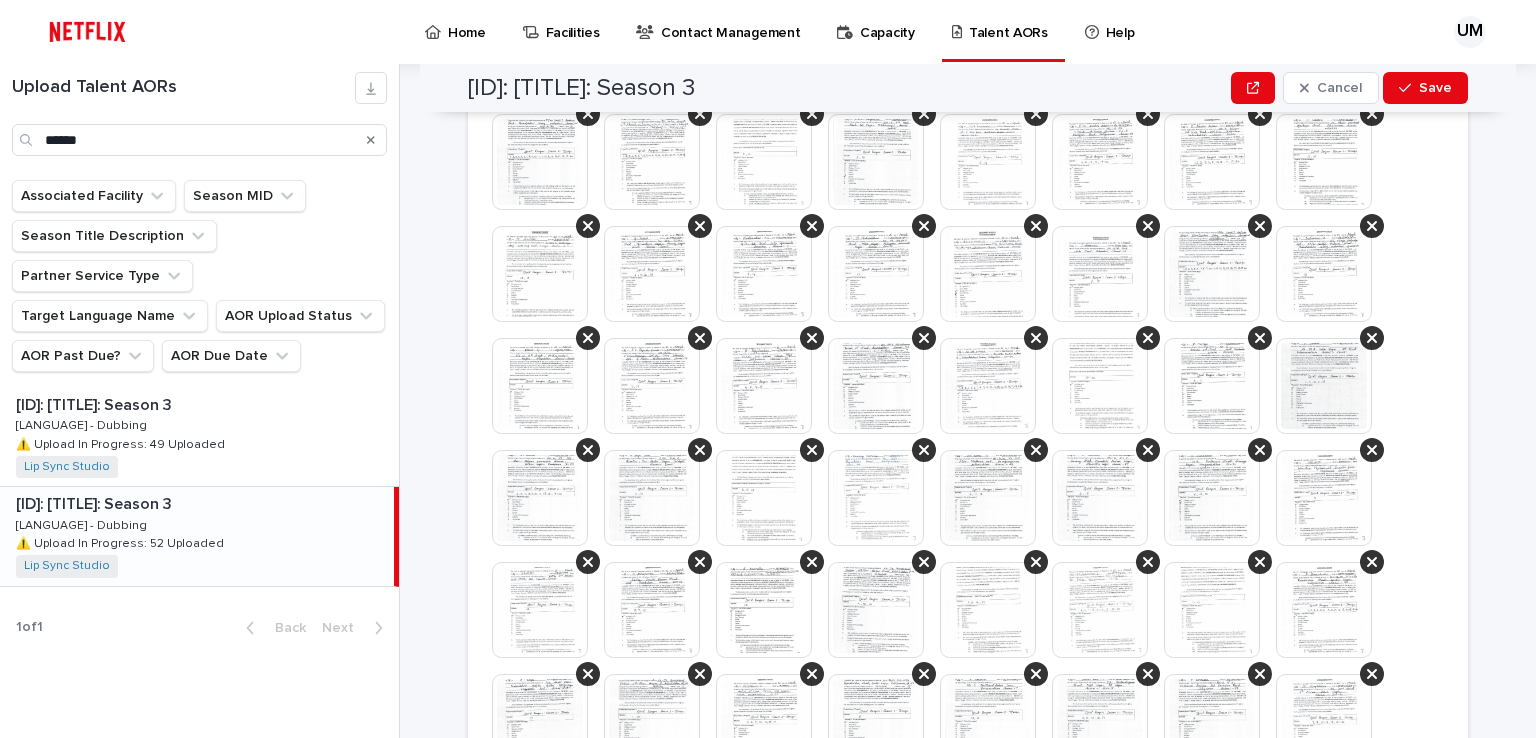 scroll, scrollTop: 400, scrollLeft: 0, axis: vertical 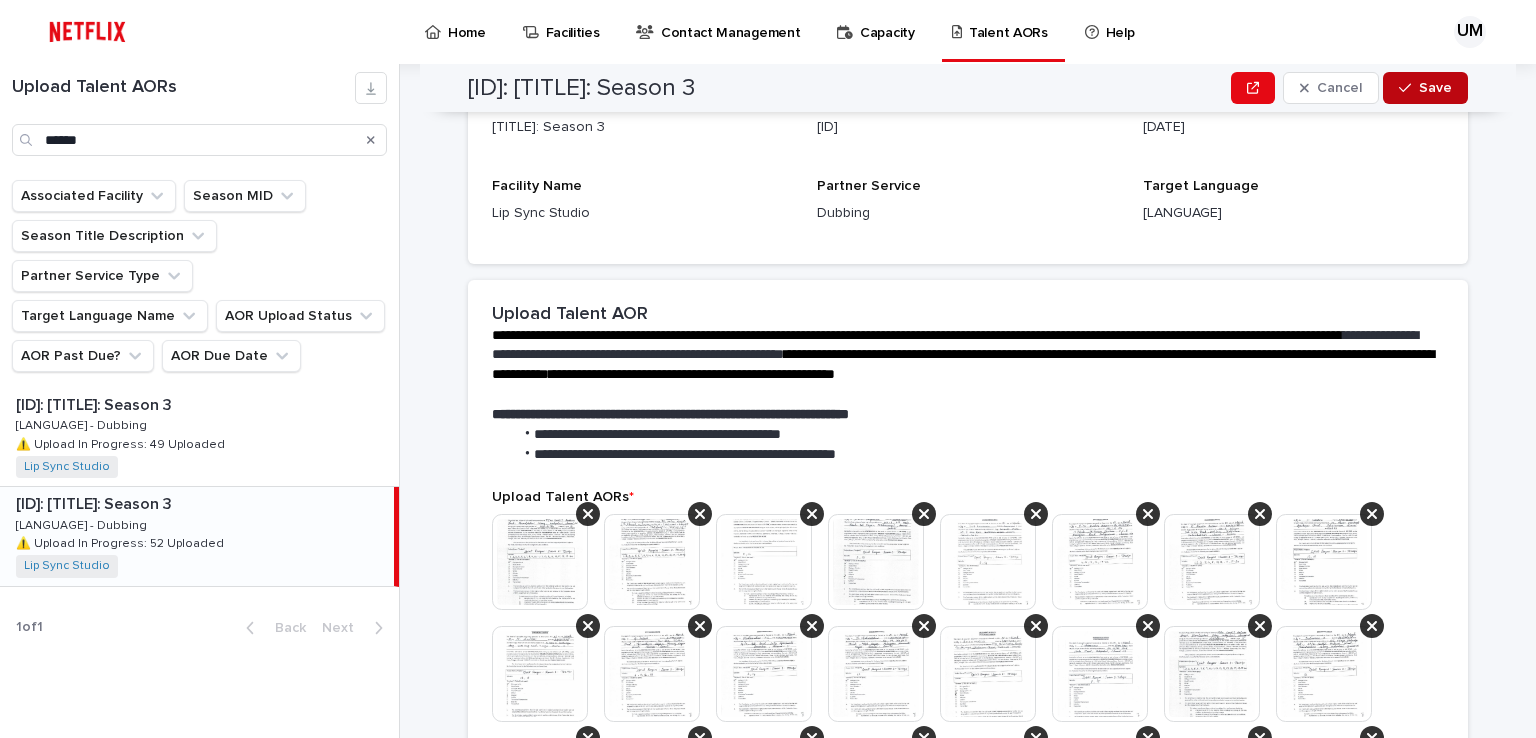 click on "Save" at bounding box center [1435, 88] 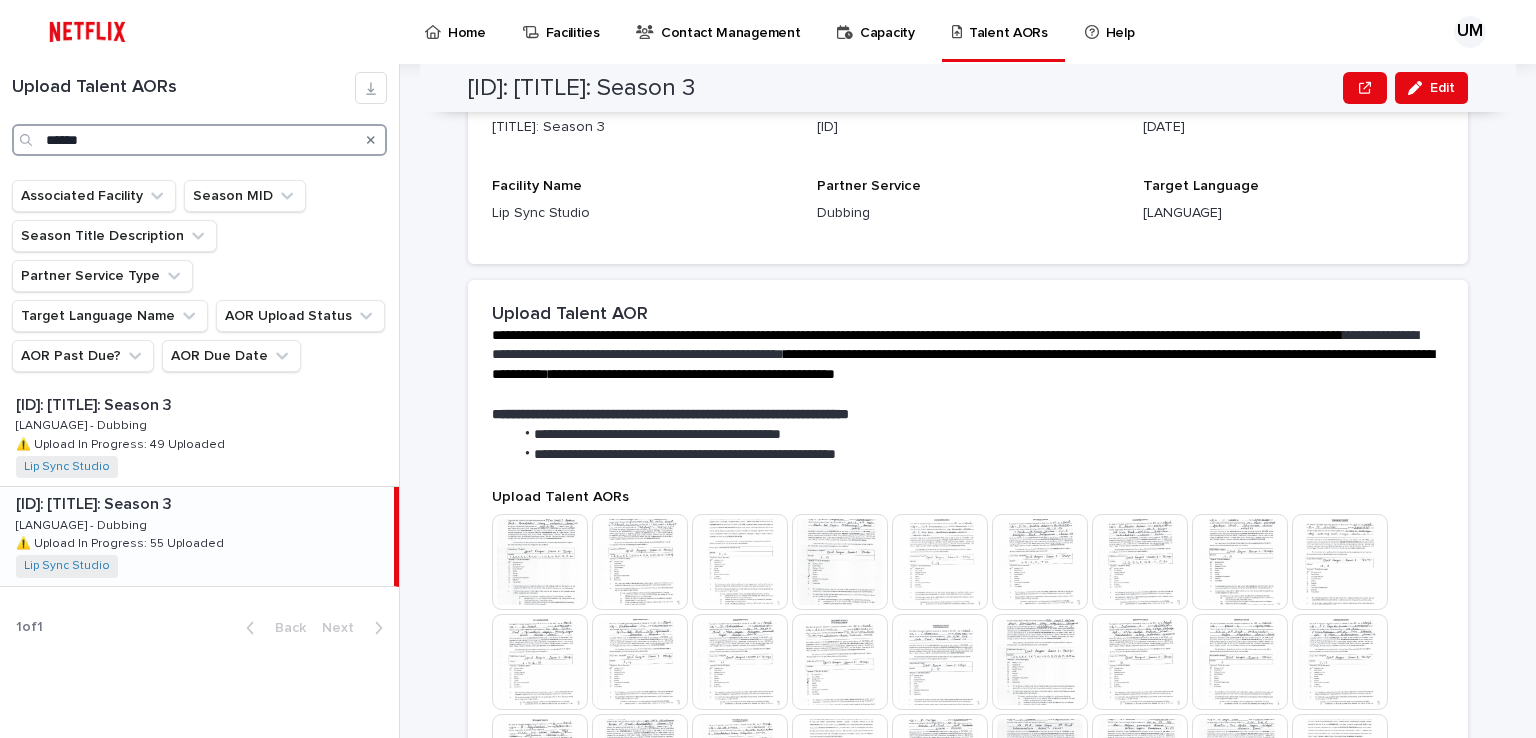 drag, startPoint x: 95, startPoint y: 141, endPoint x: 22, endPoint y: 137, distance: 73.109505 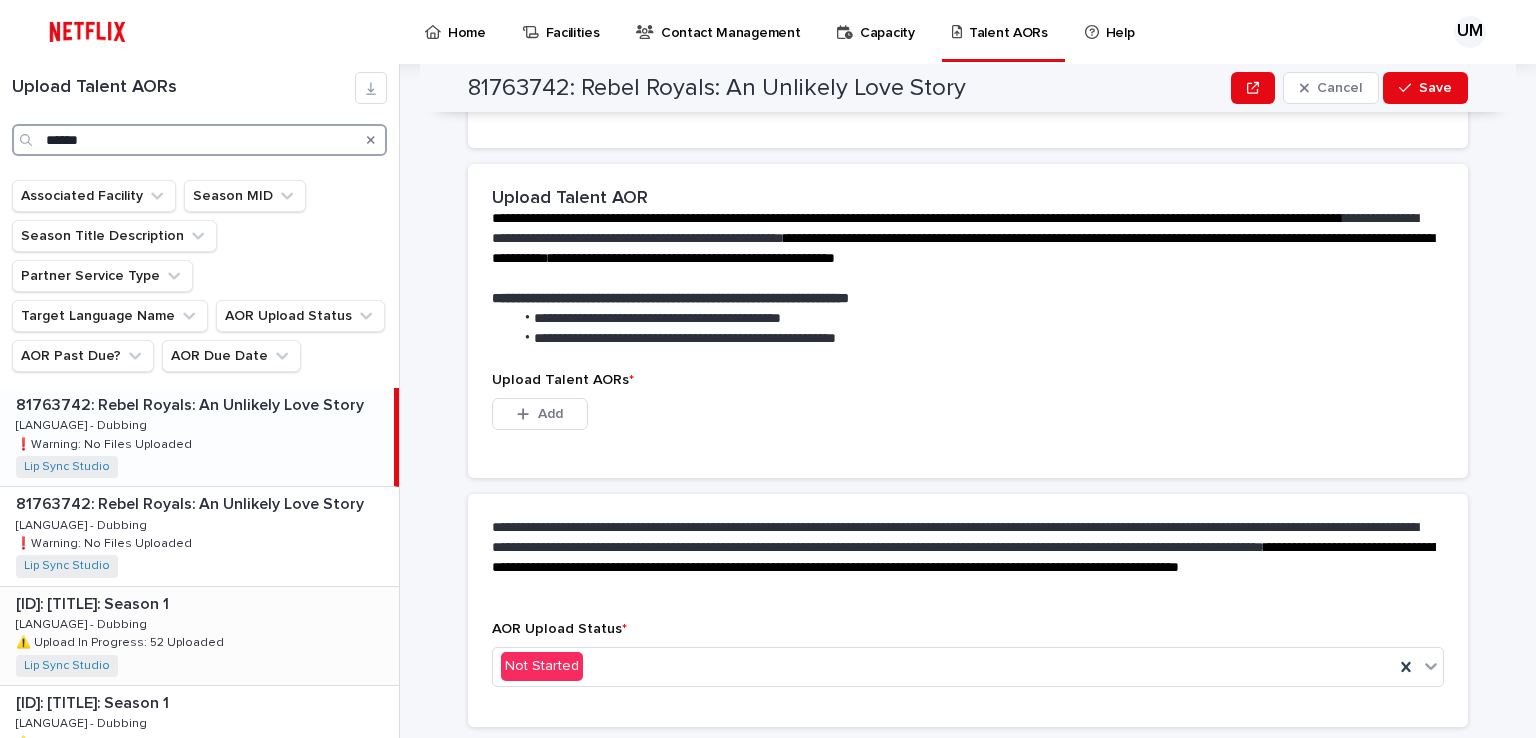 scroll, scrollTop: 72, scrollLeft: 0, axis: vertical 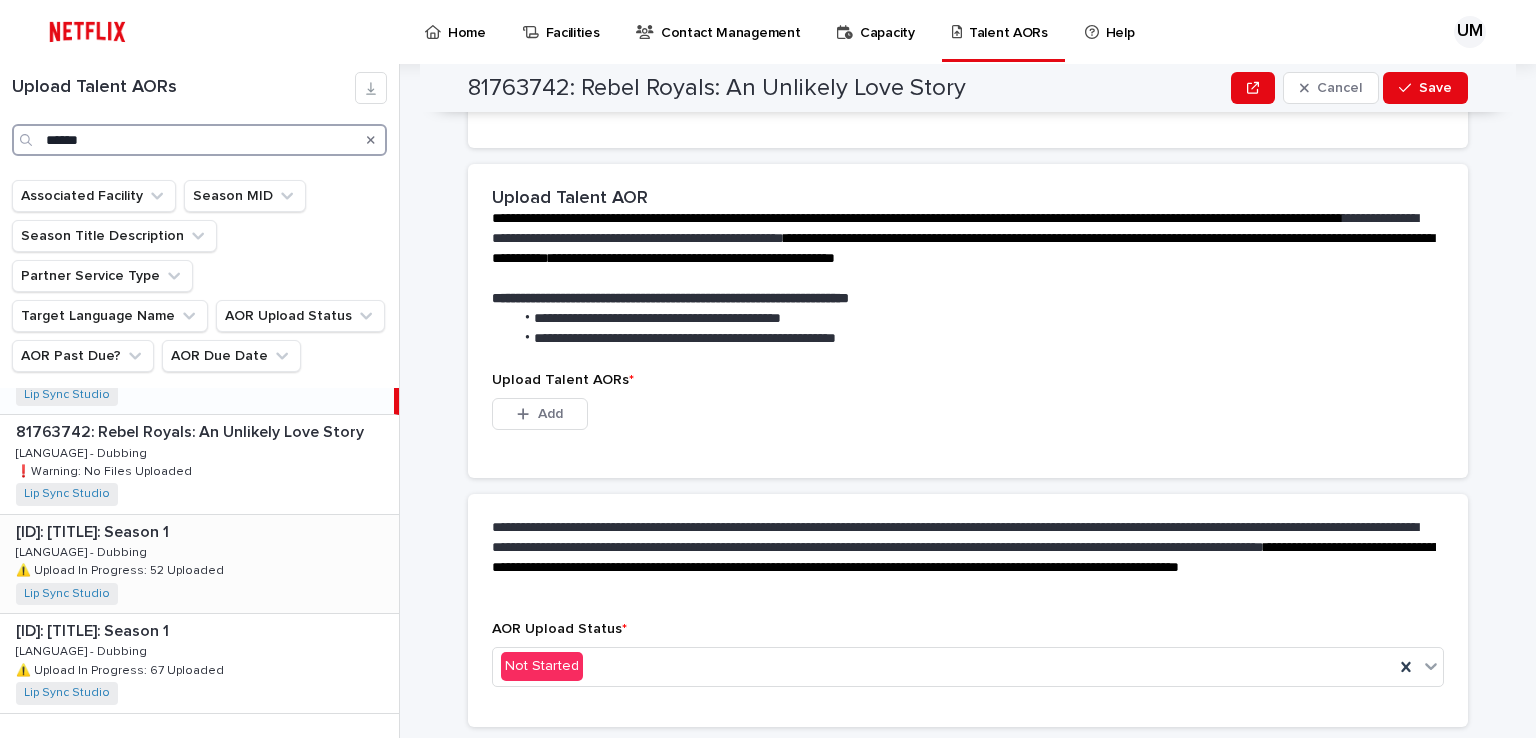 type on "******" 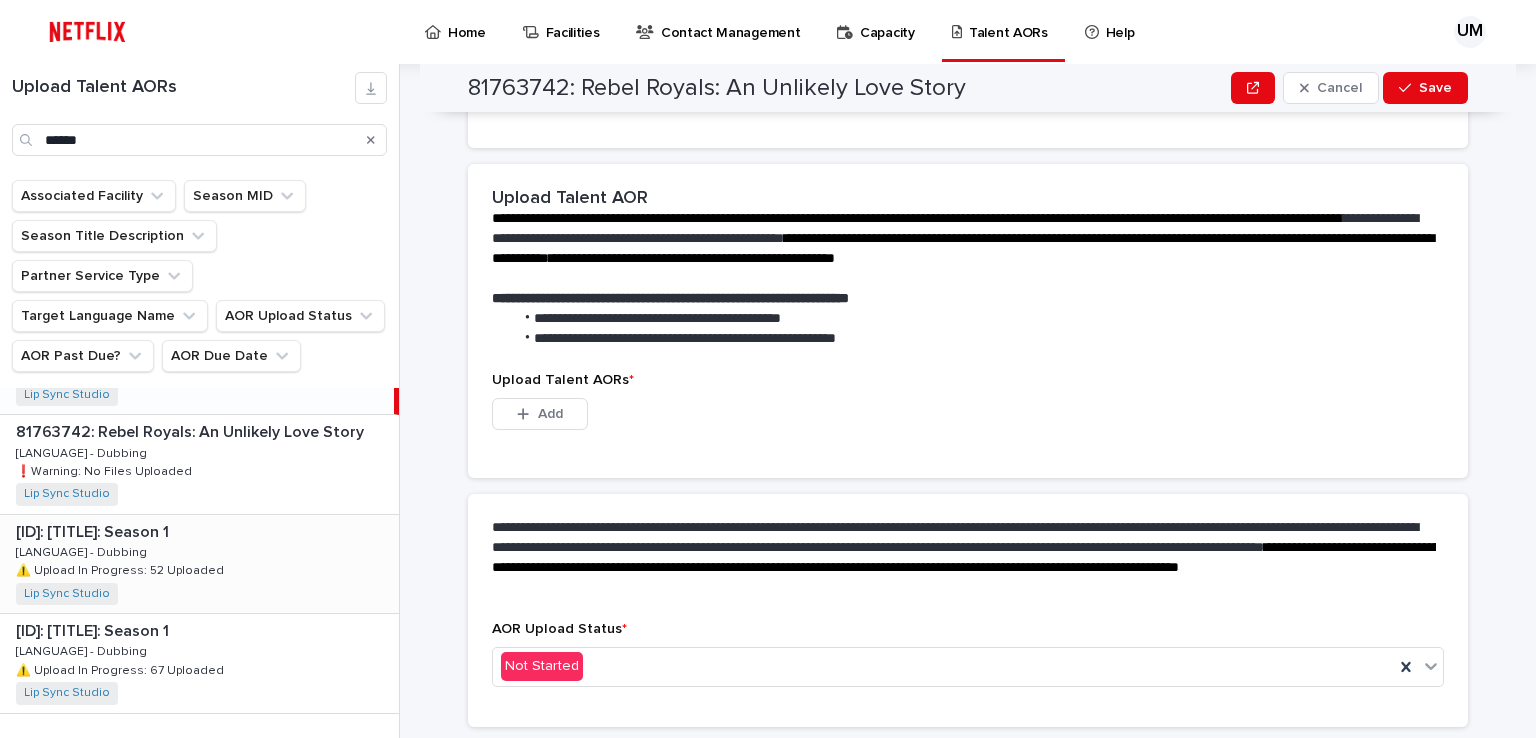 click on "[ID]: [TITLE]: Season 1 [TITLE]: Season 1   [LANGUAGE] - Dubbing [LANGUAGE] - Dubbing   ⚠️ Upload In Progress: 52 Uploaded ⚠️ Upload In Progress: 52 Uploaded   Lip Sync Studio   + 0" at bounding box center [199, 564] 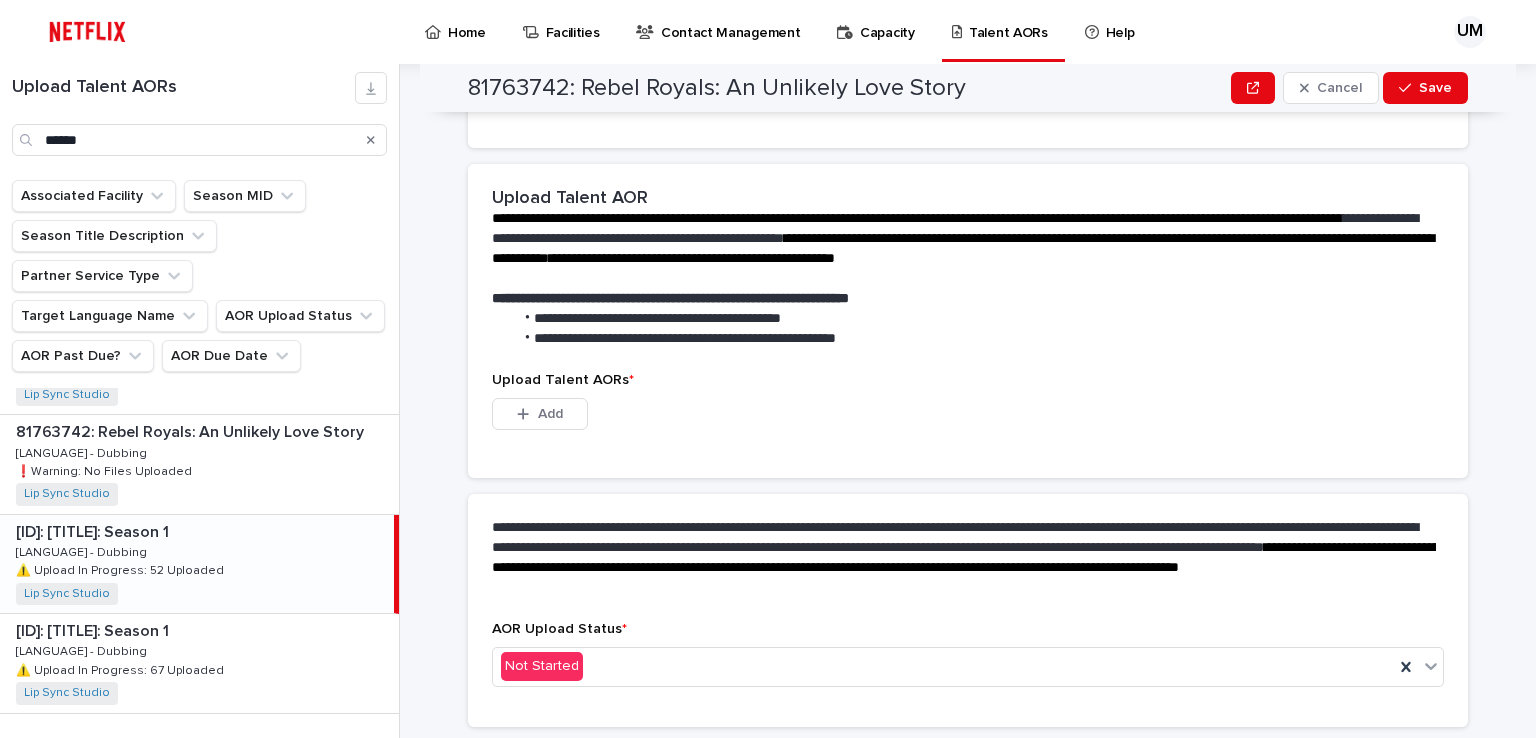 click on "[ID]: [TITLE]: Season 1 [TITLE]: Season 1   [LANGUAGE] - Dubbing [LANGUAGE] - Dubbing   ⚠️ Upload In Progress: 52 Uploaded ⚠️ Upload In Progress: 52 Uploaded   Lip Sync Studio   + 0" at bounding box center [197, 564] 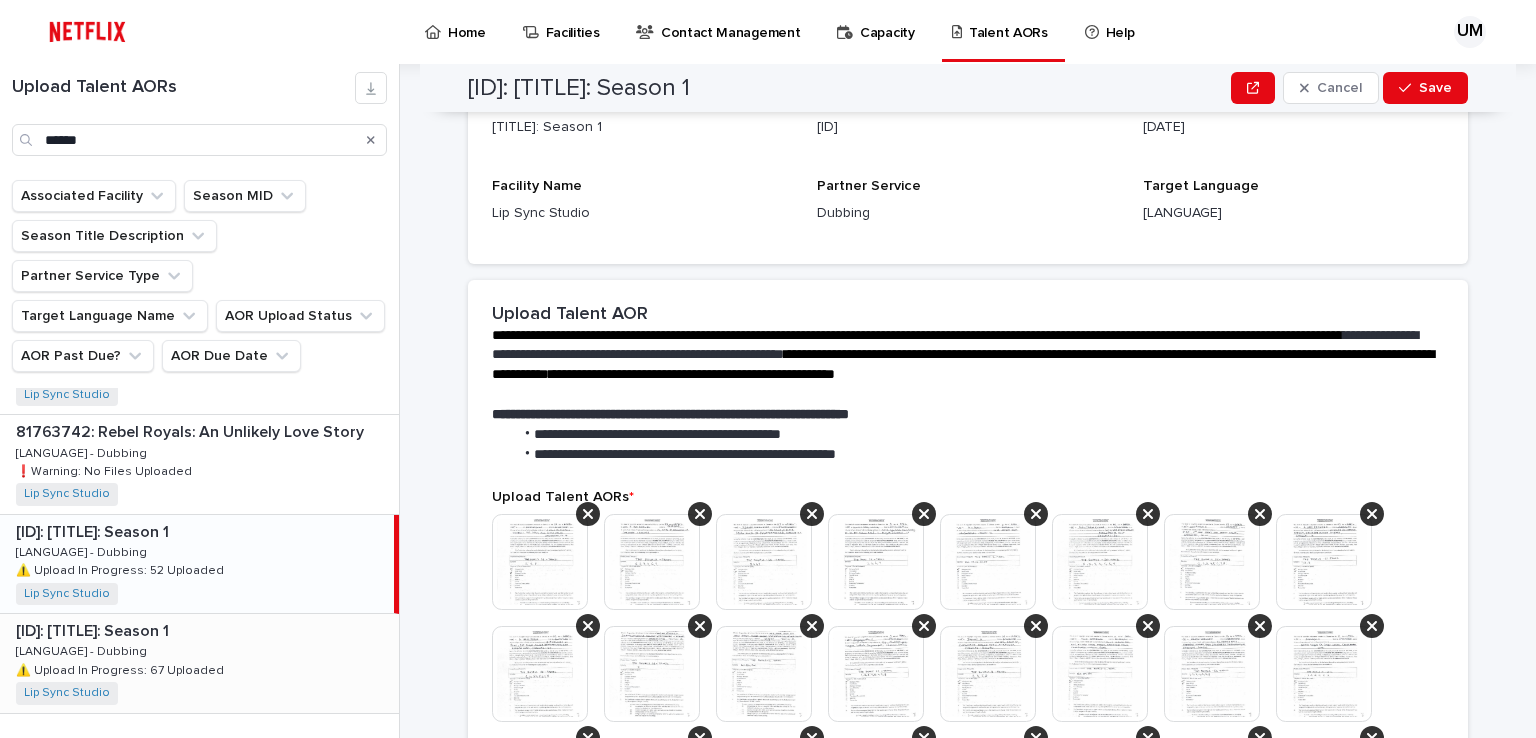 click on "[ID]: [TITLE]: Season 1 [TITLE]: Season 1   [LANGUAGE] - Dubbing [LANGUAGE] - Dubbing   ⚠️ Upload In Progress: 67 Uploaded ⚠️ Upload In Progress: 67 Uploaded   Lip Sync Studio   + 0" at bounding box center [199, 663] 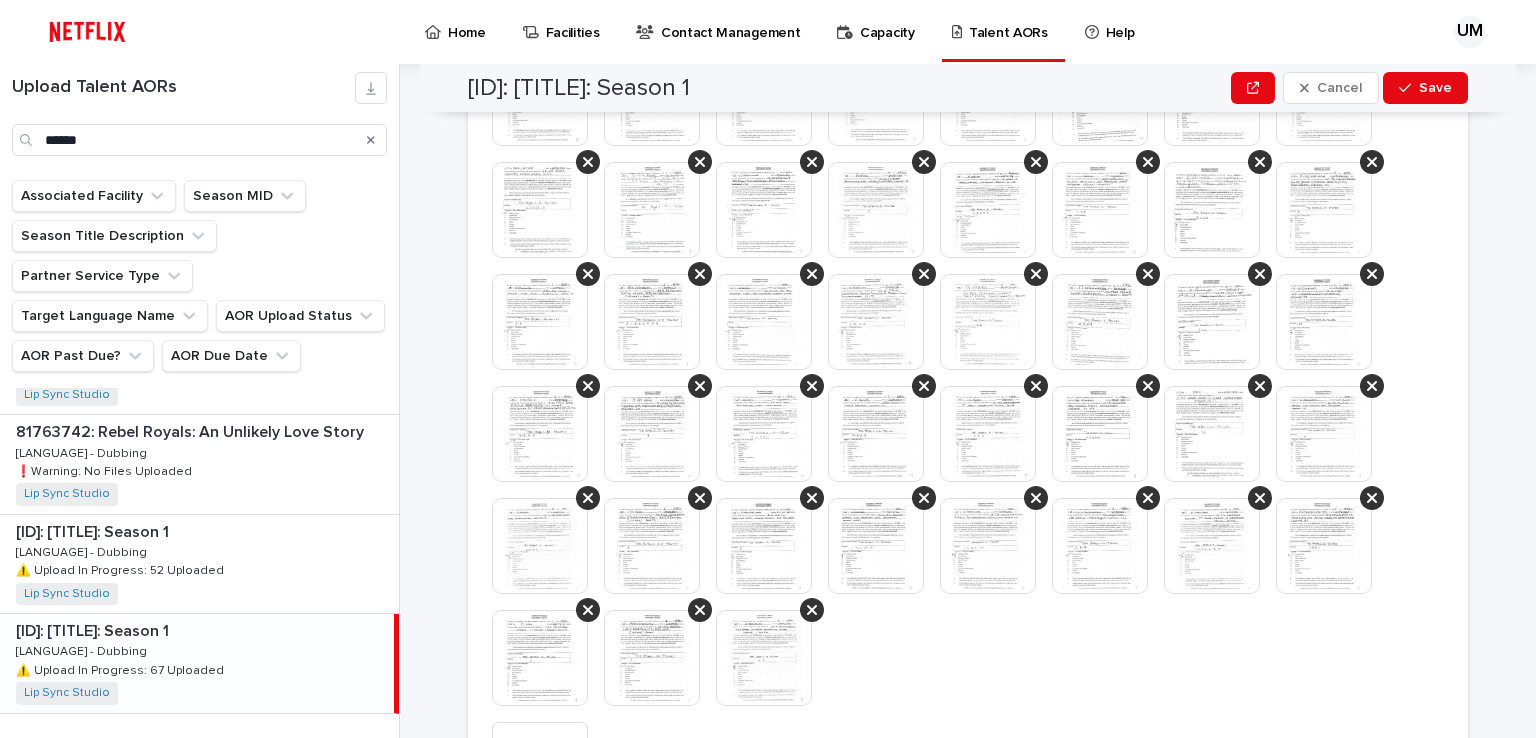 scroll, scrollTop: 1500, scrollLeft: 0, axis: vertical 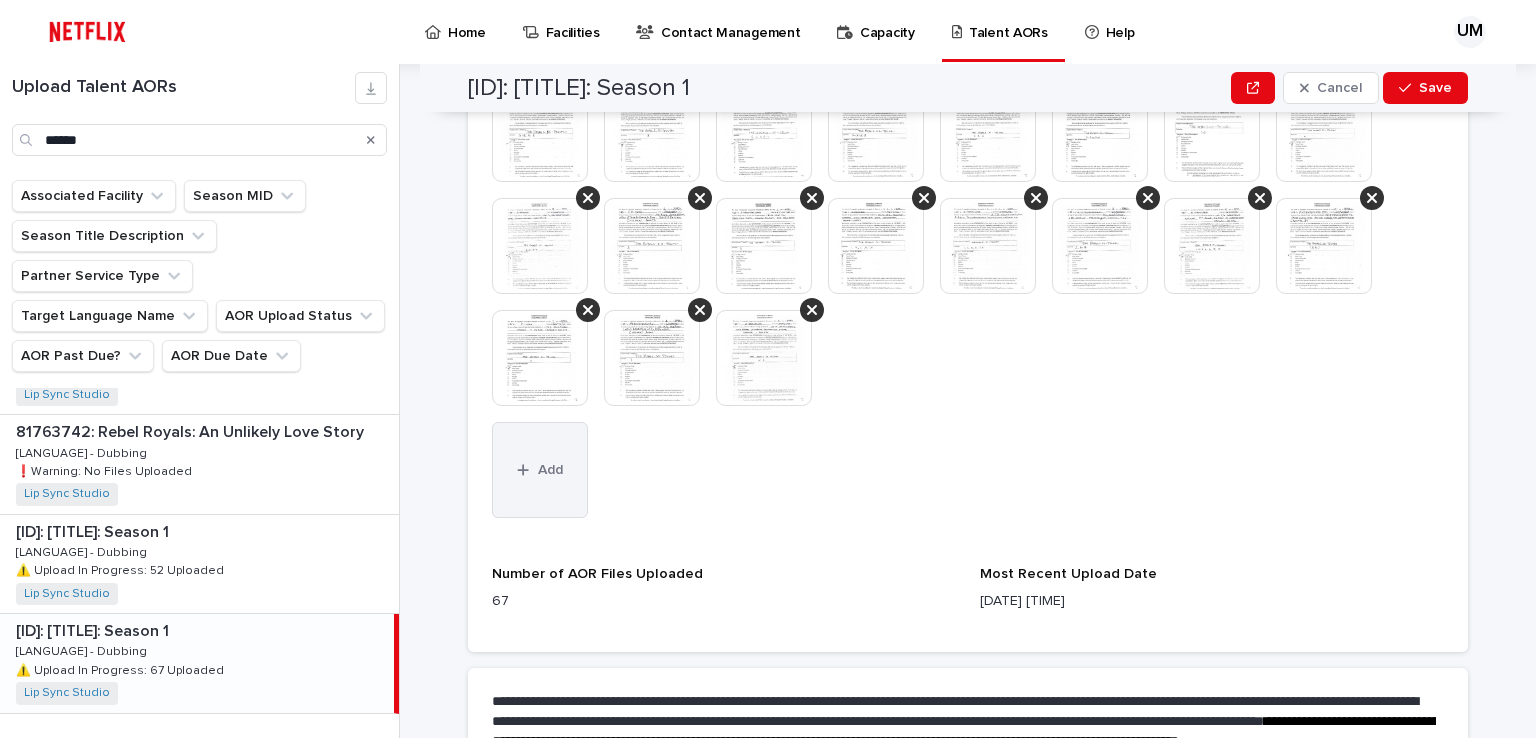 click on "Add" at bounding box center [540, 470] 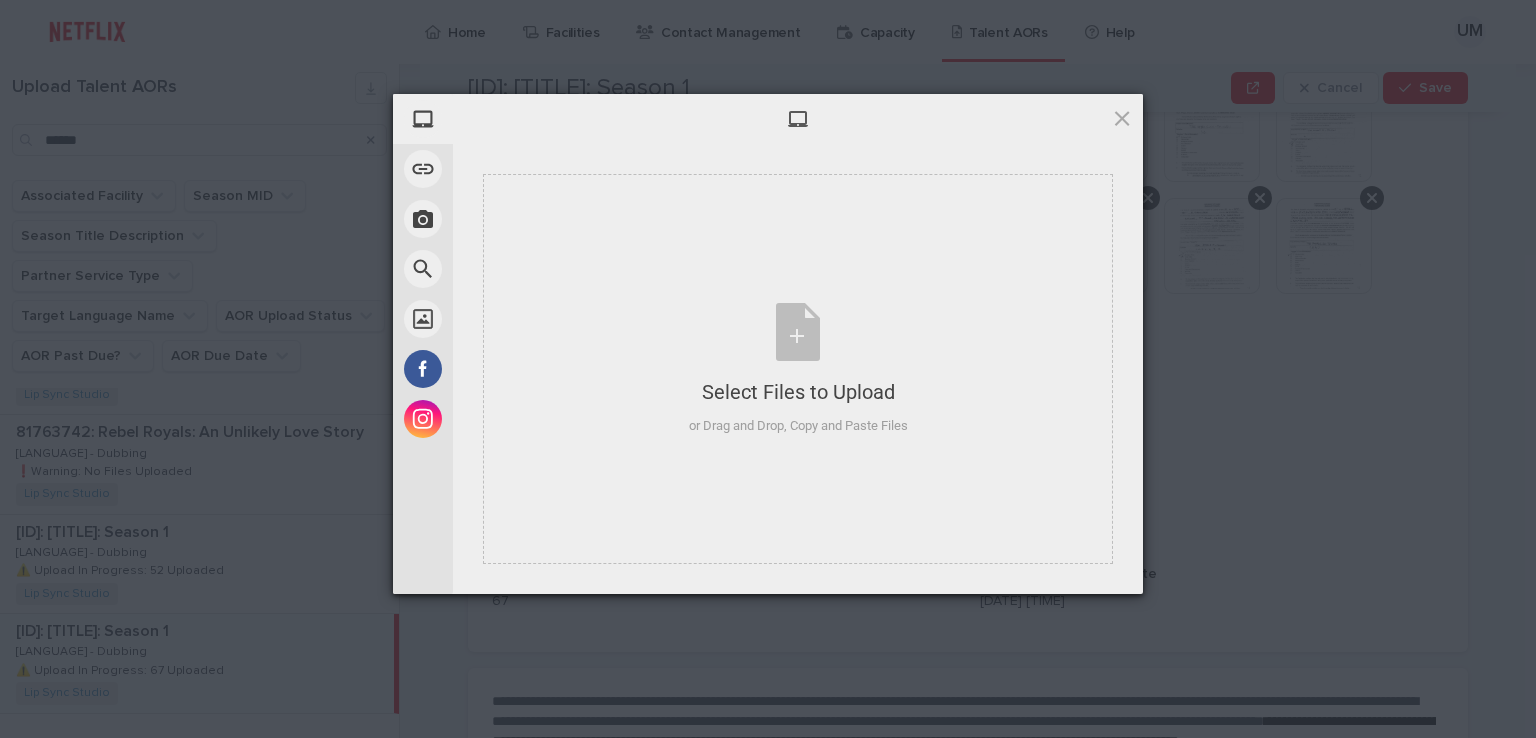 type 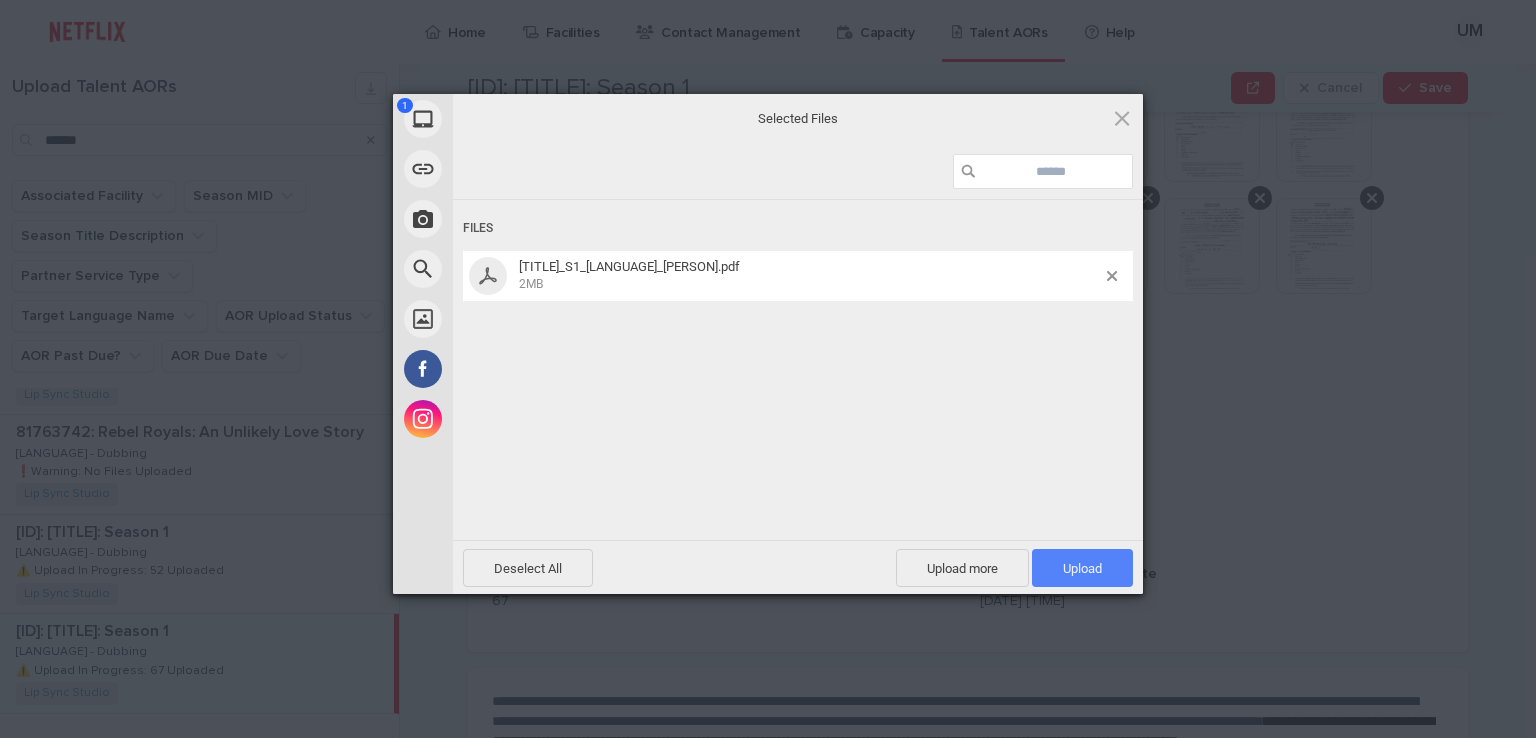click on "Upload
1" at bounding box center (1082, 568) 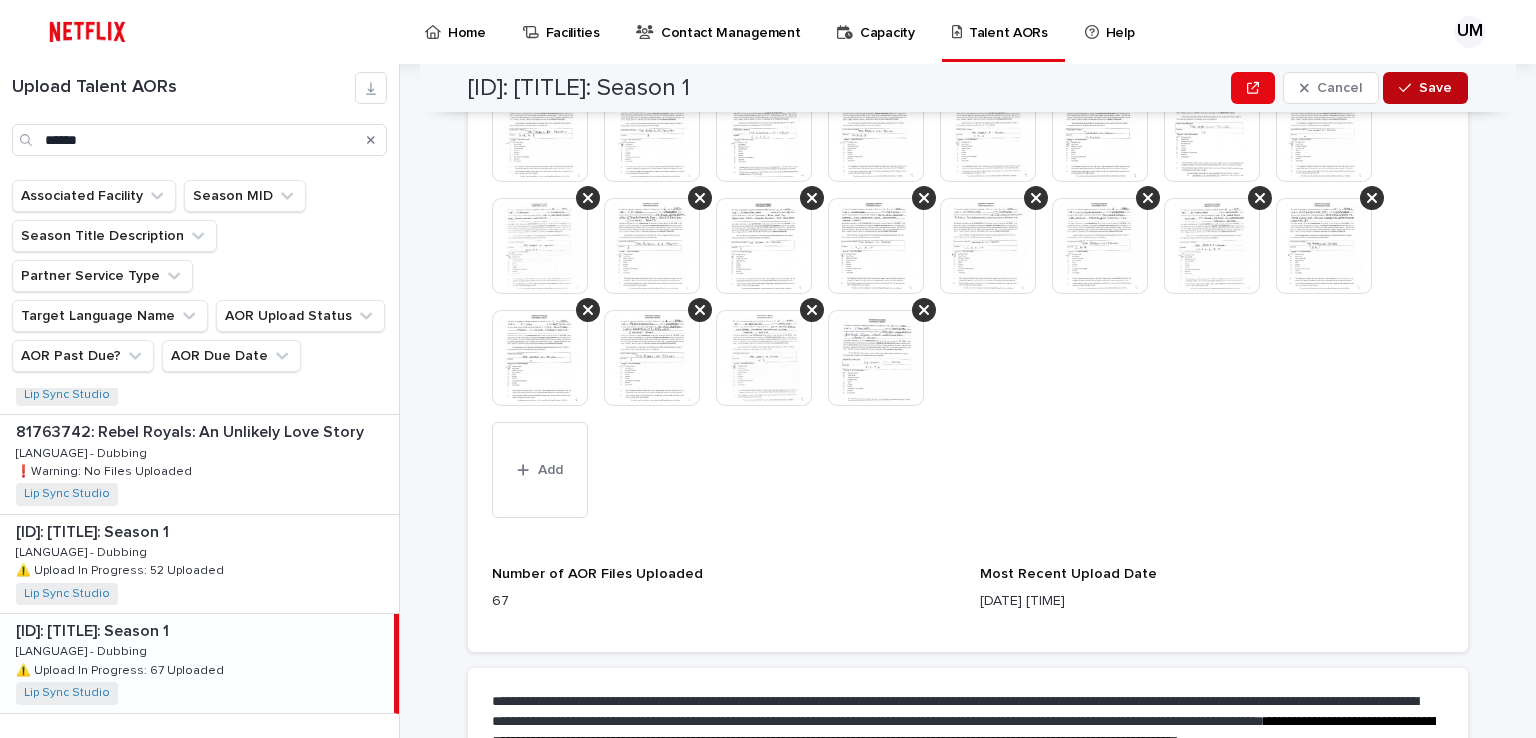 click on "Save" at bounding box center (1425, 88) 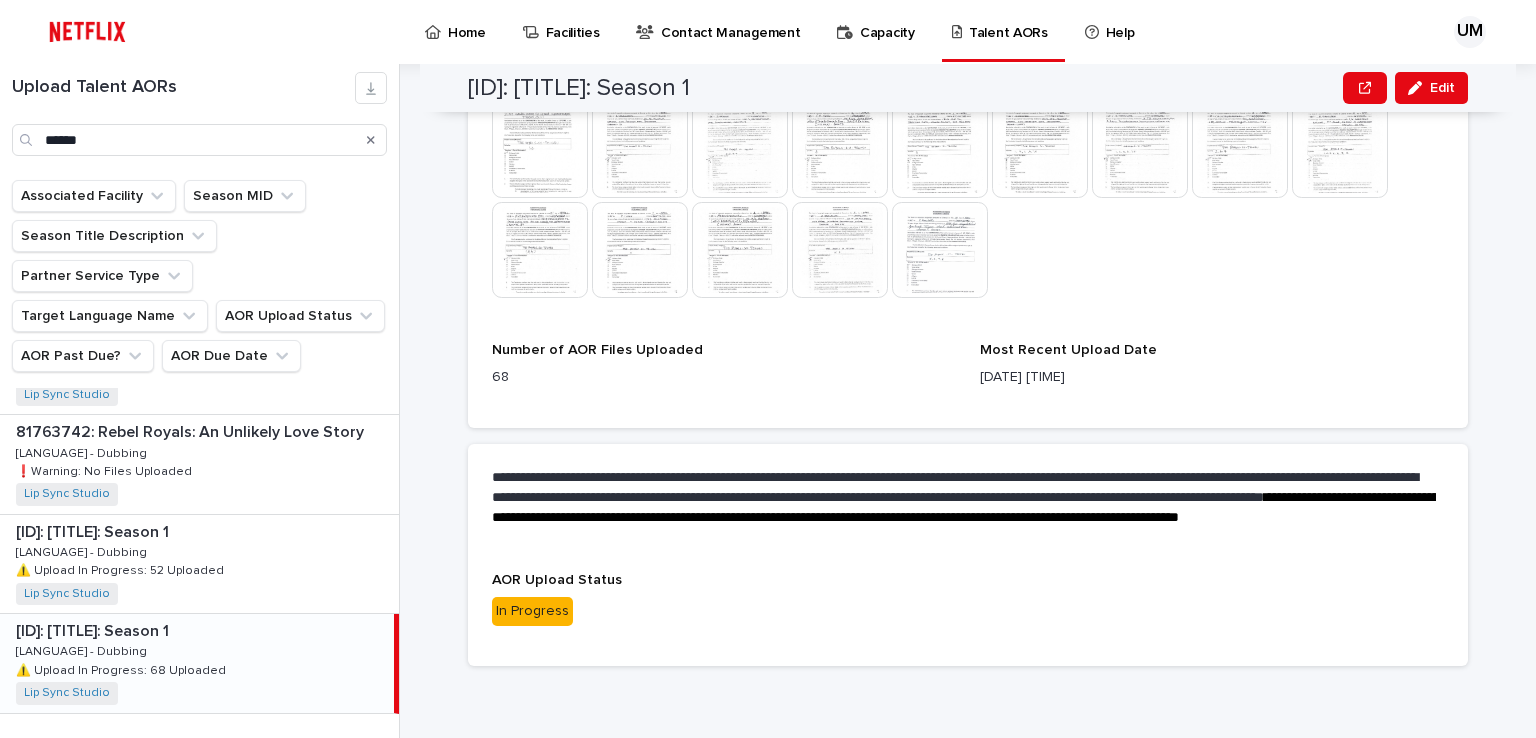 scroll, scrollTop: 1412, scrollLeft: 0, axis: vertical 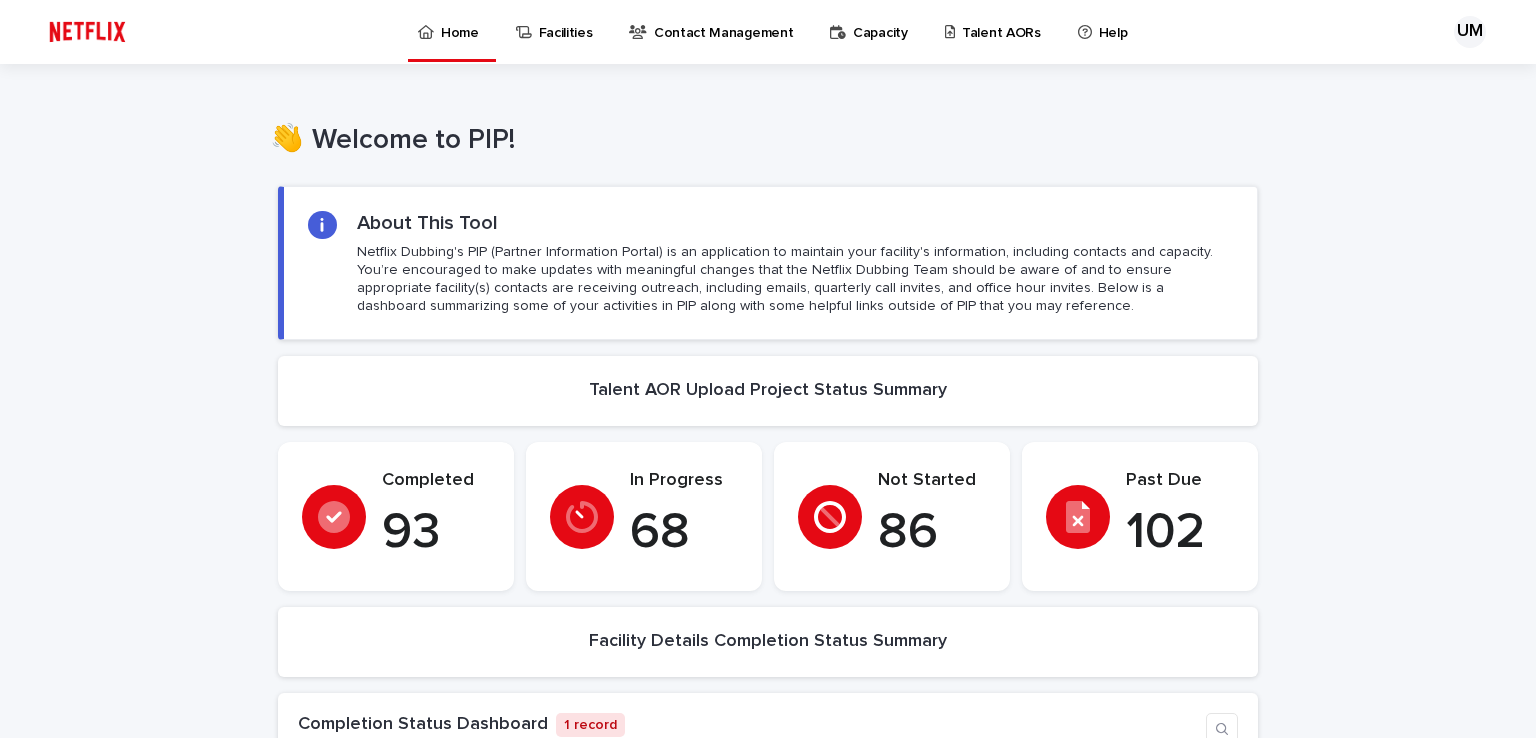 click on "Talent AORs" at bounding box center (1001, 21) 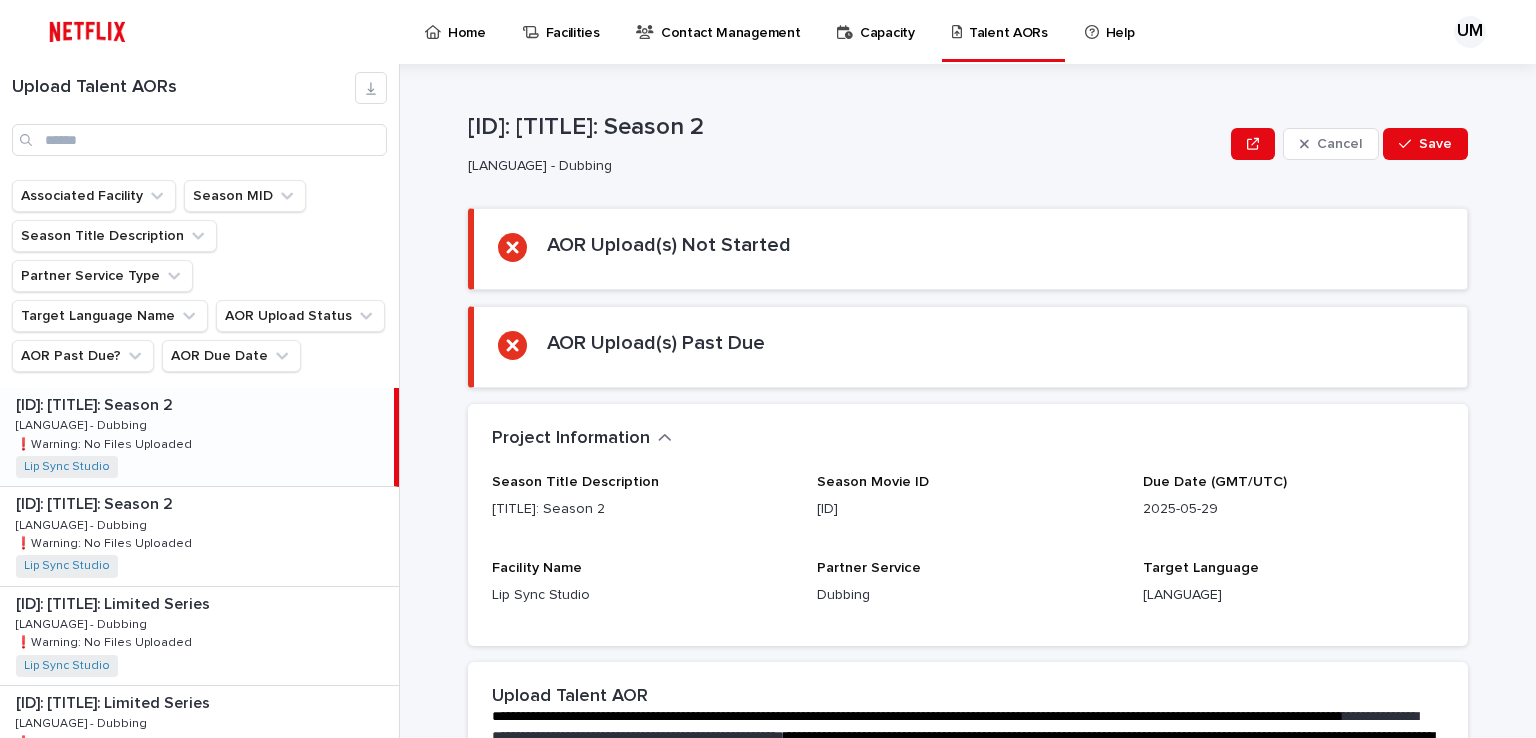 click on "[ID]: [TITLE]: Season 2 [TITLE]: Season 2   [LANGUAGE] - Dubbing [LANGUAGE] - Dubbing   ❗️Warning: No Files Uploaded ❗️Warning: No Files Uploaded   Lip Sync Studio   + 0" at bounding box center [197, 437] 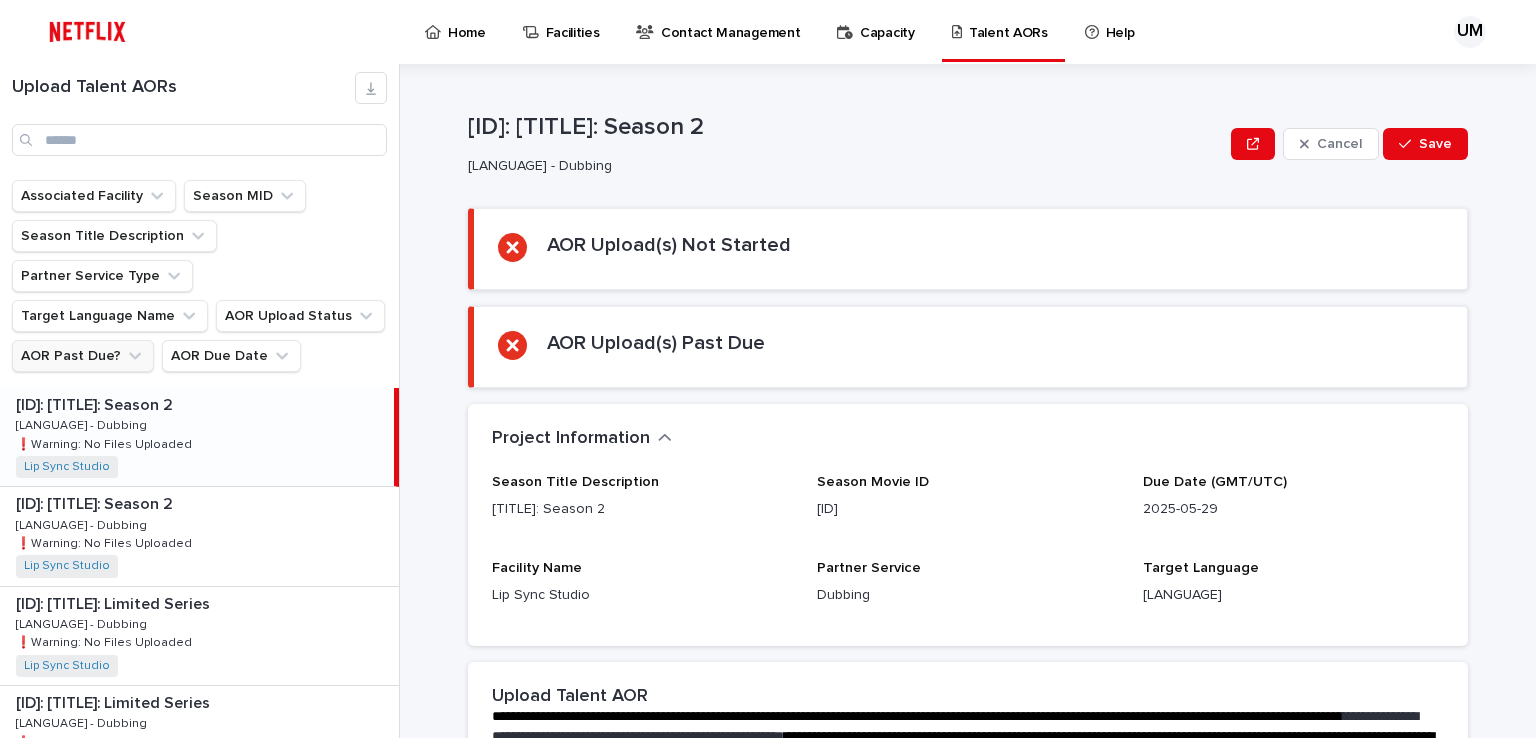 click on "AOR Past Due?" at bounding box center [83, 356] 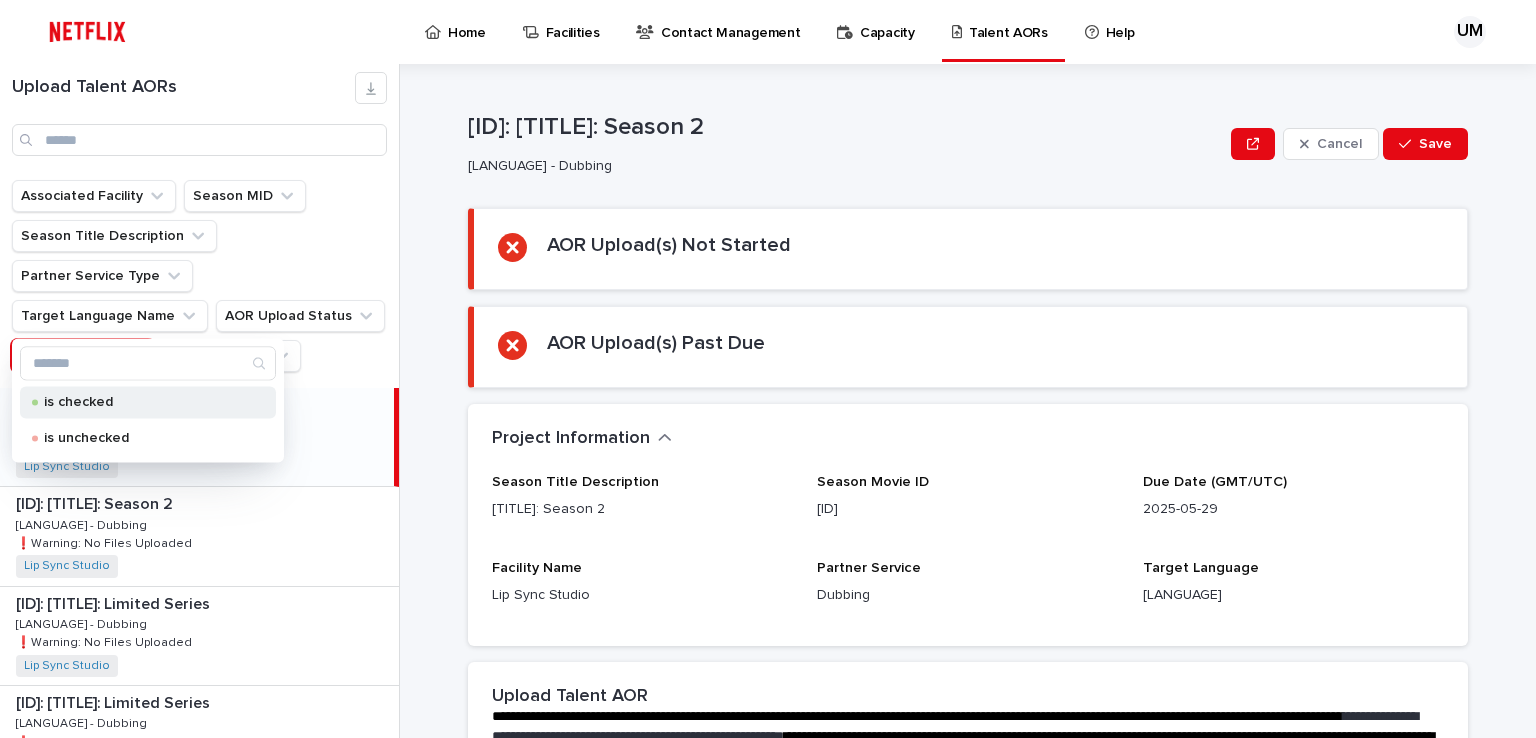 click on "is checked" at bounding box center [144, 402] 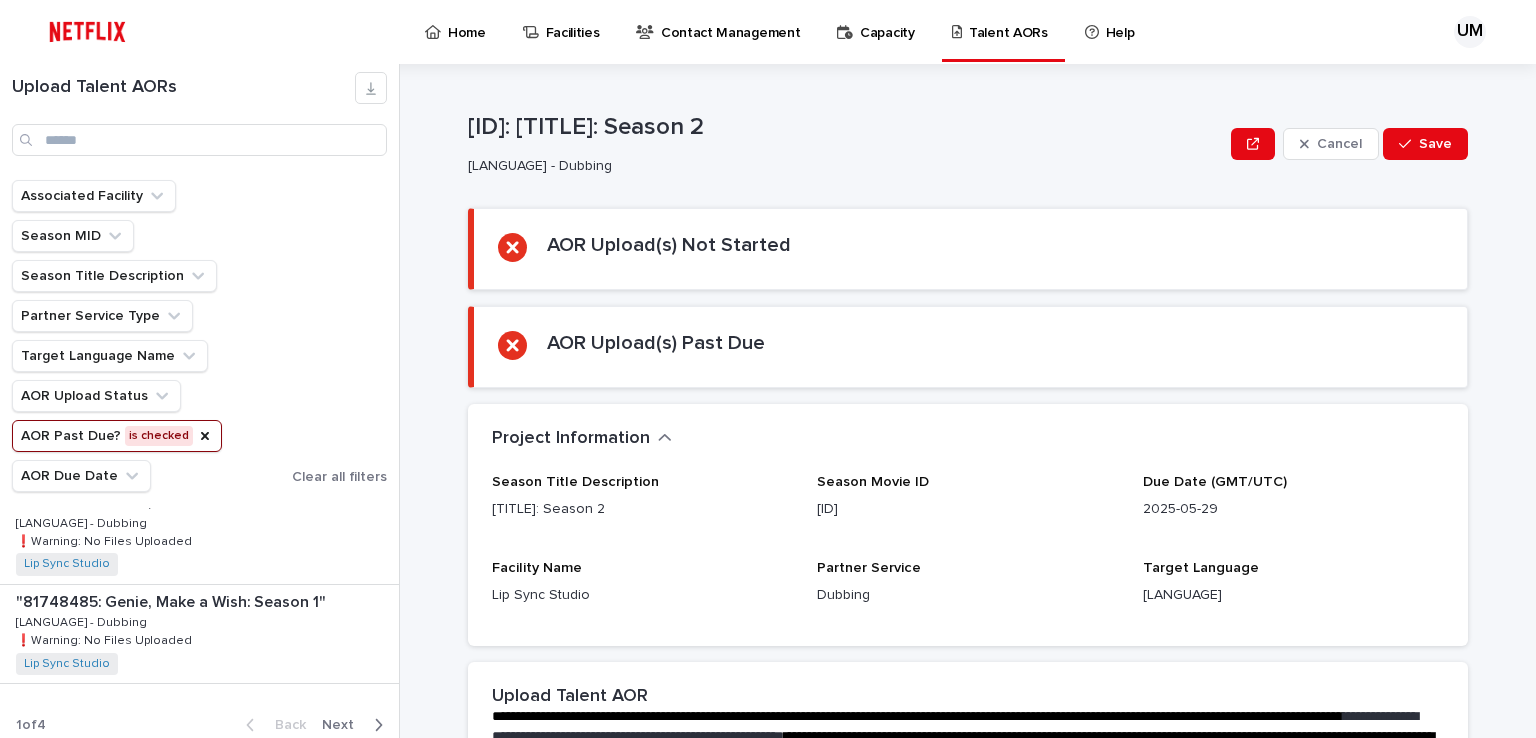 scroll, scrollTop: 2809, scrollLeft: 0, axis: vertical 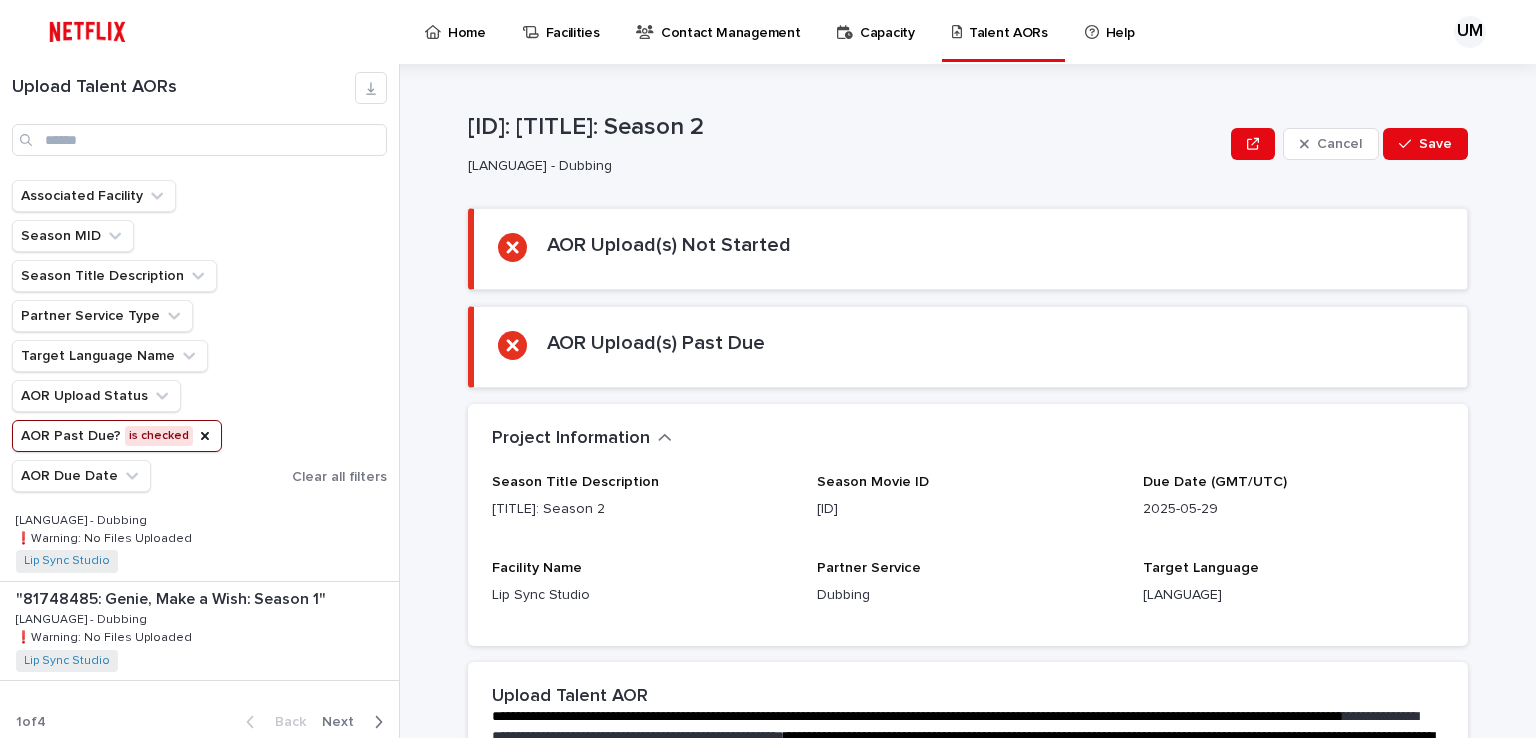 click on "Next" at bounding box center [344, 722] 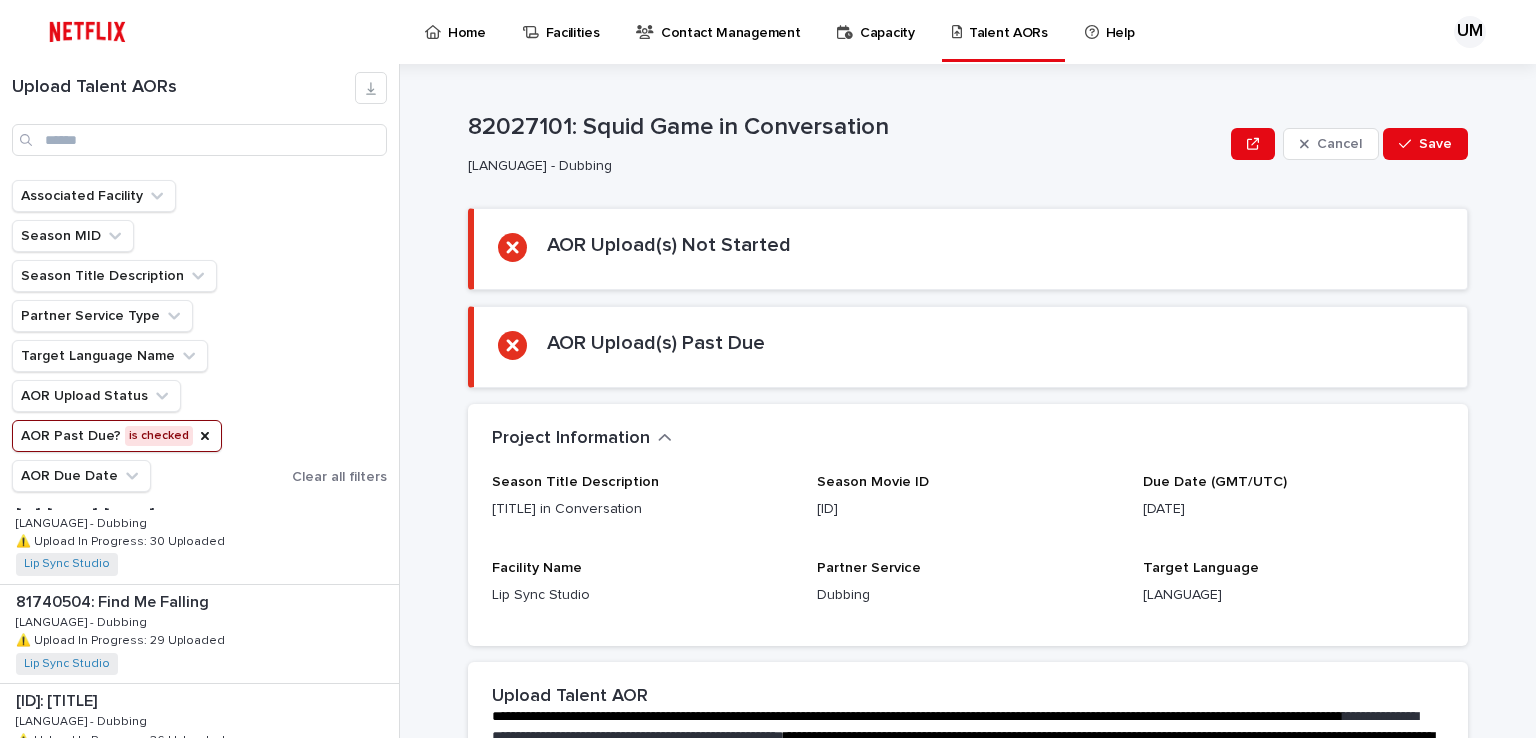 scroll, scrollTop: 2009, scrollLeft: 0, axis: vertical 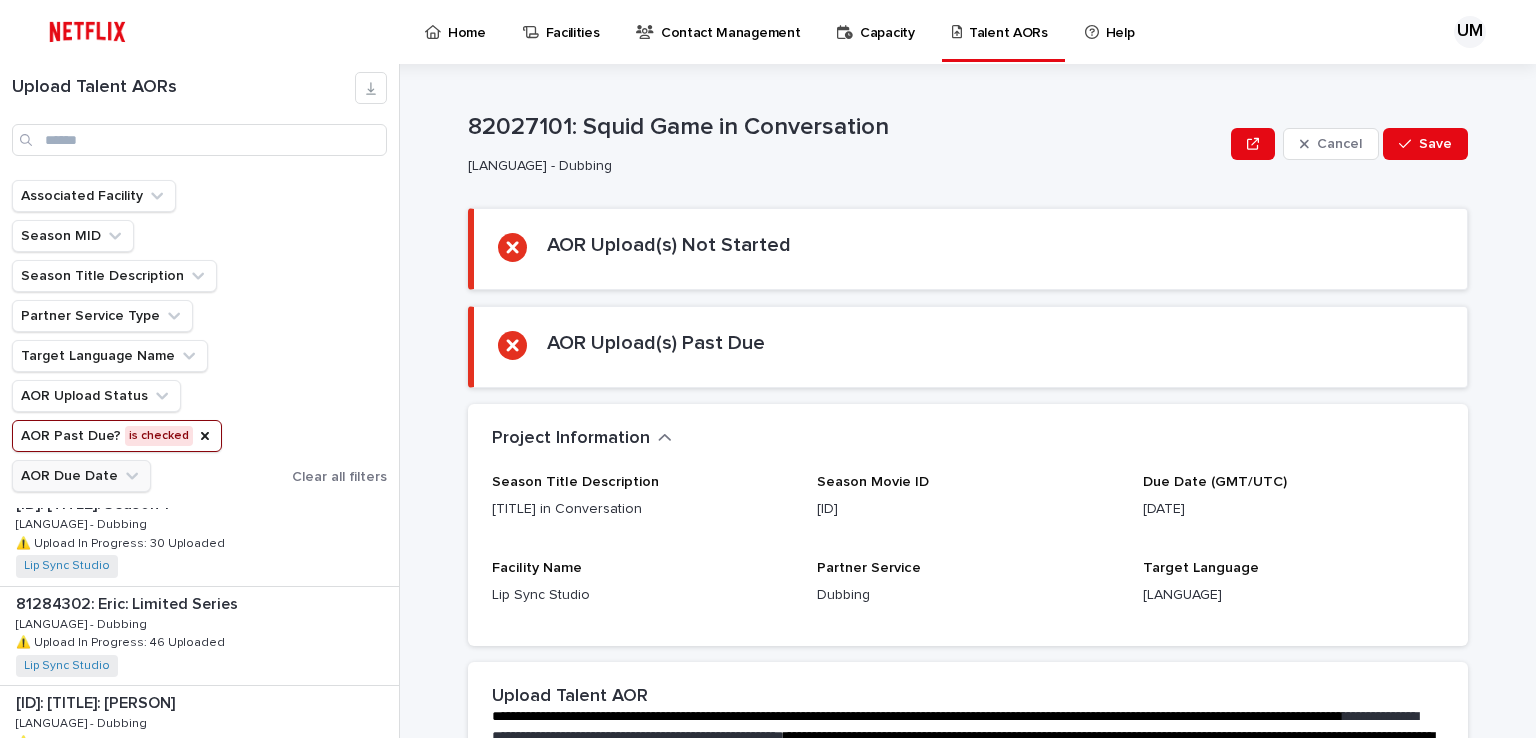 click on "AOR Due Date" at bounding box center [81, 476] 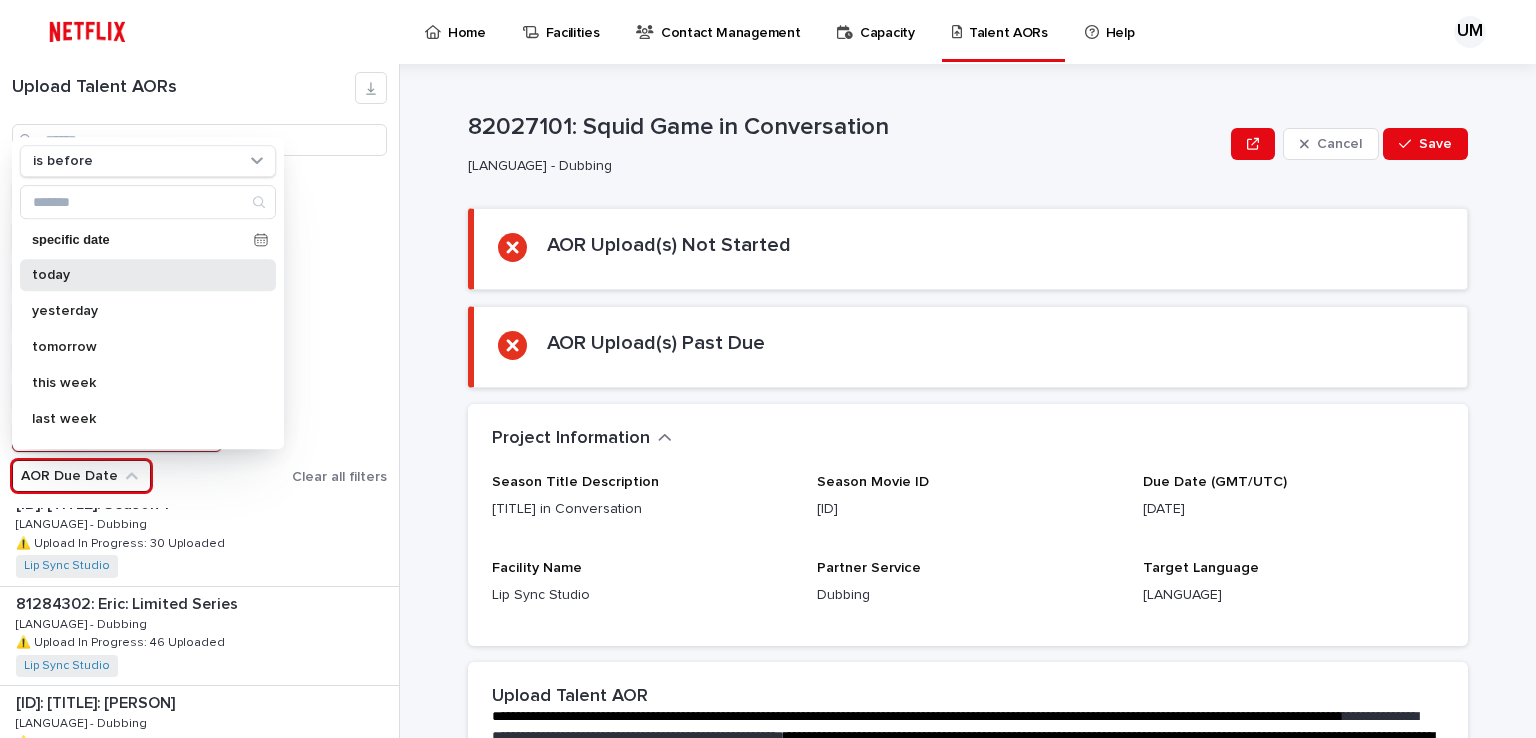 click on "today" at bounding box center [138, 275] 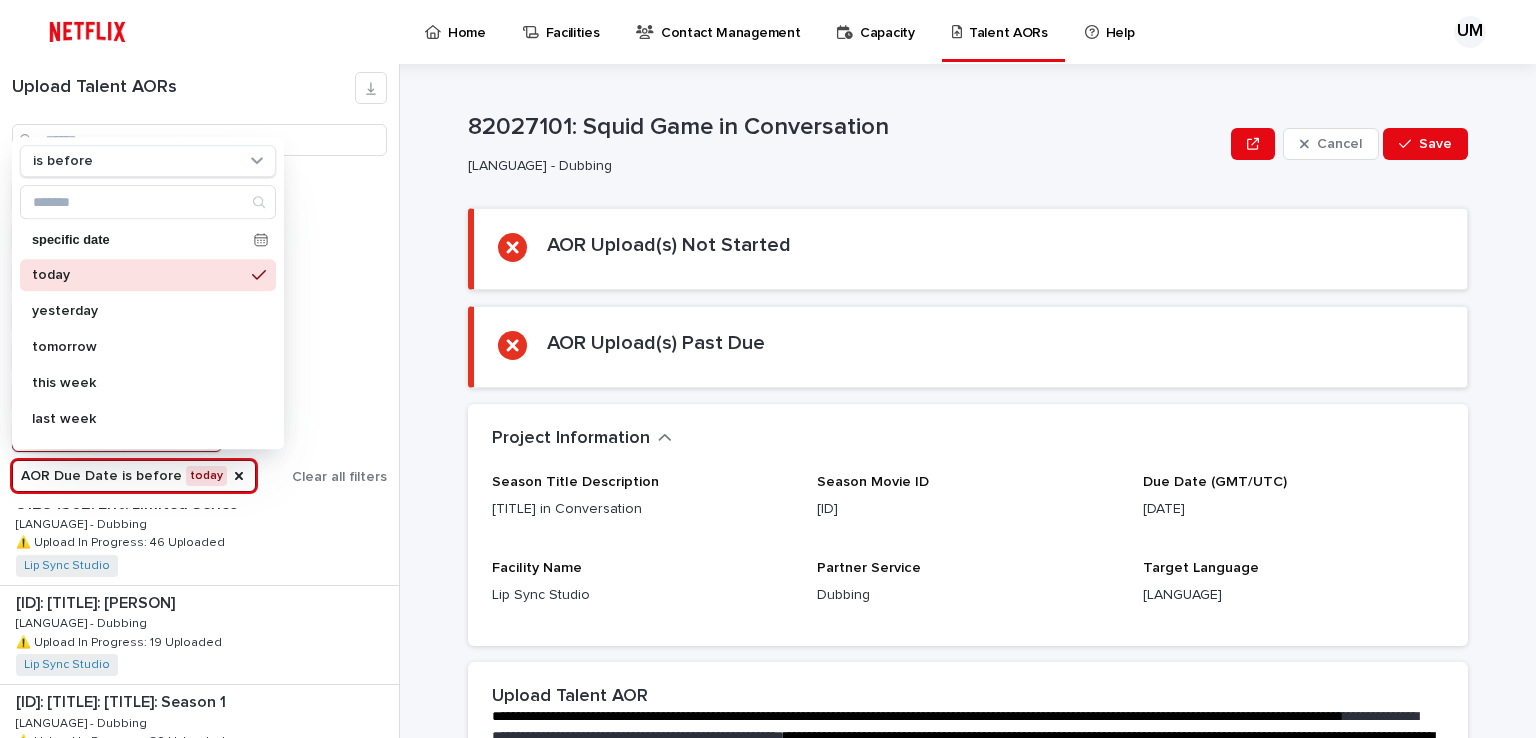 scroll, scrollTop: 2009, scrollLeft: 0, axis: vertical 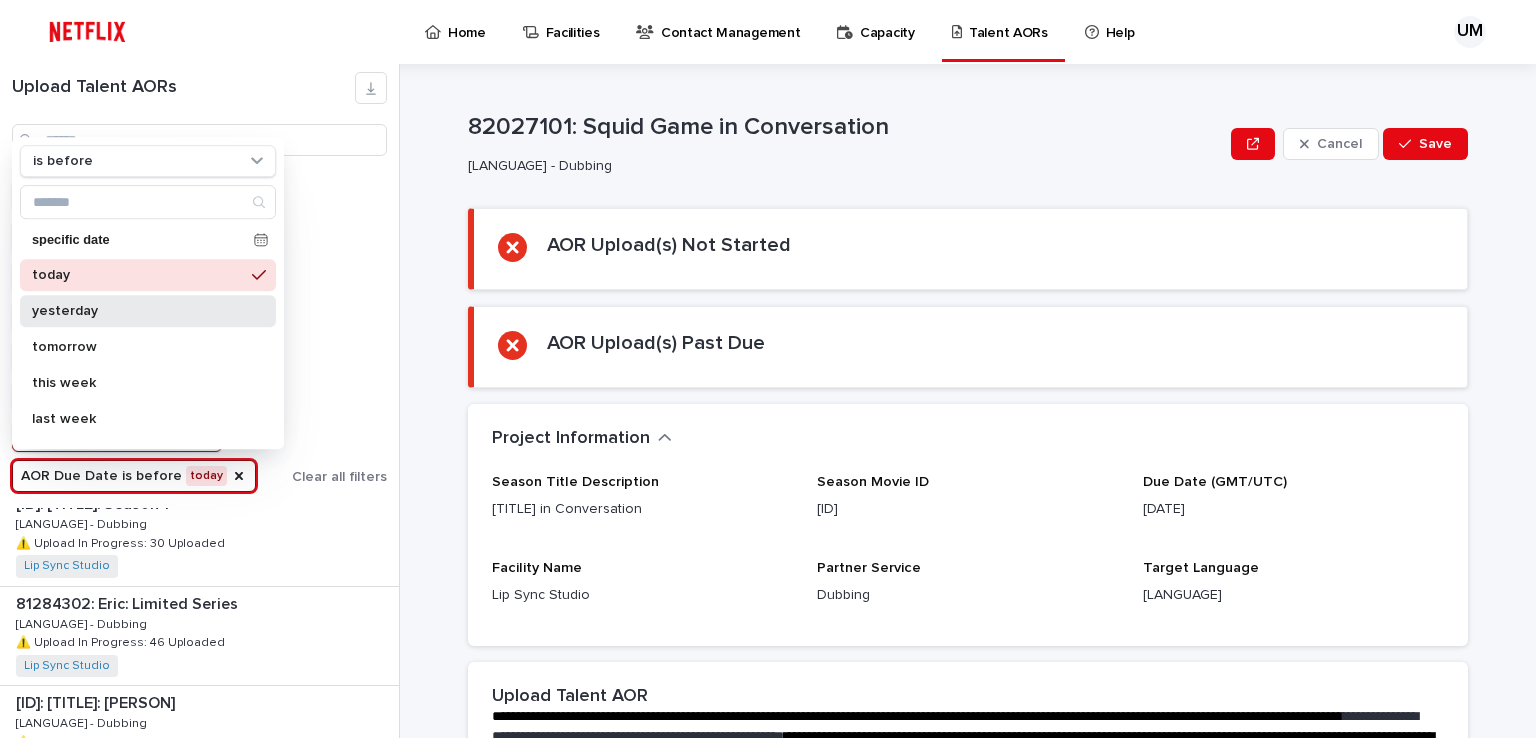 click on "yesterday" at bounding box center (148, 311) 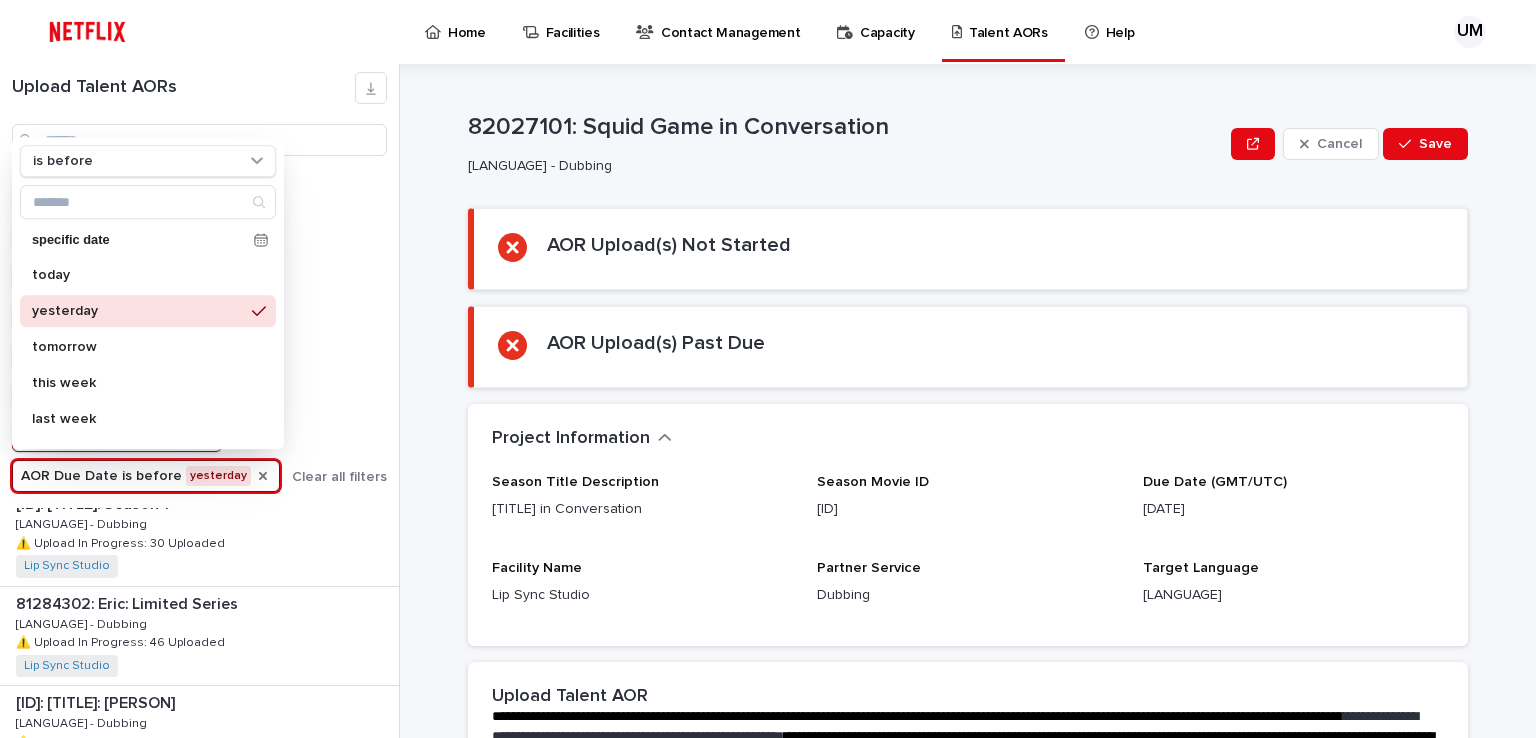 drag, startPoint x: 337, startPoint y: 508, endPoint x: 238, endPoint y: 473, distance: 105.00476 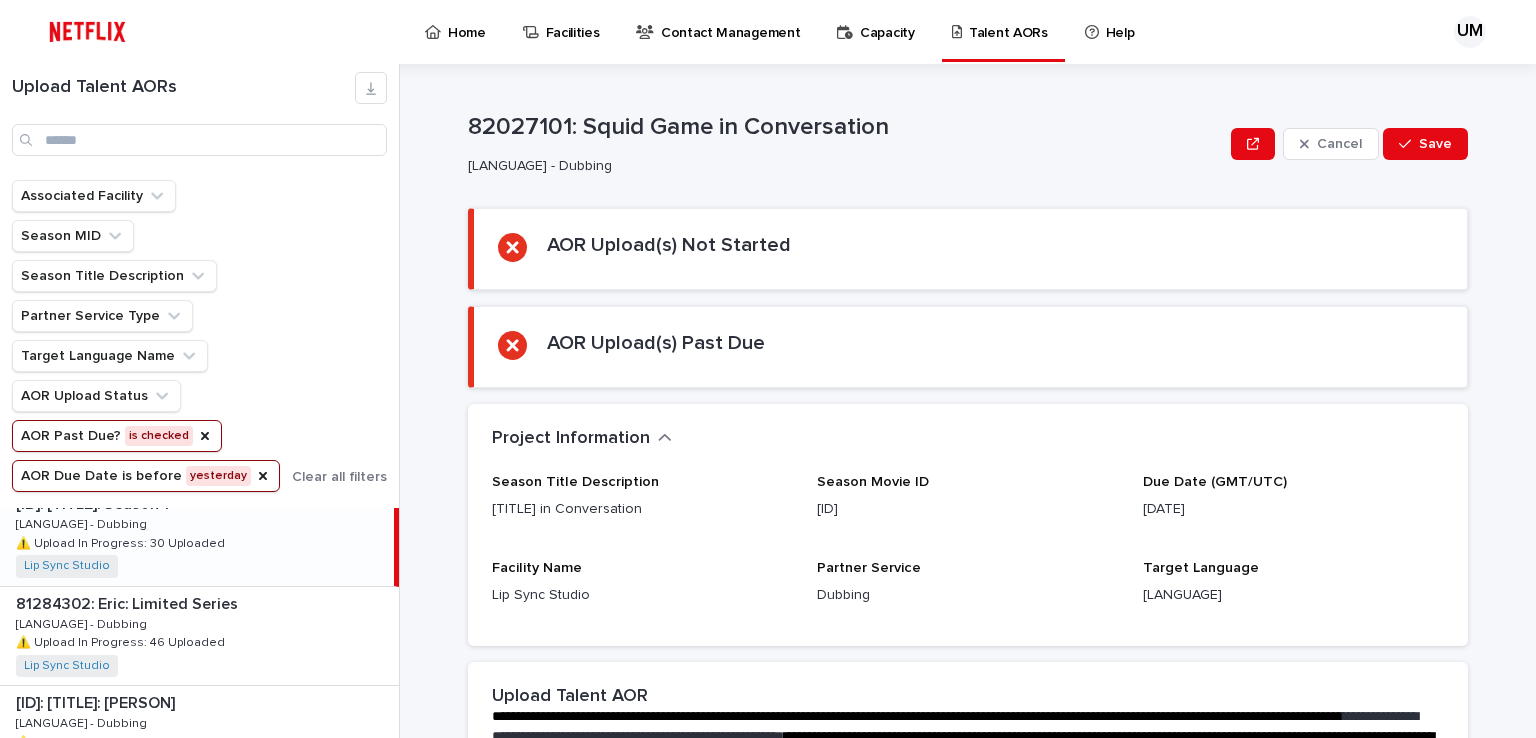 click on "AOR Due Date is before yesterday" at bounding box center (146, 476) 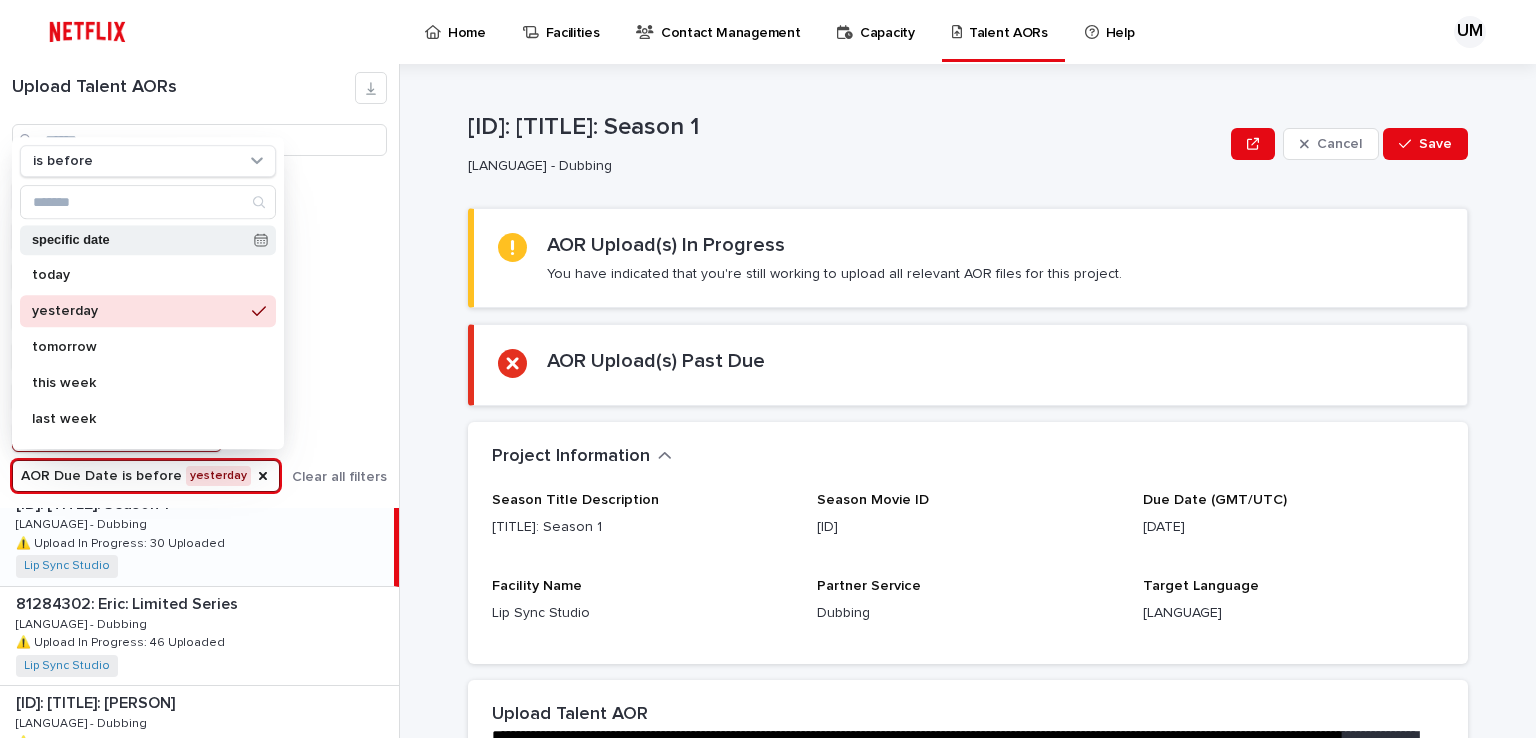 click on "specific date" at bounding box center [139, 240] 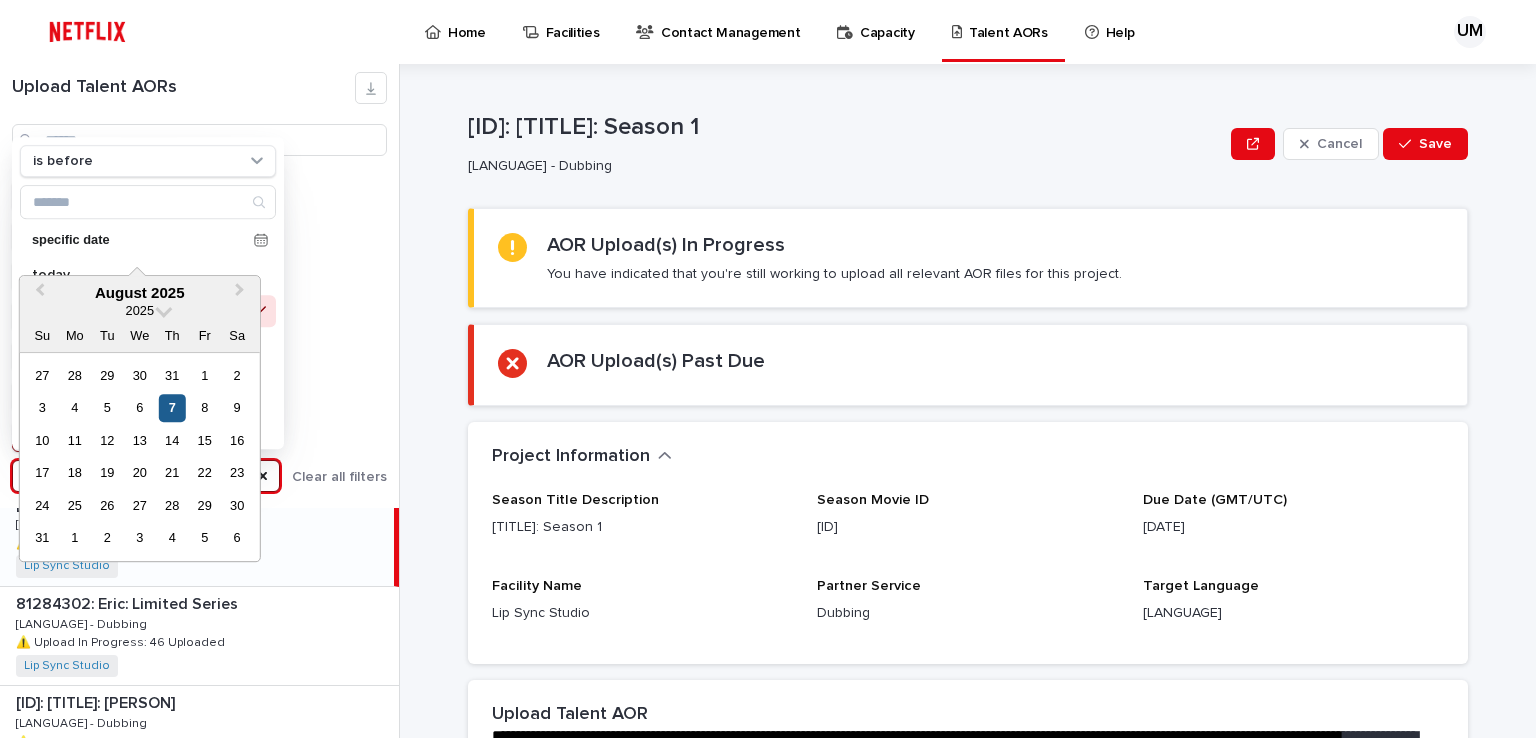 click on "7" at bounding box center [172, 408] 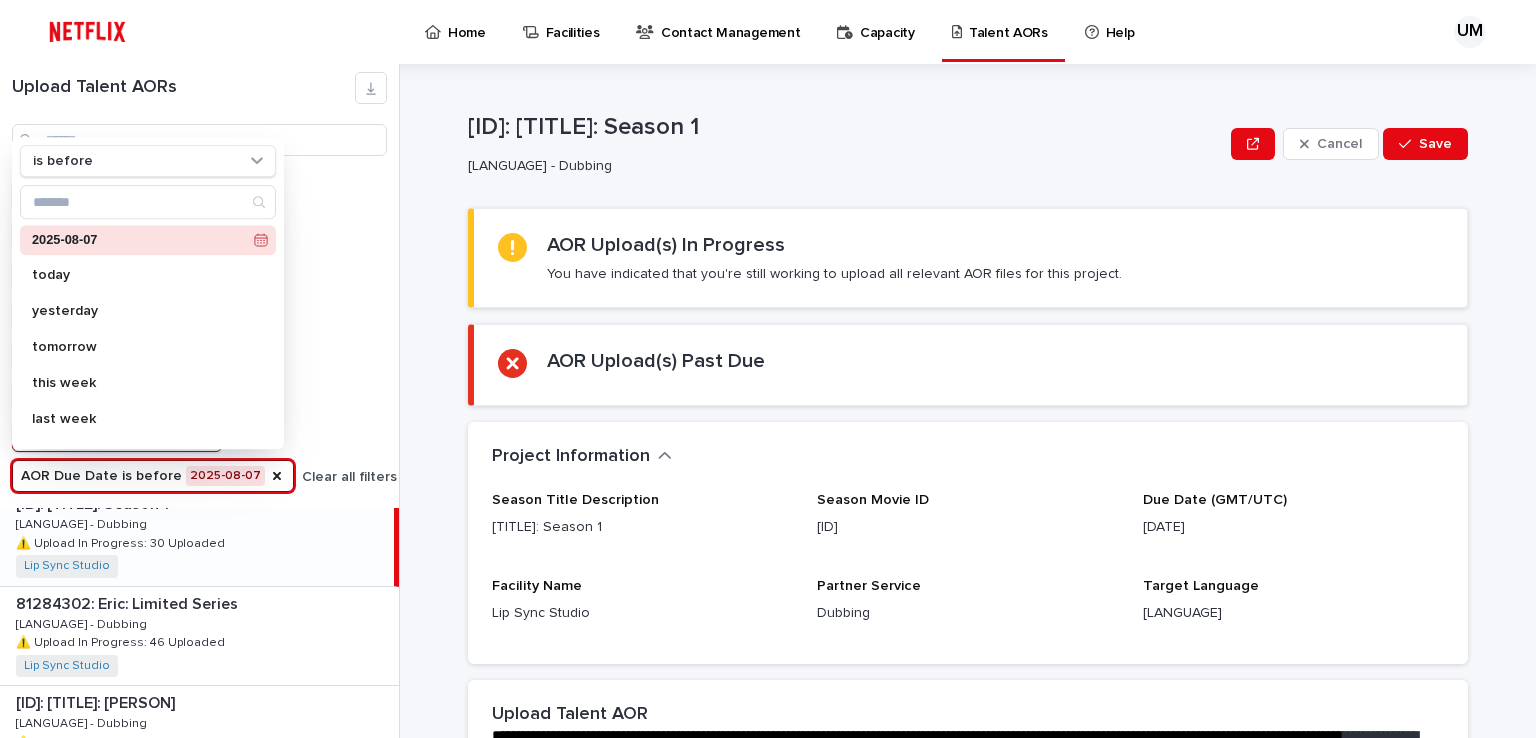 click on "Clear all filters" at bounding box center (349, 477) 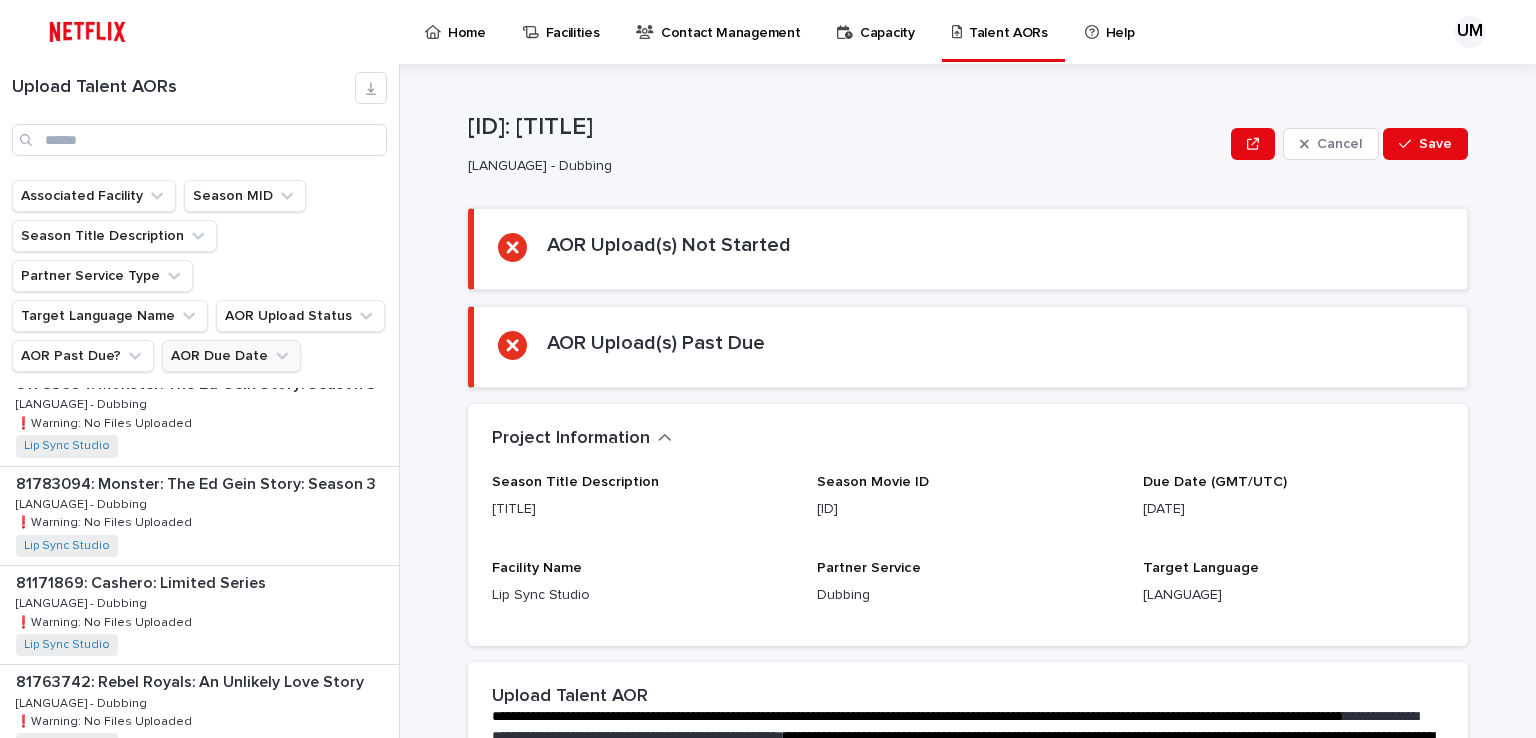 click on "AOR Due Date" at bounding box center [231, 356] 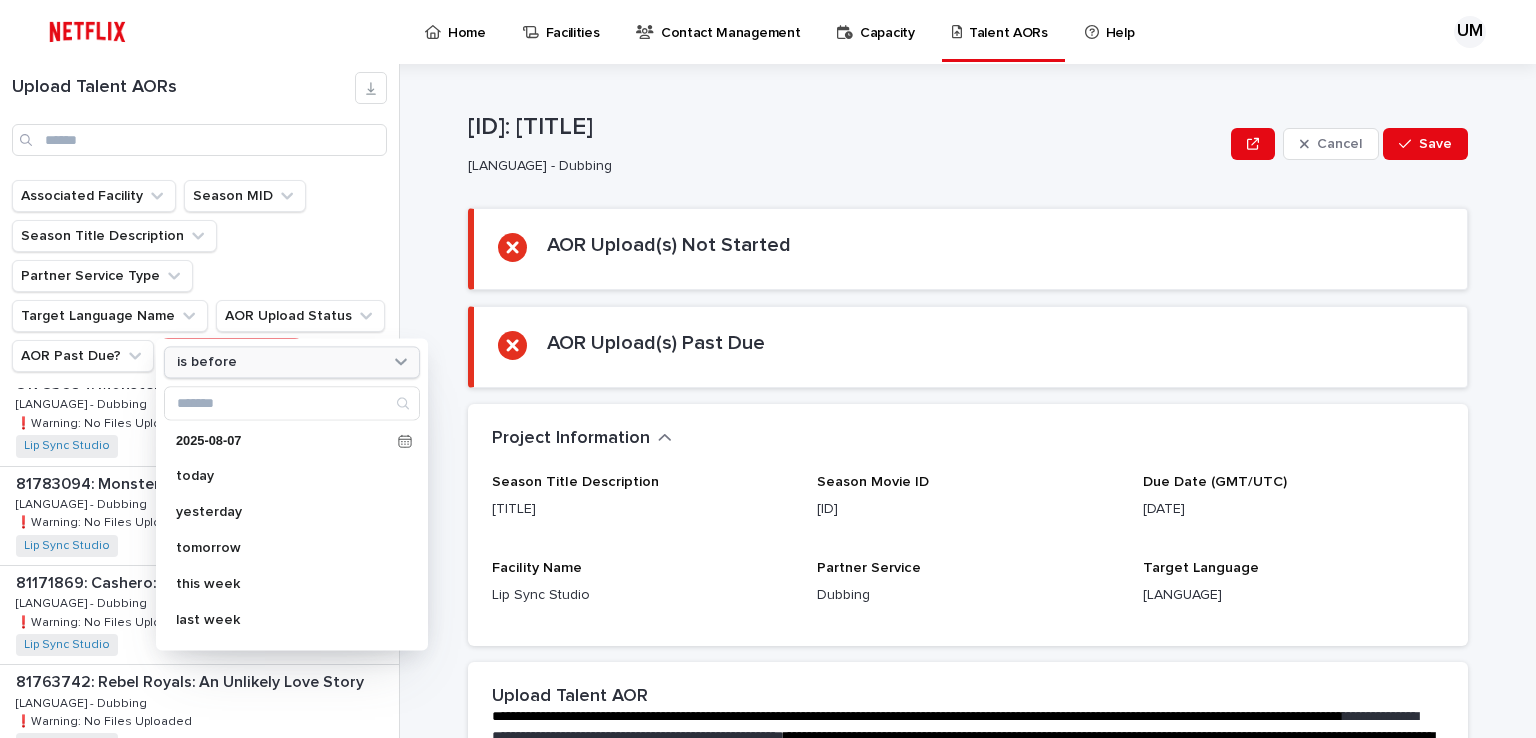 click on "is before" at bounding box center [279, 362] 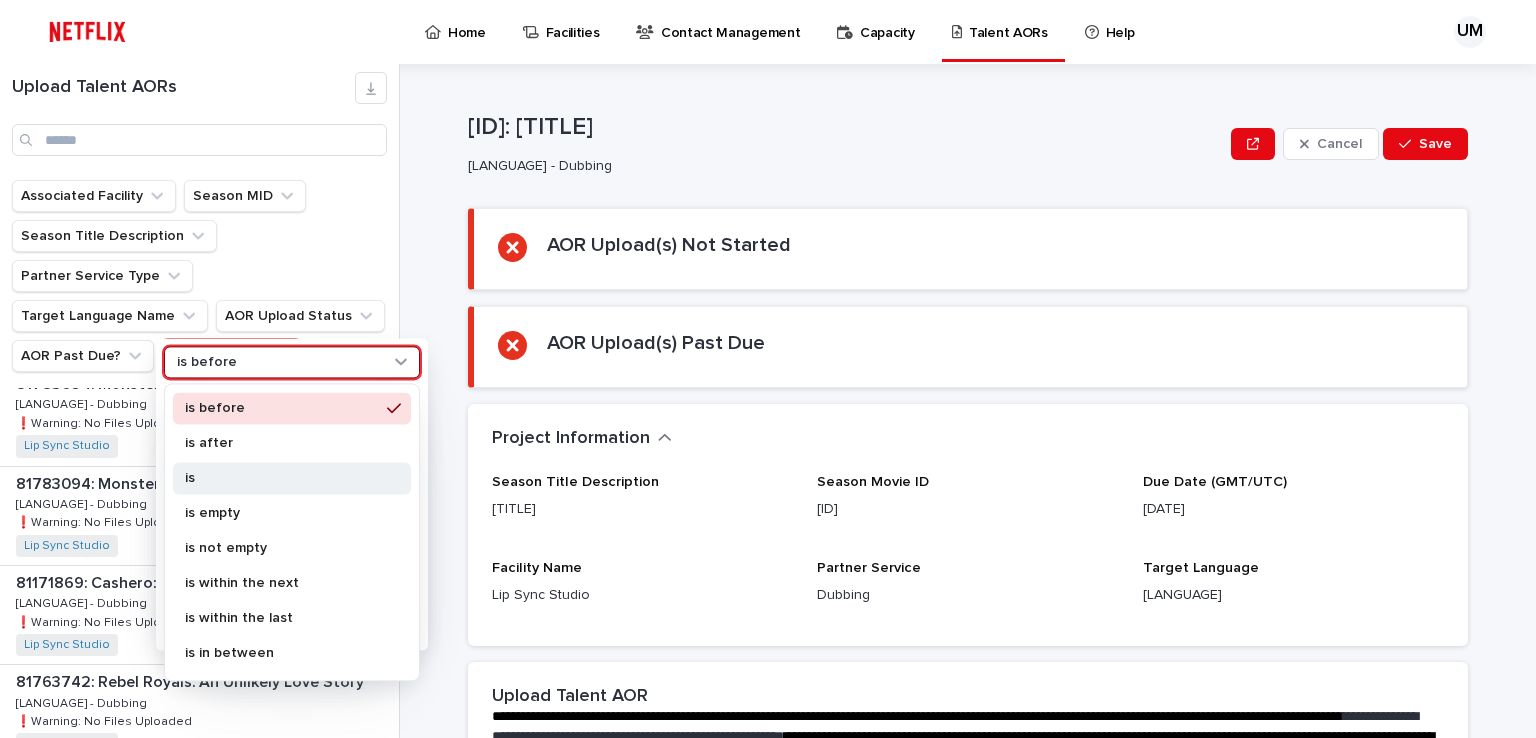 click on "is" at bounding box center (292, 478) 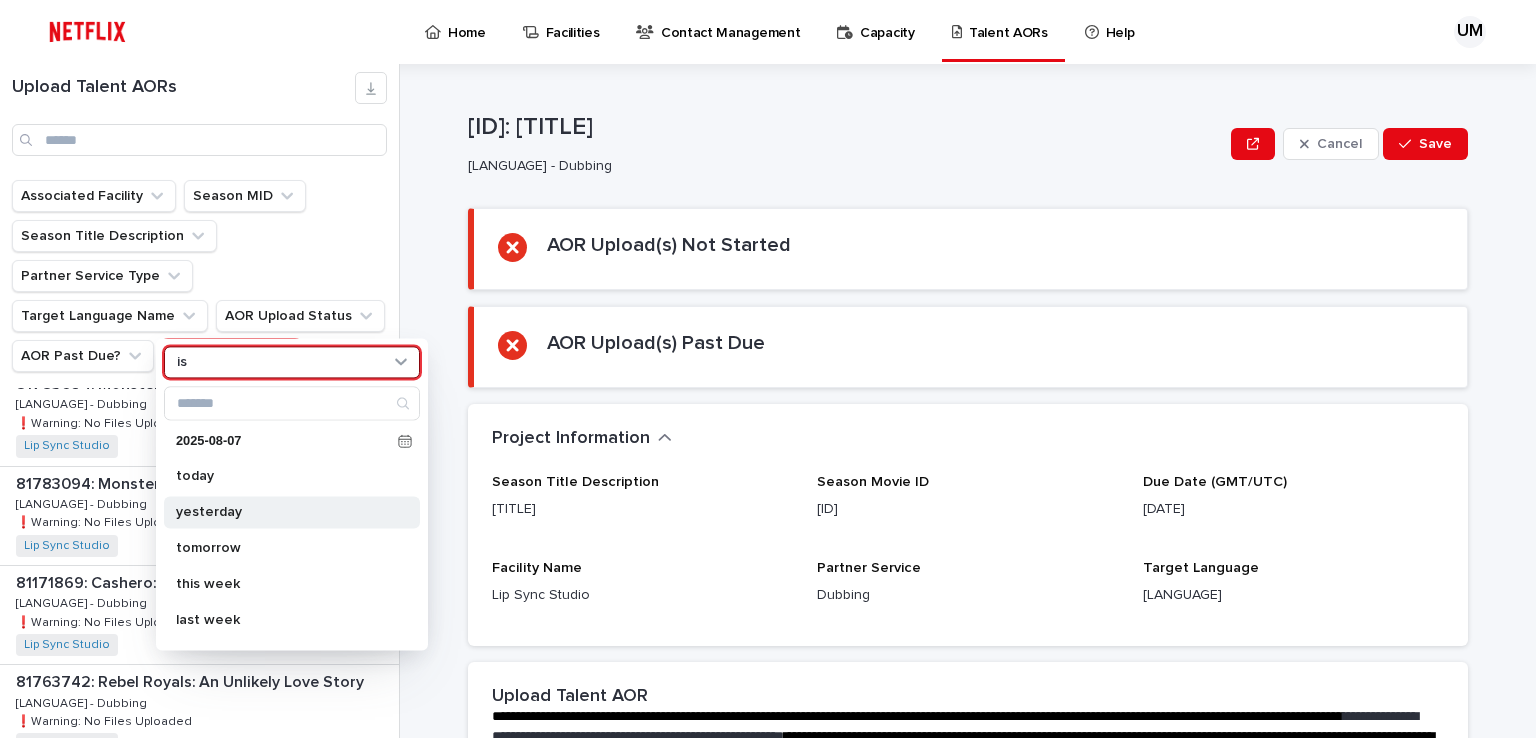 click on "yesterday" at bounding box center [282, 512] 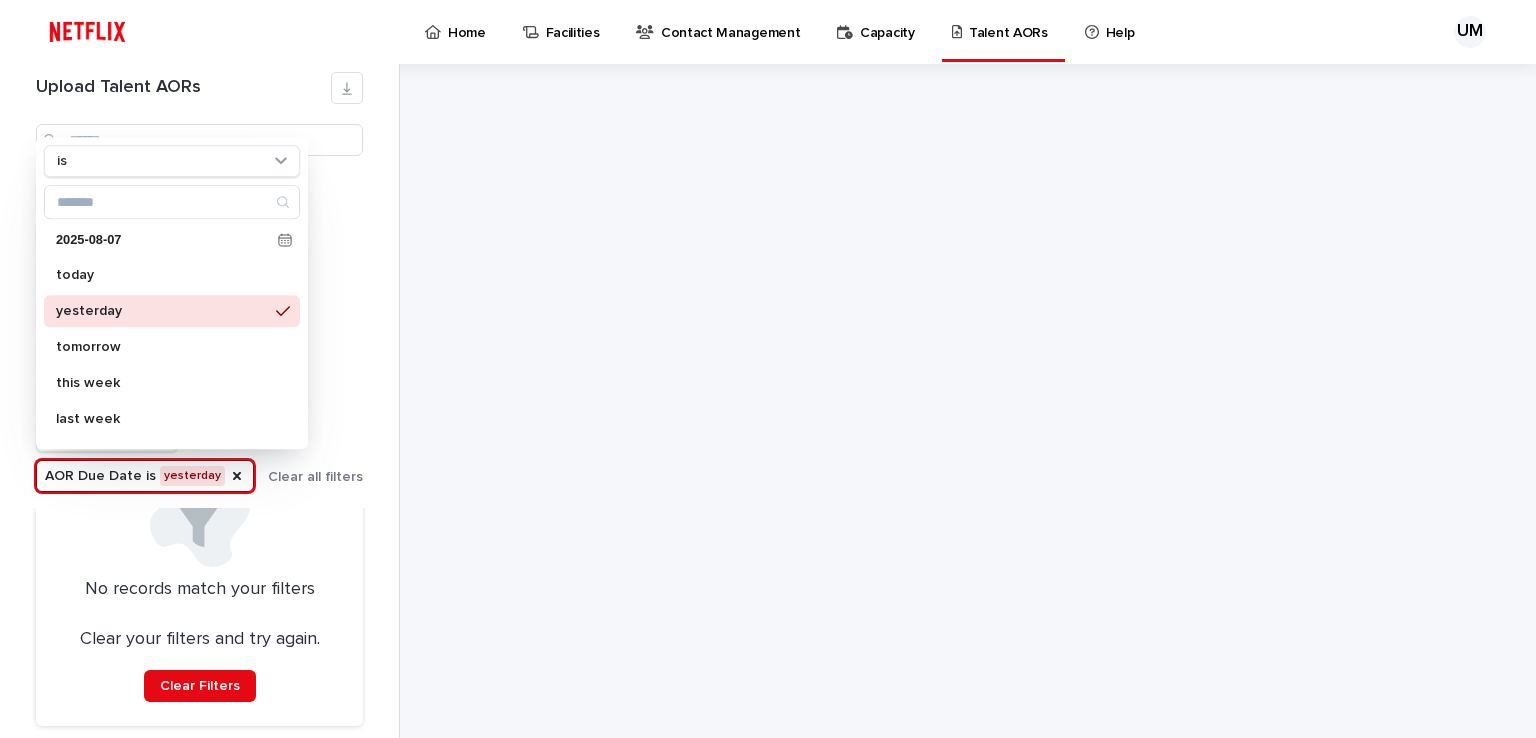 scroll, scrollTop: 86, scrollLeft: 0, axis: vertical 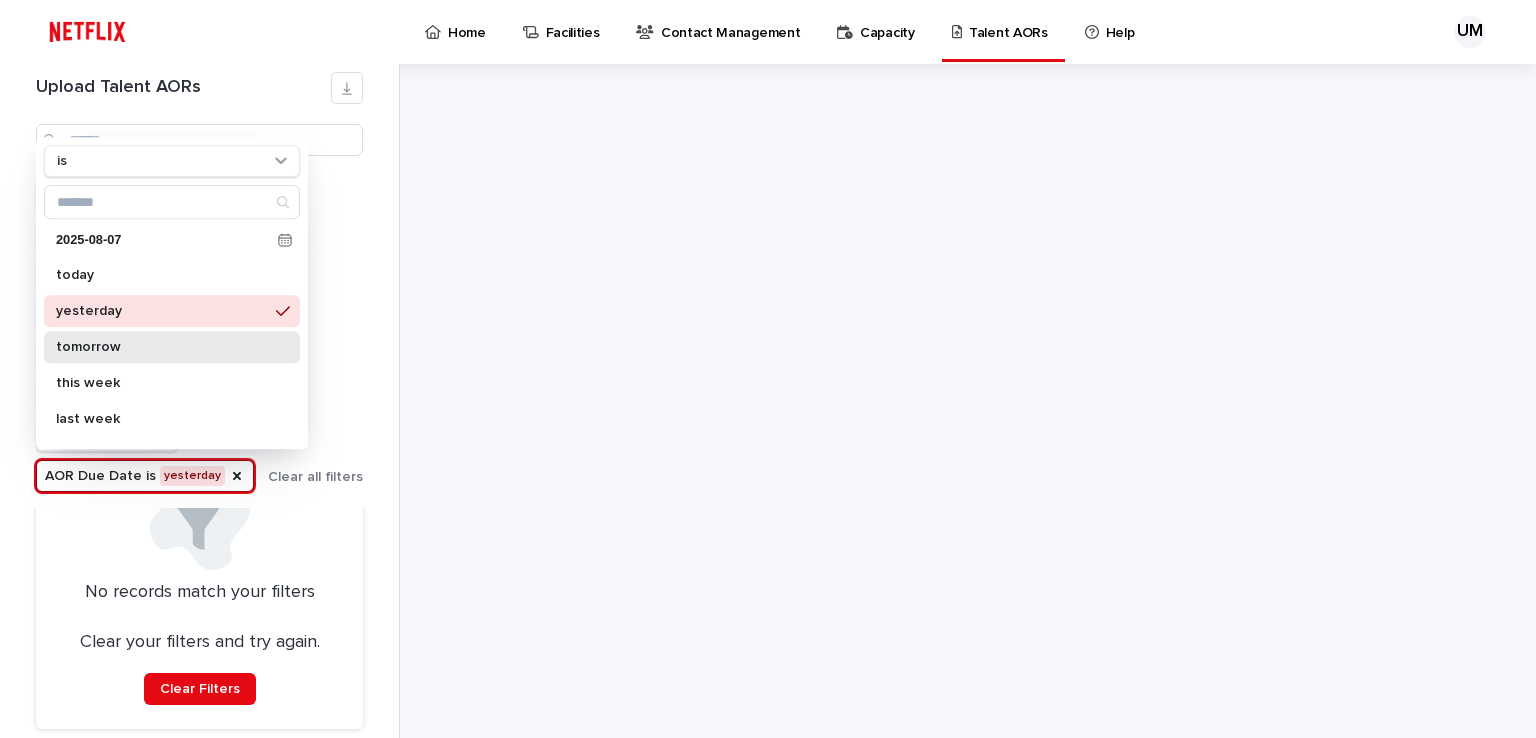 click on "tomorrow" at bounding box center (162, 347) 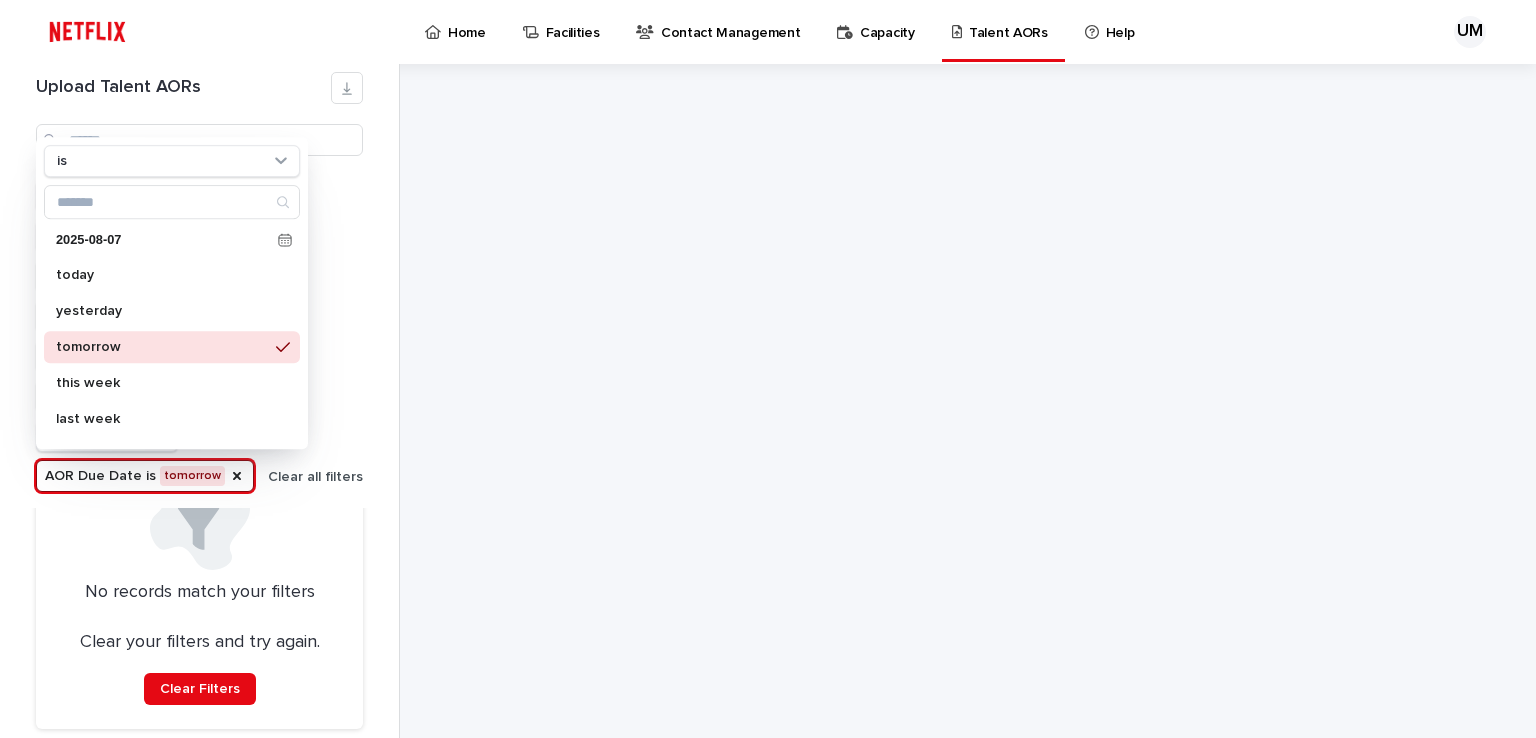 click on "Clear all filters" at bounding box center [315, 477] 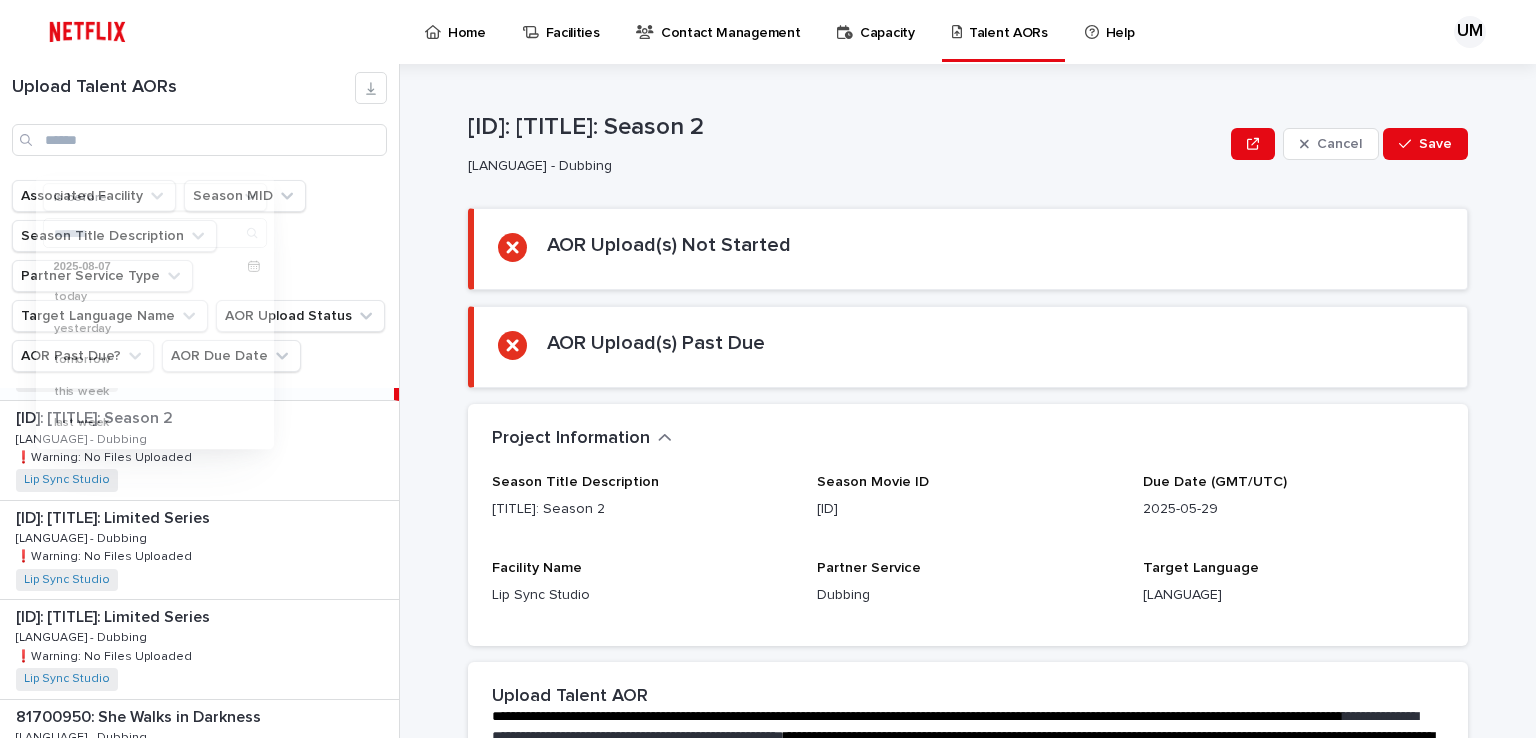 scroll, scrollTop: 0, scrollLeft: 0, axis: both 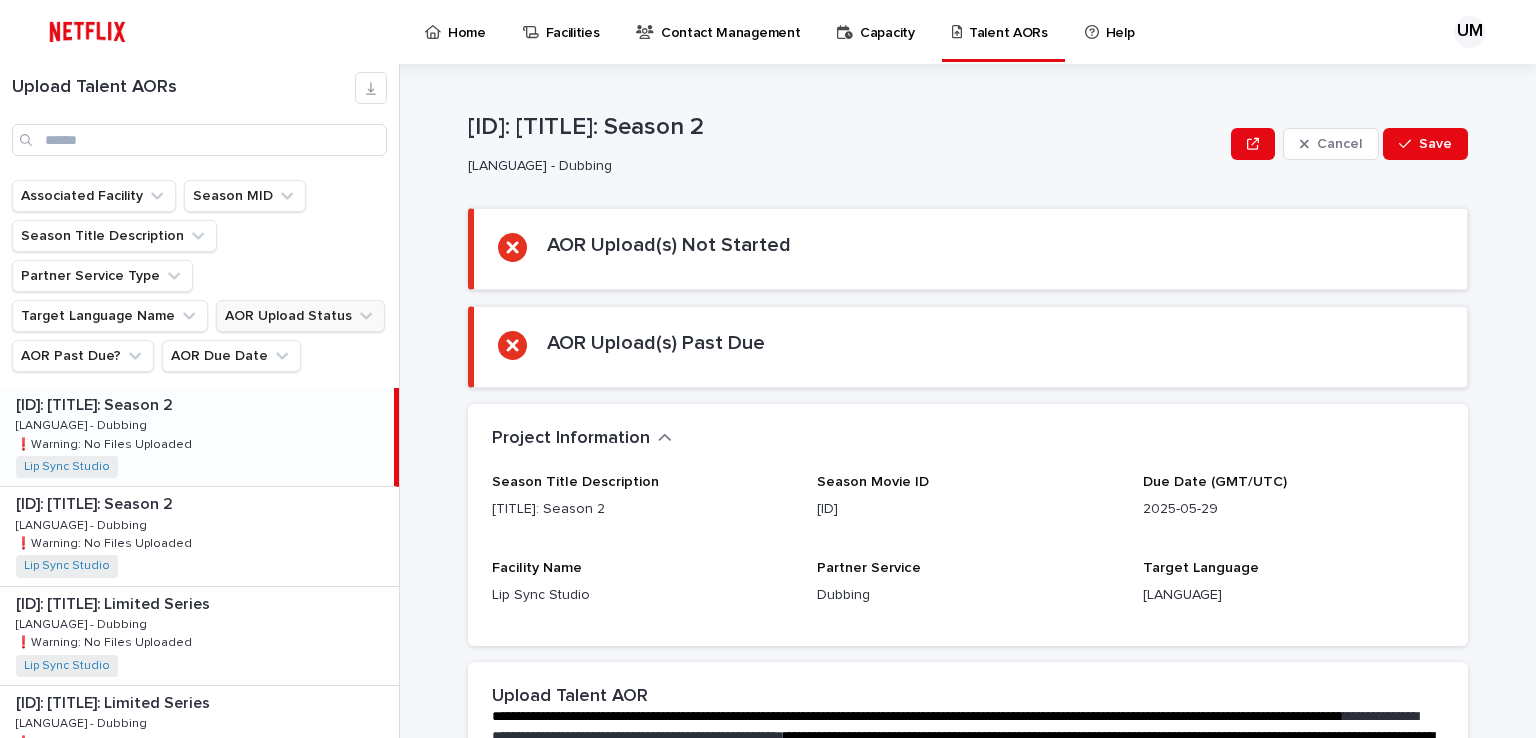 click on "AOR Upload Status" at bounding box center [300, 316] 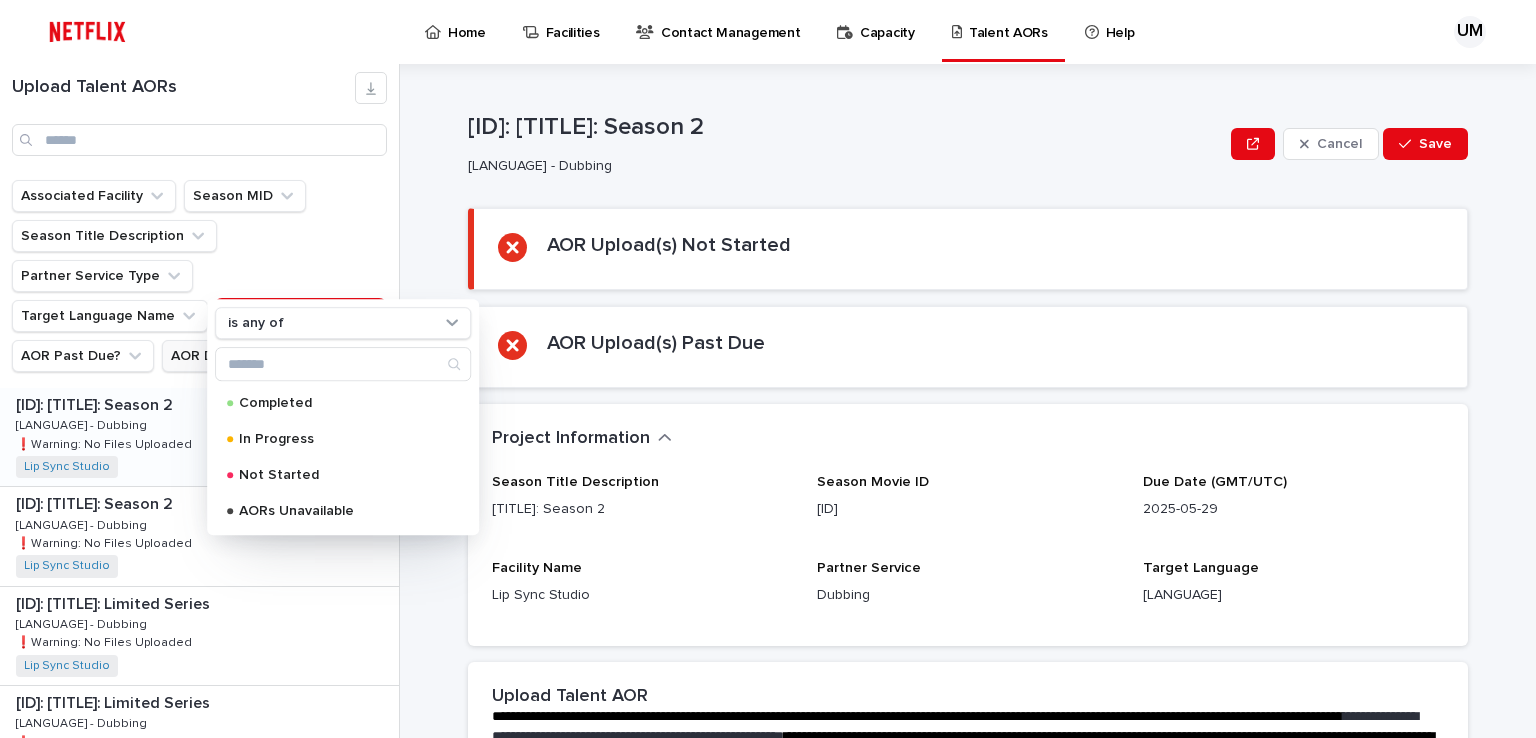 click on "AOR Due Date" at bounding box center [231, 356] 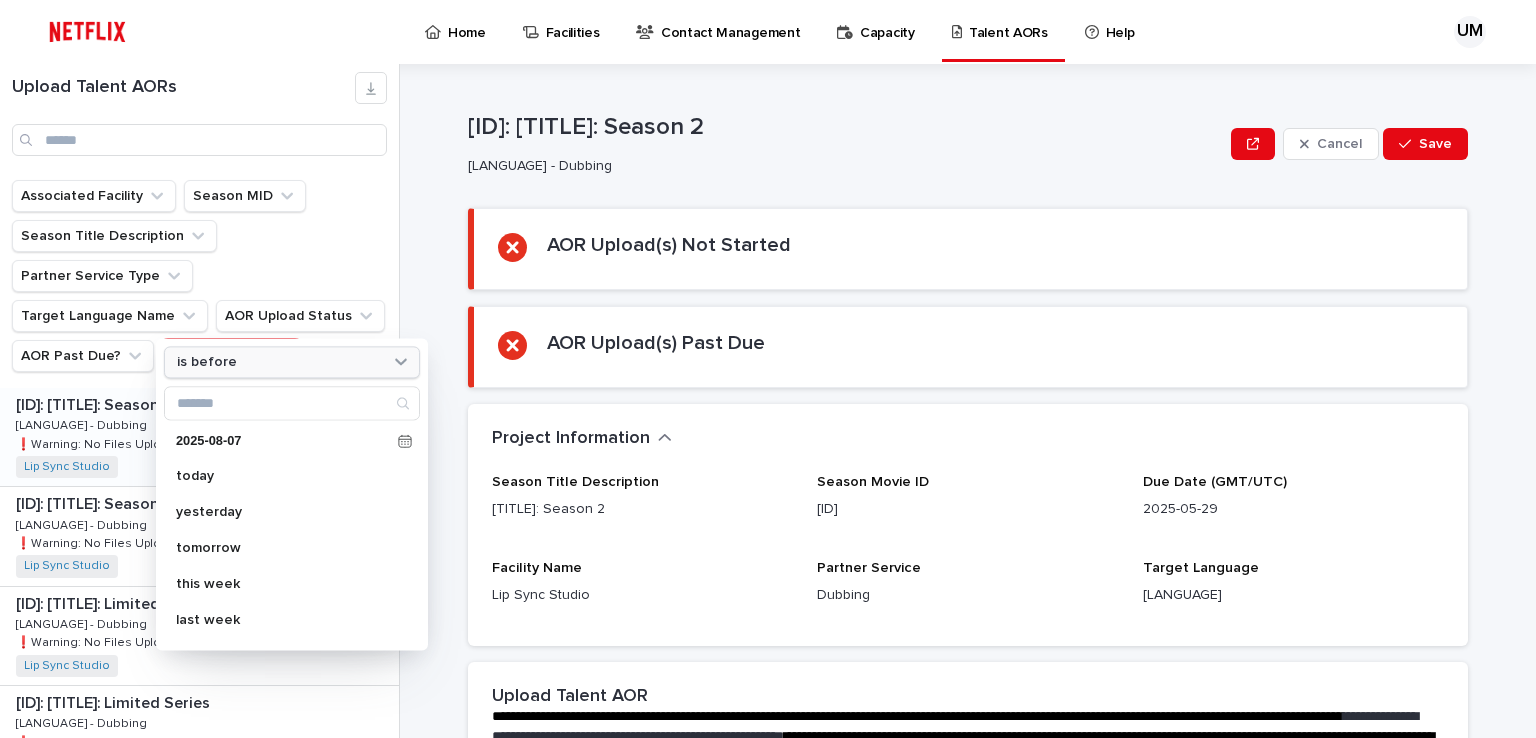 click 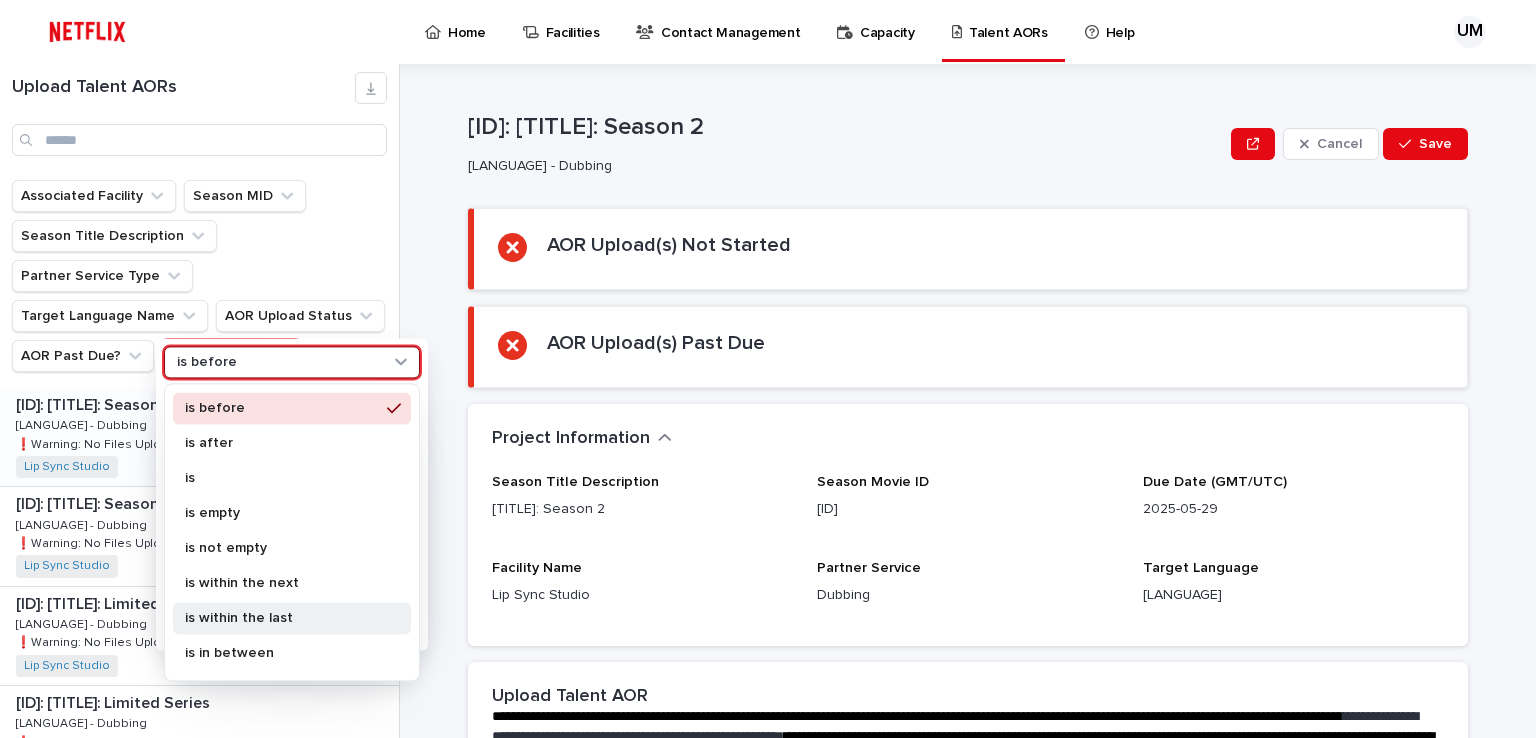 click on "is within the last" at bounding box center [282, 618] 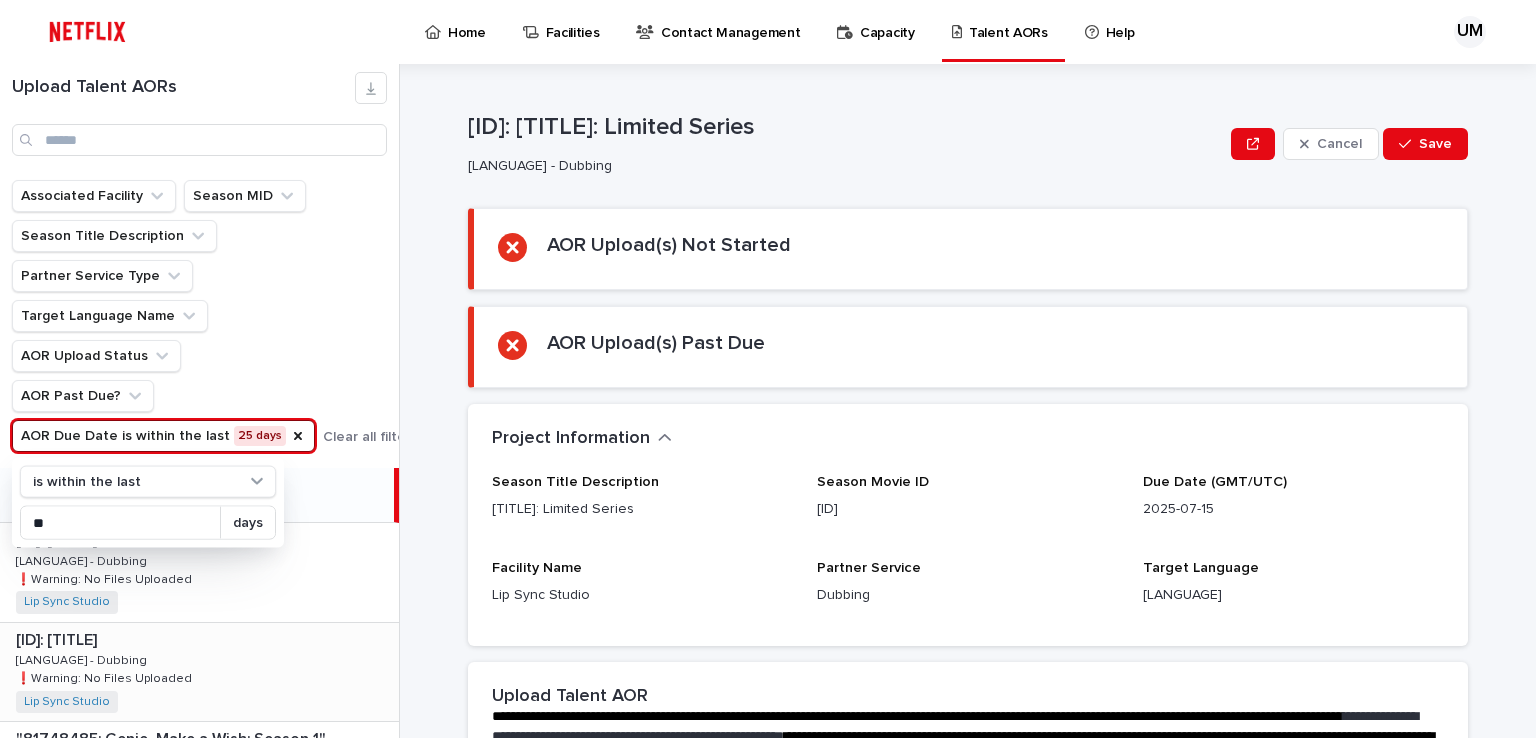 scroll, scrollTop: 0, scrollLeft: 0, axis: both 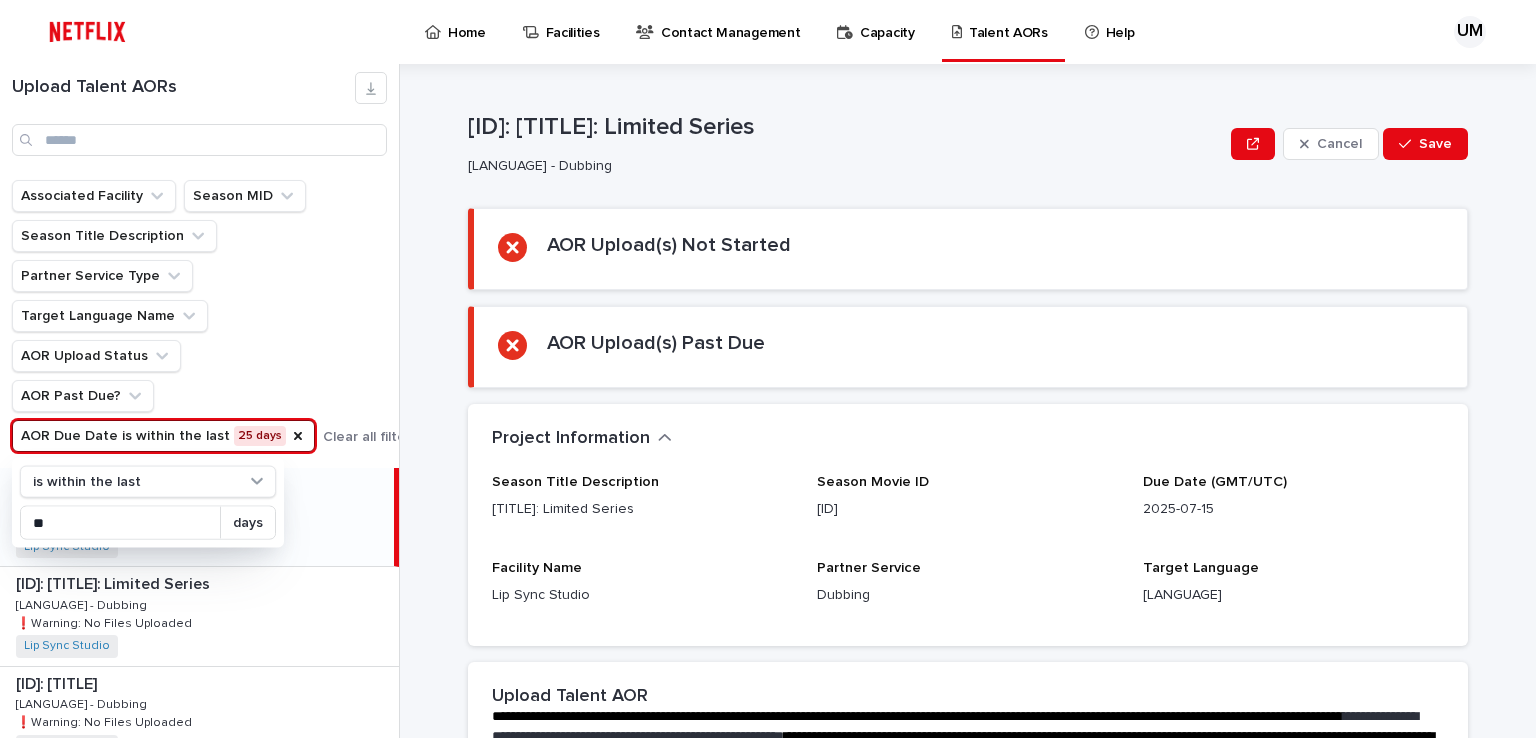 type on "**" 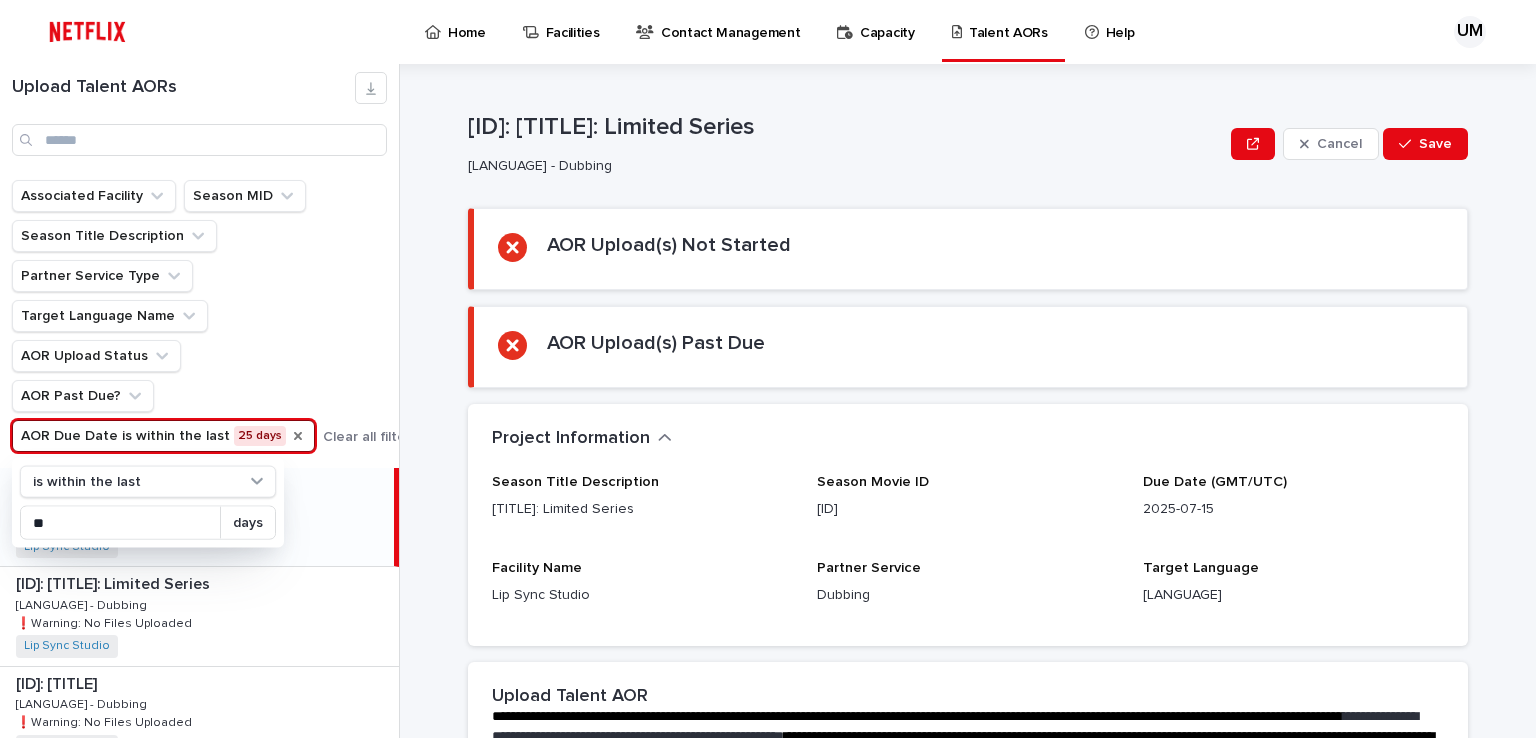 click 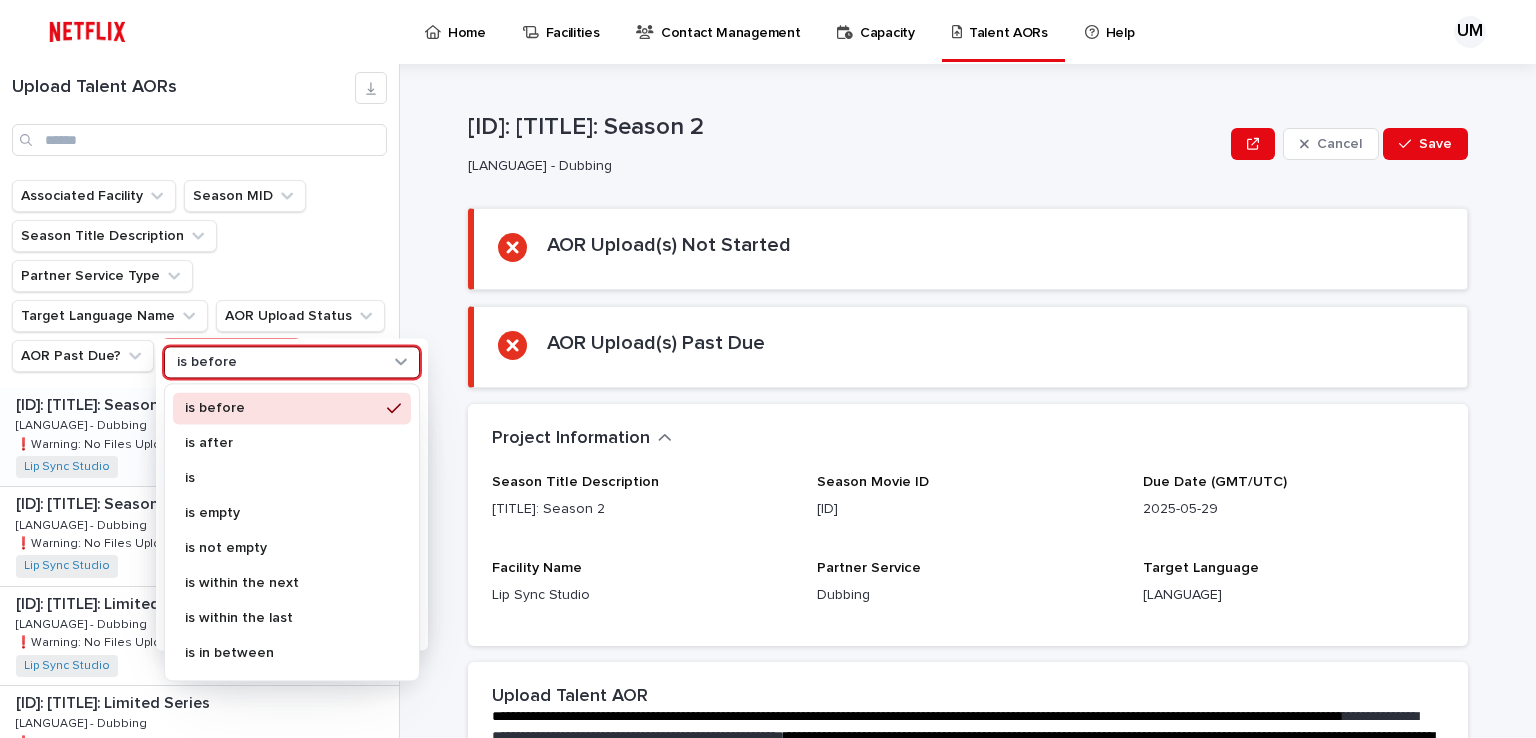click 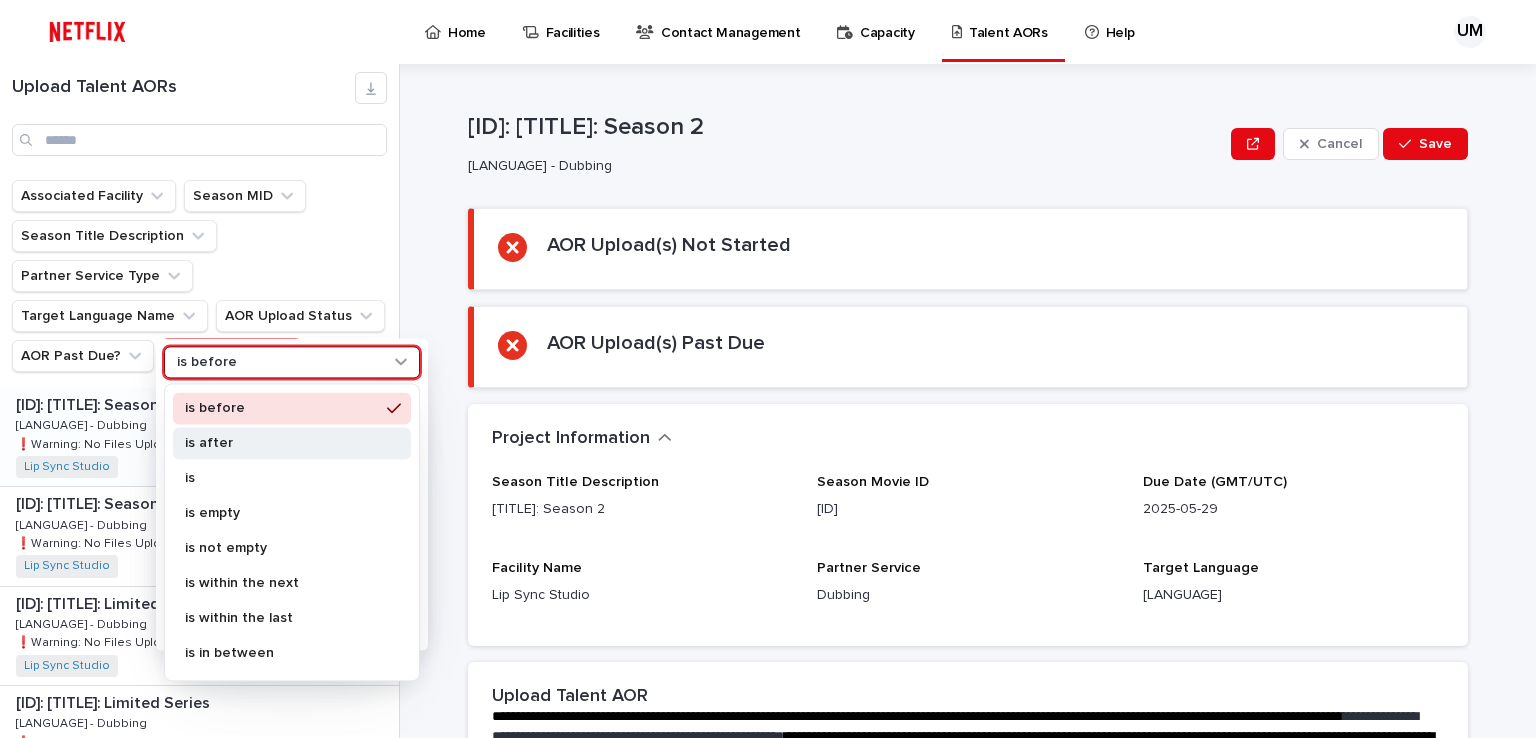 click on "is after" at bounding box center (282, 443) 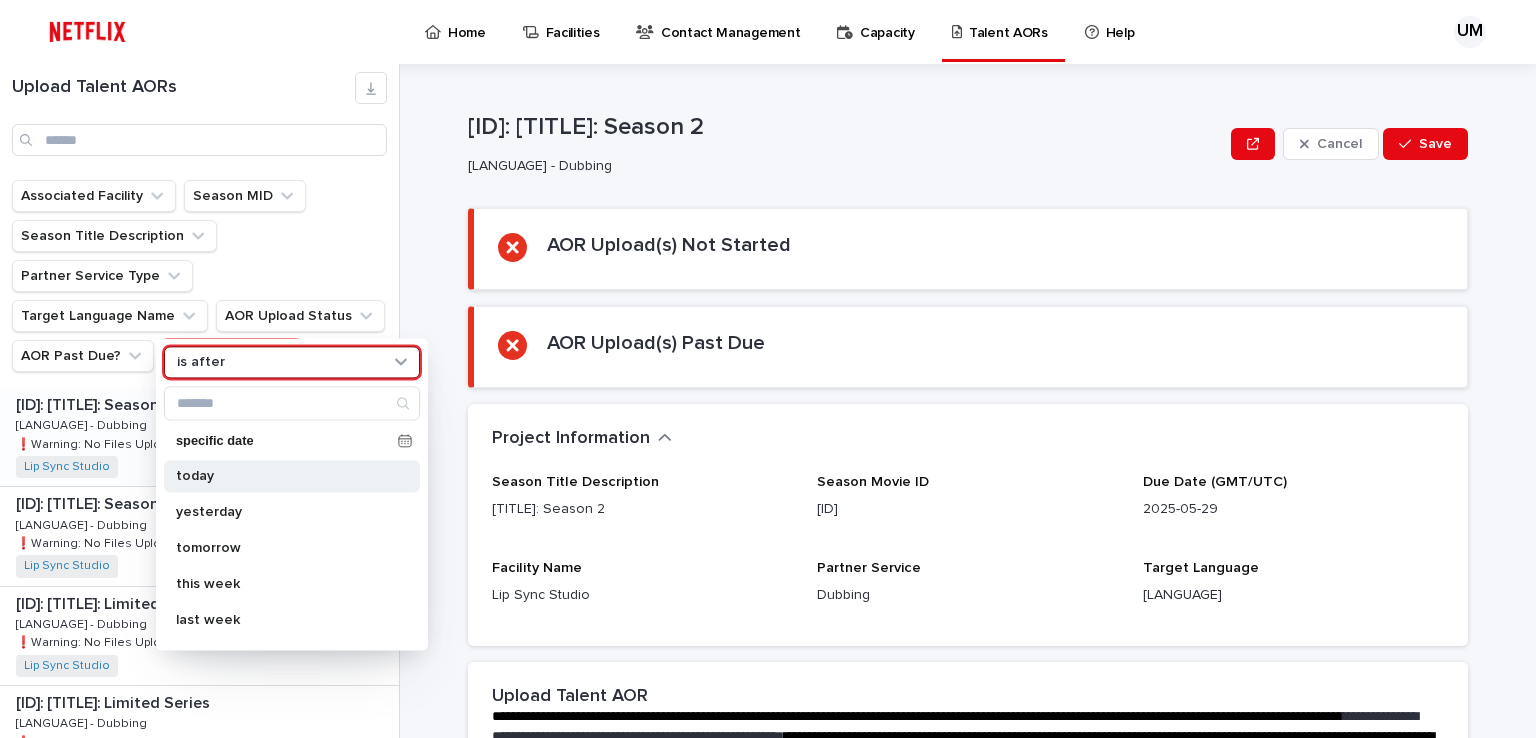 click on "today" at bounding box center (282, 476) 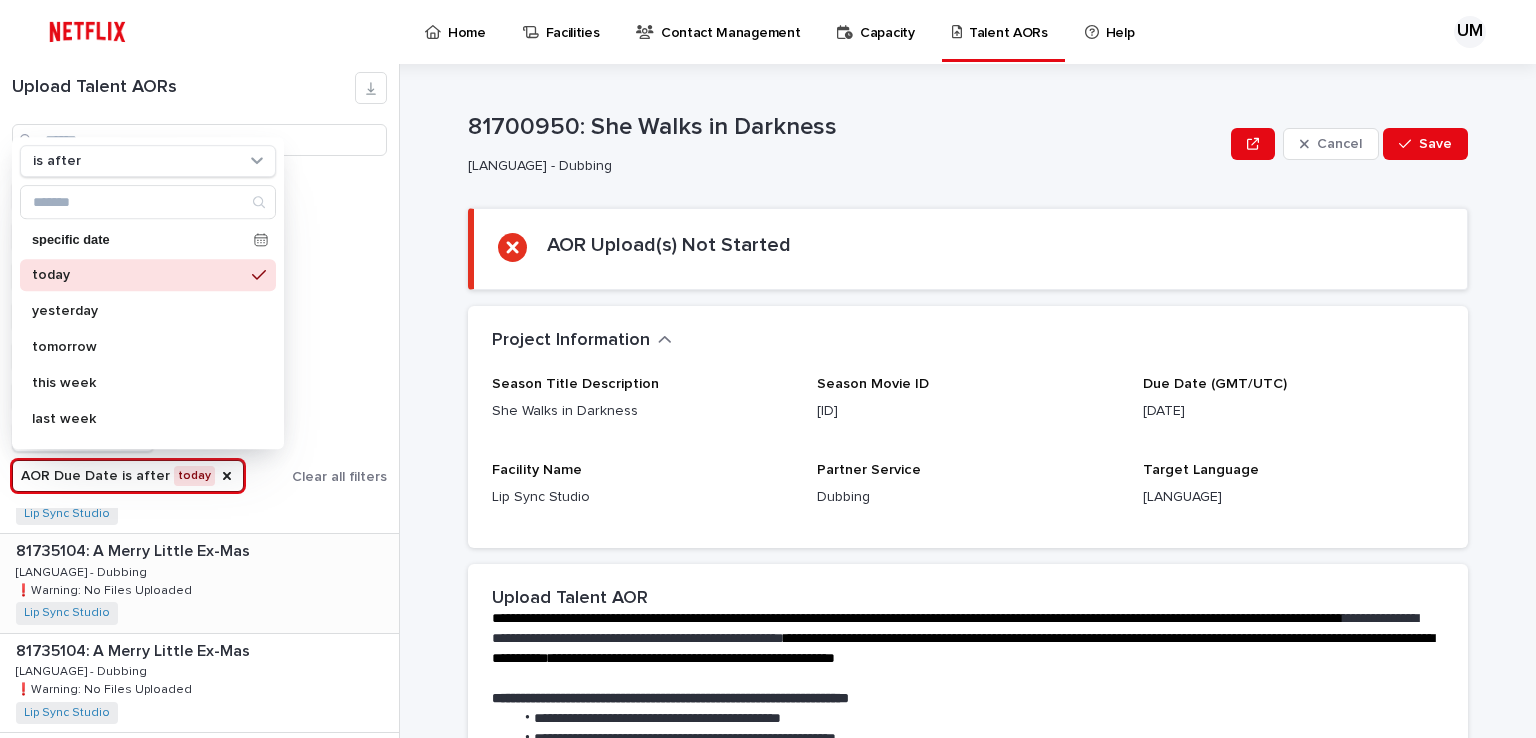 scroll, scrollTop: 2809, scrollLeft: 0, axis: vertical 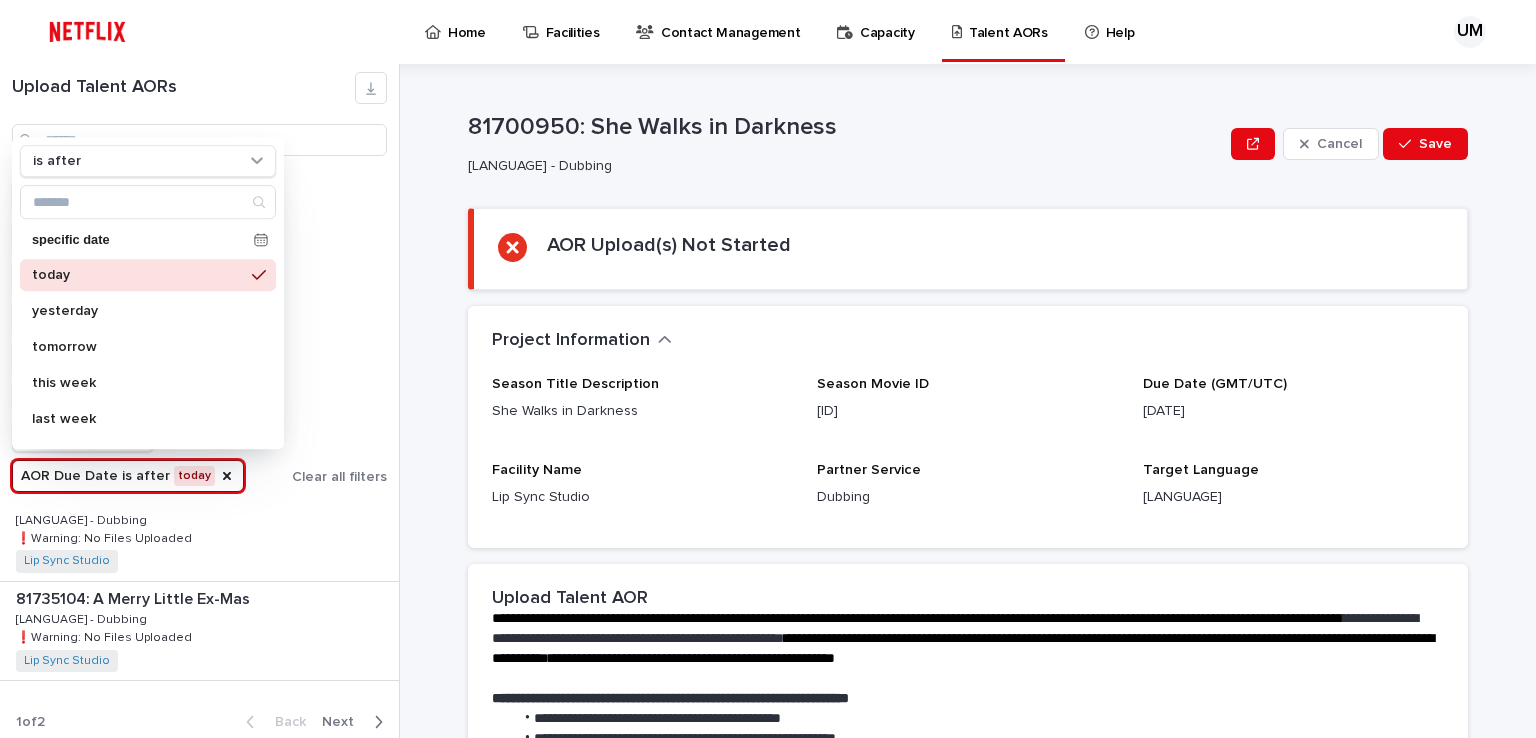 click on "Next" at bounding box center [344, 722] 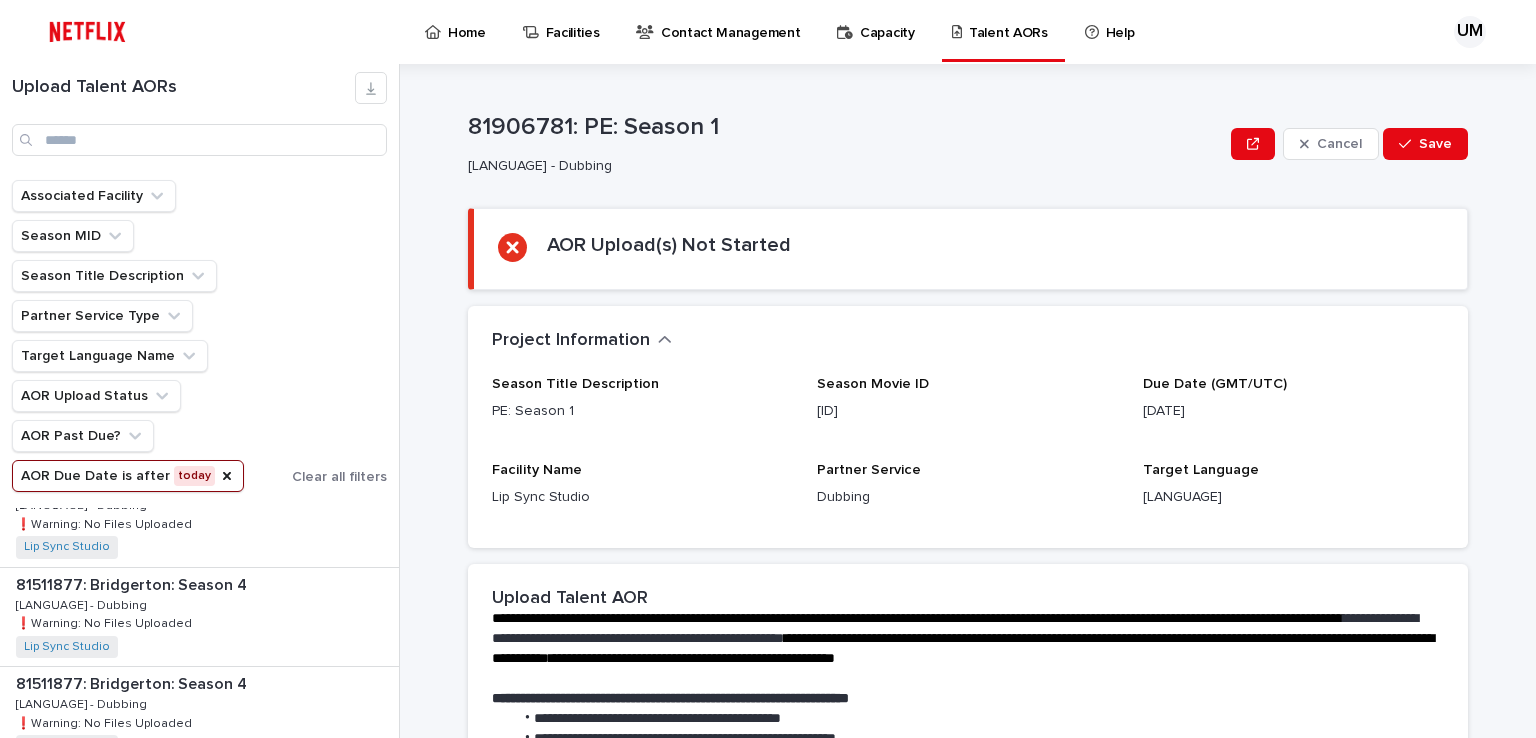 scroll, scrollTop: 716, scrollLeft: 0, axis: vertical 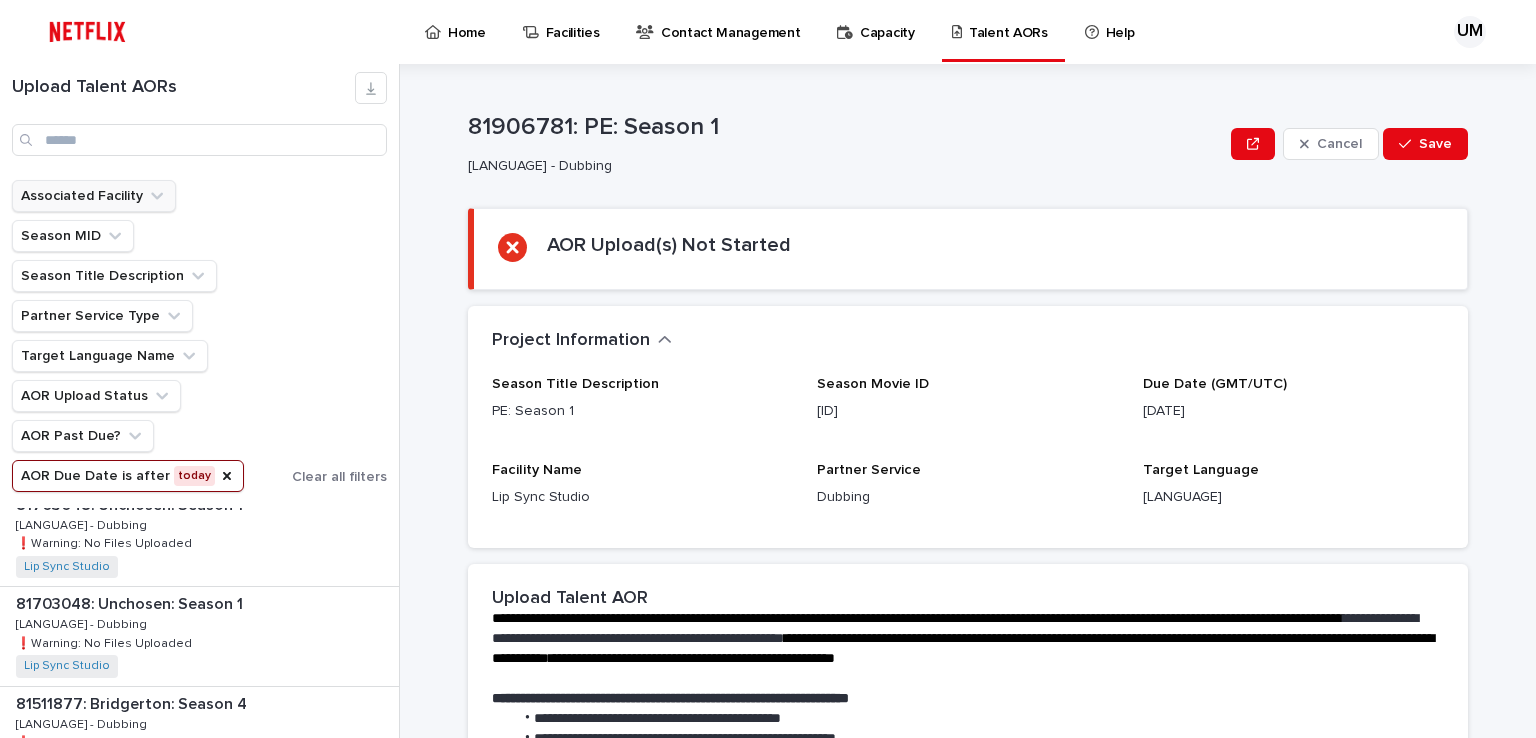 click 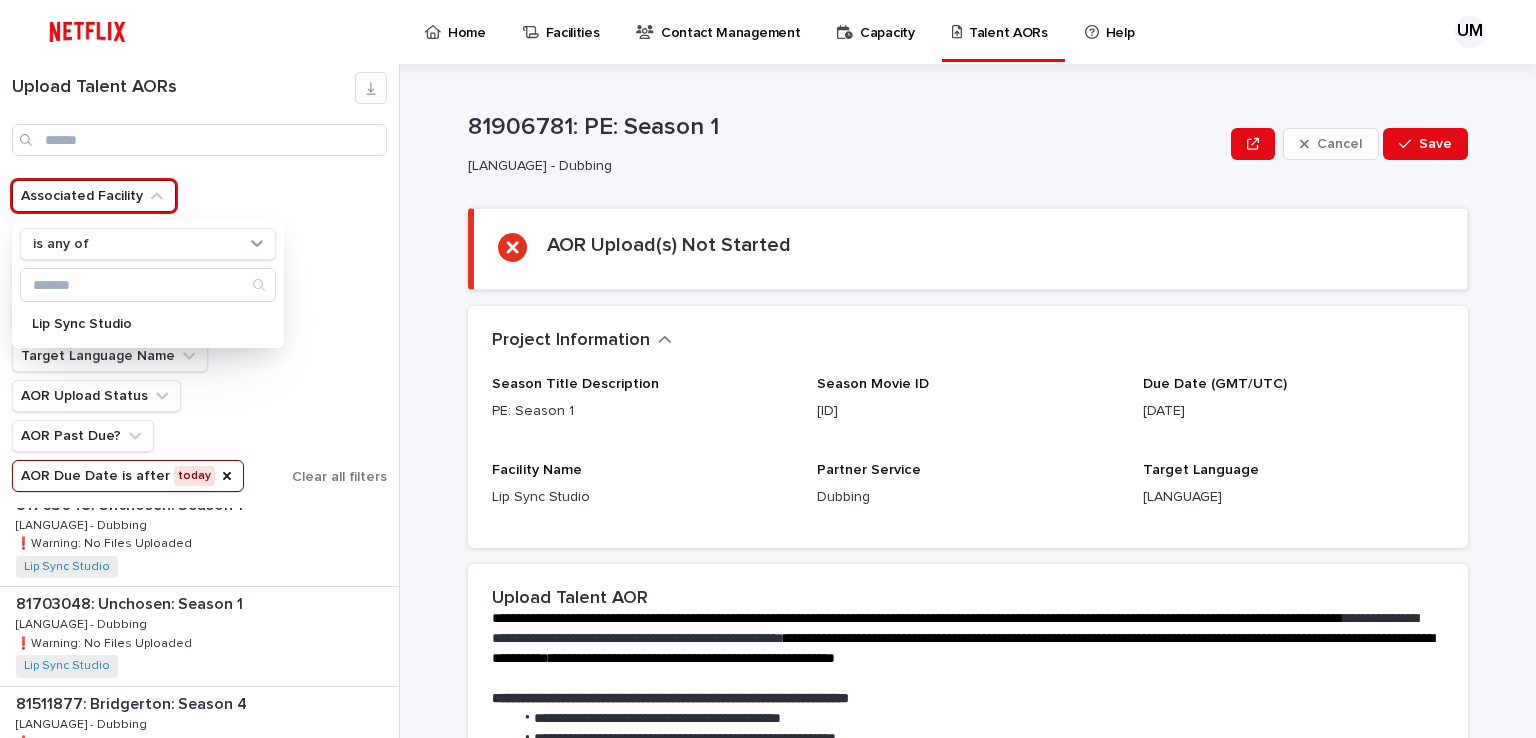 click on "Associated Facility is any of Lip Sync Studio Season MID Season Title Description Partner Service Type Target Language Name AOR Upload Status AOR Past Due? AOR Due Date is after today Clear all filters" at bounding box center [199, 336] 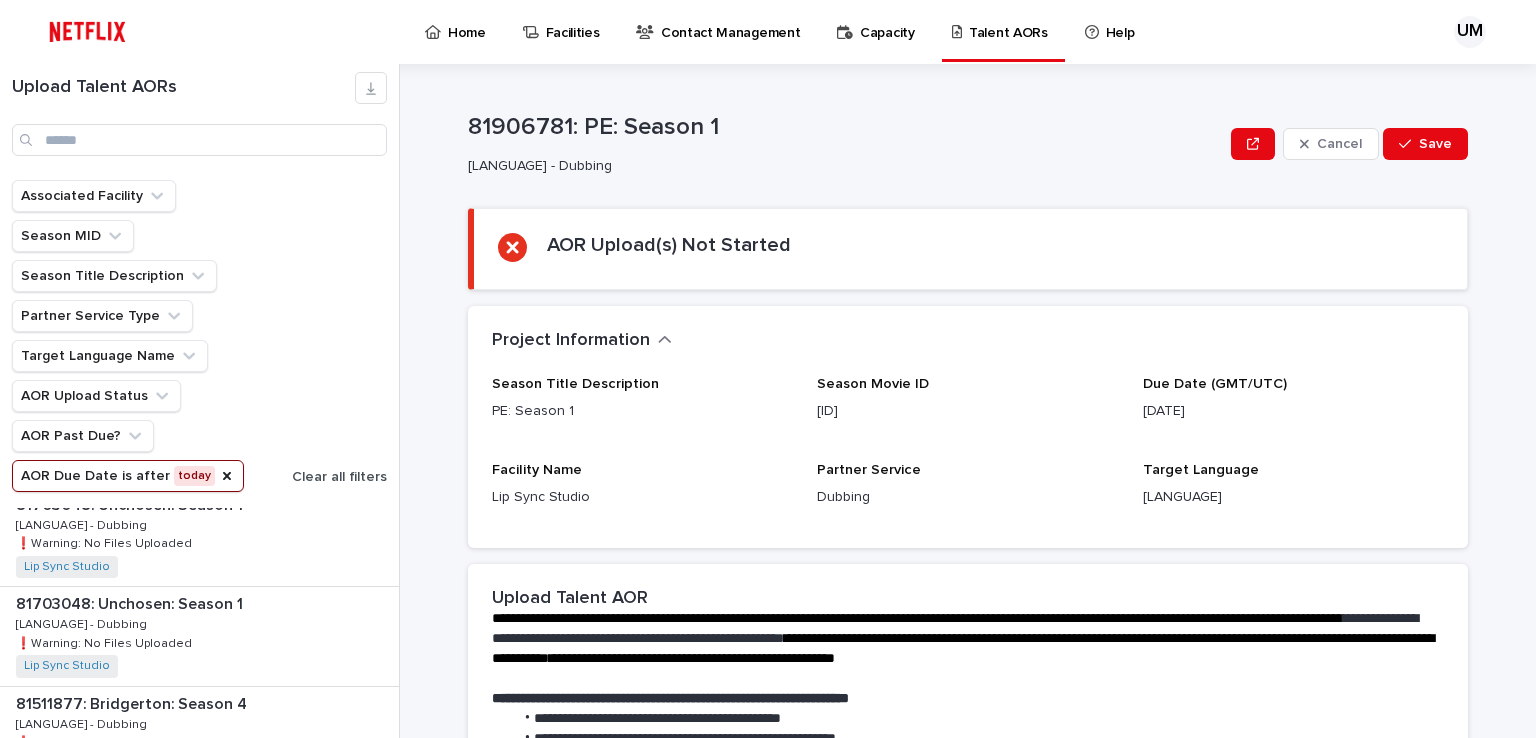 click on "Clear all filters" at bounding box center [339, 477] 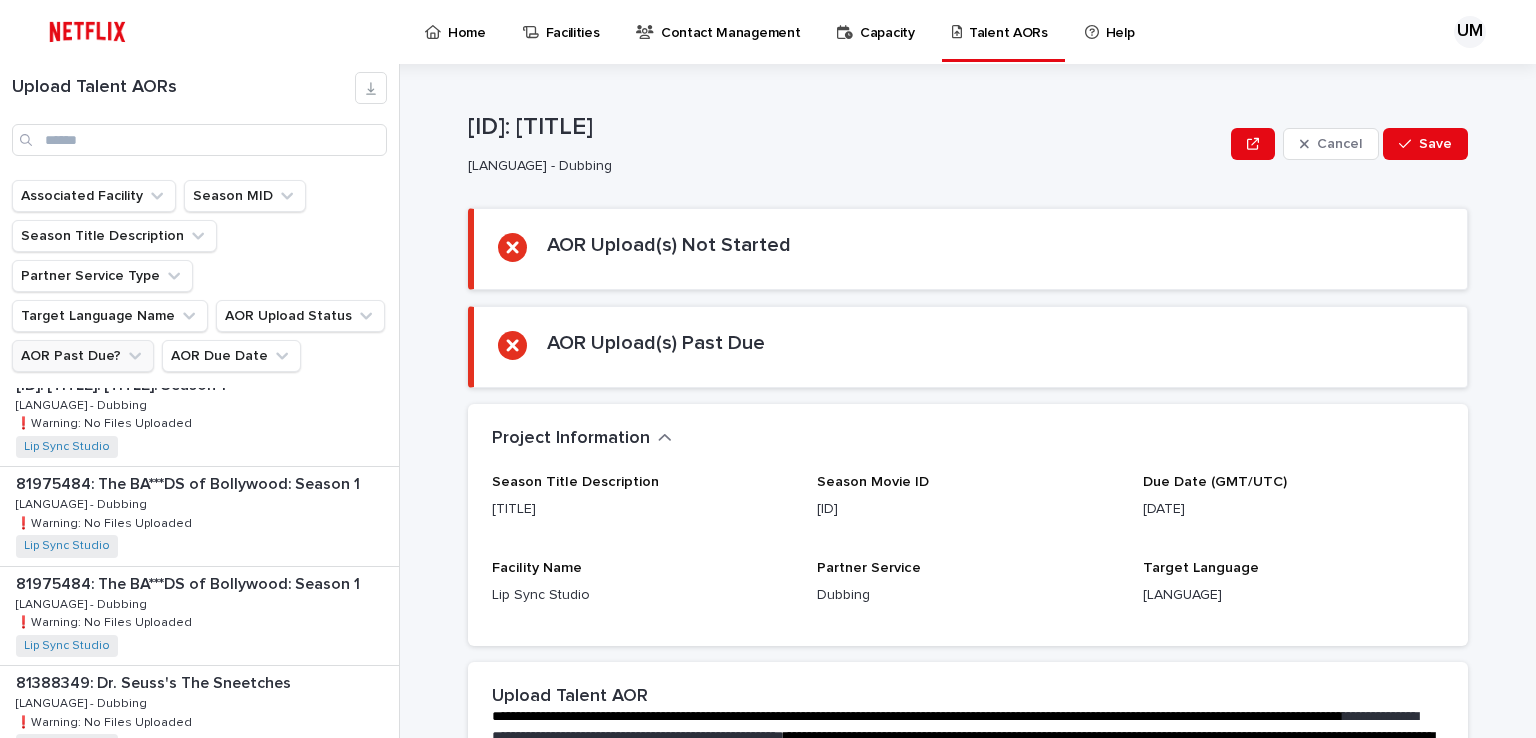 click on "AOR Past Due?" at bounding box center [83, 356] 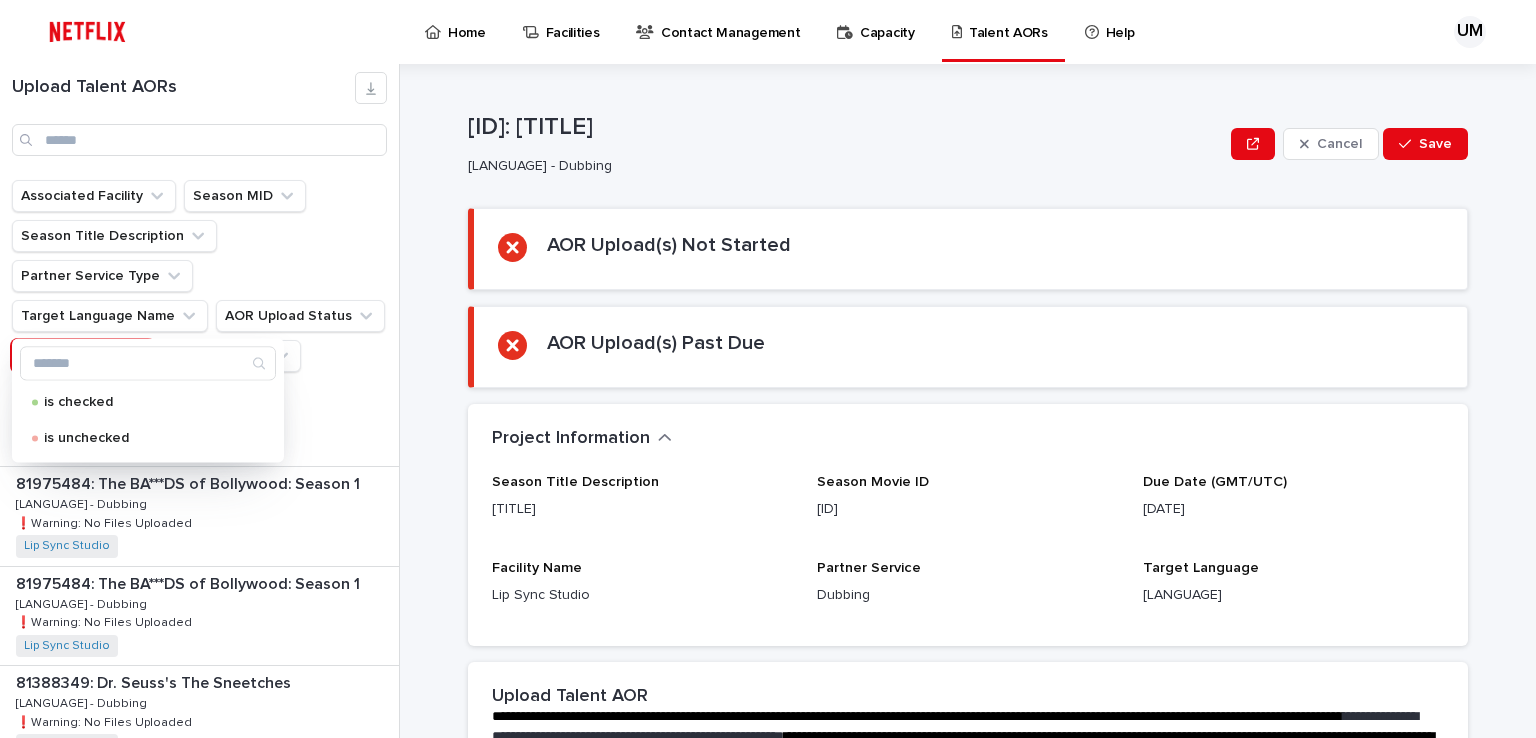 click on "AOR Past Due?" at bounding box center (83, 356) 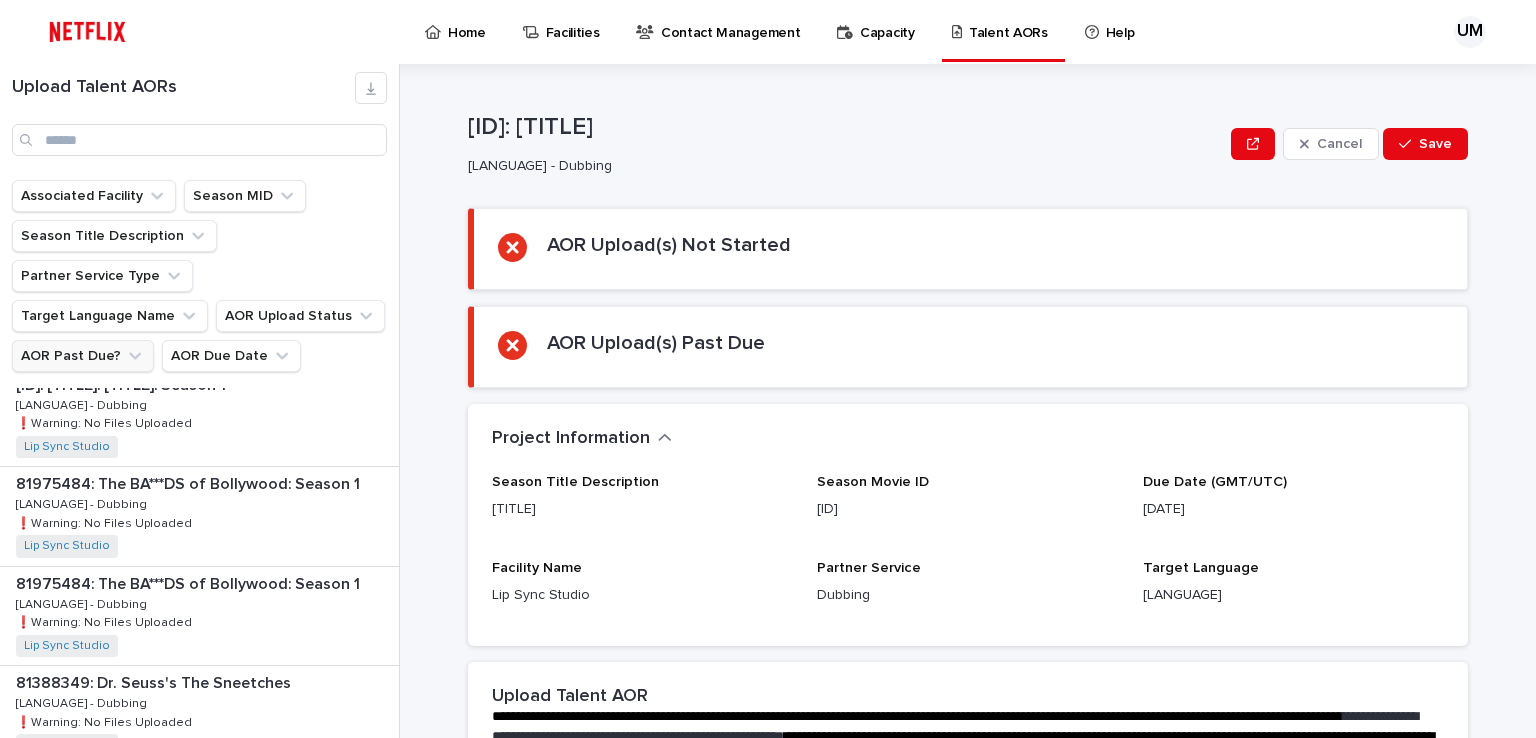 click on "AOR Past Due?" at bounding box center (83, 356) 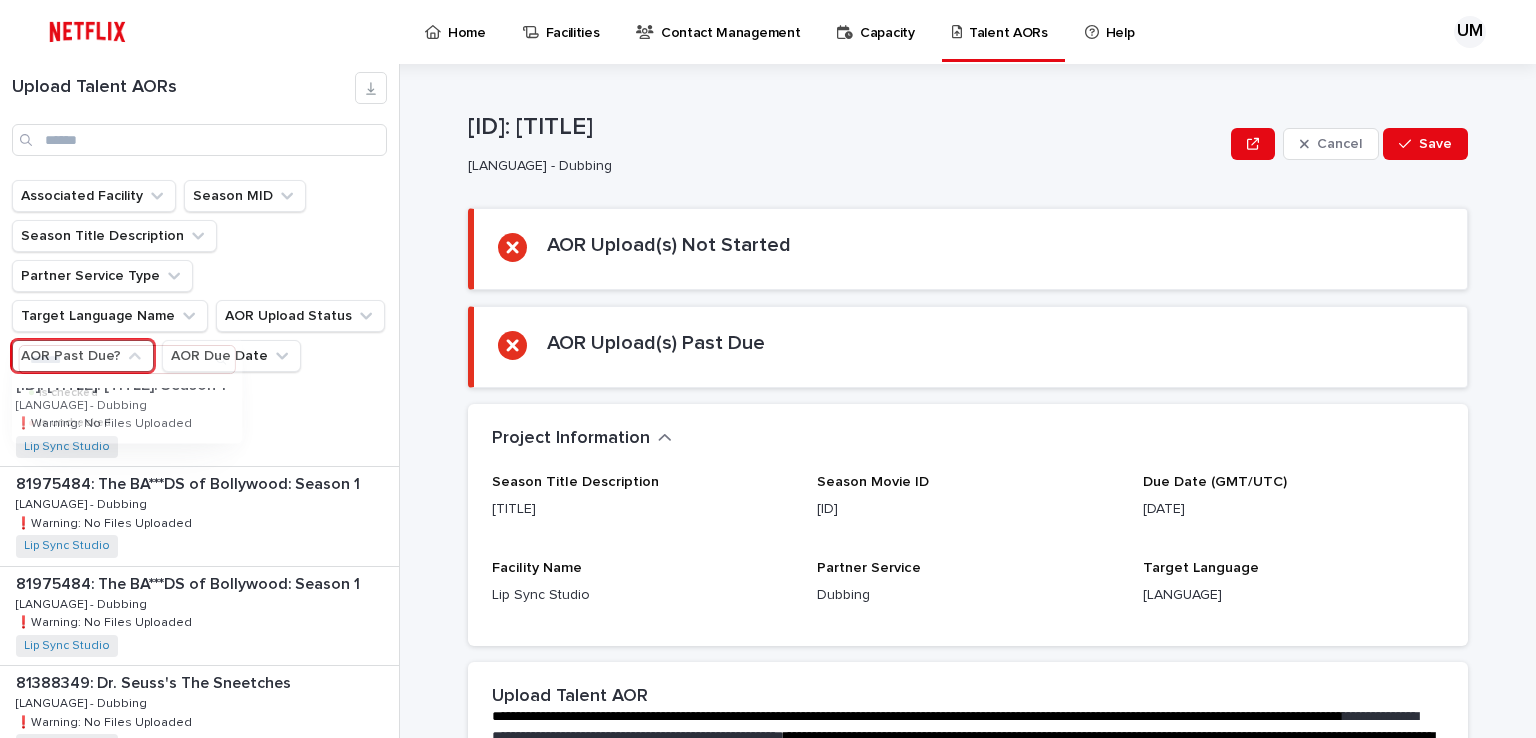 click on "AOR Past Due?" at bounding box center [83, 356] 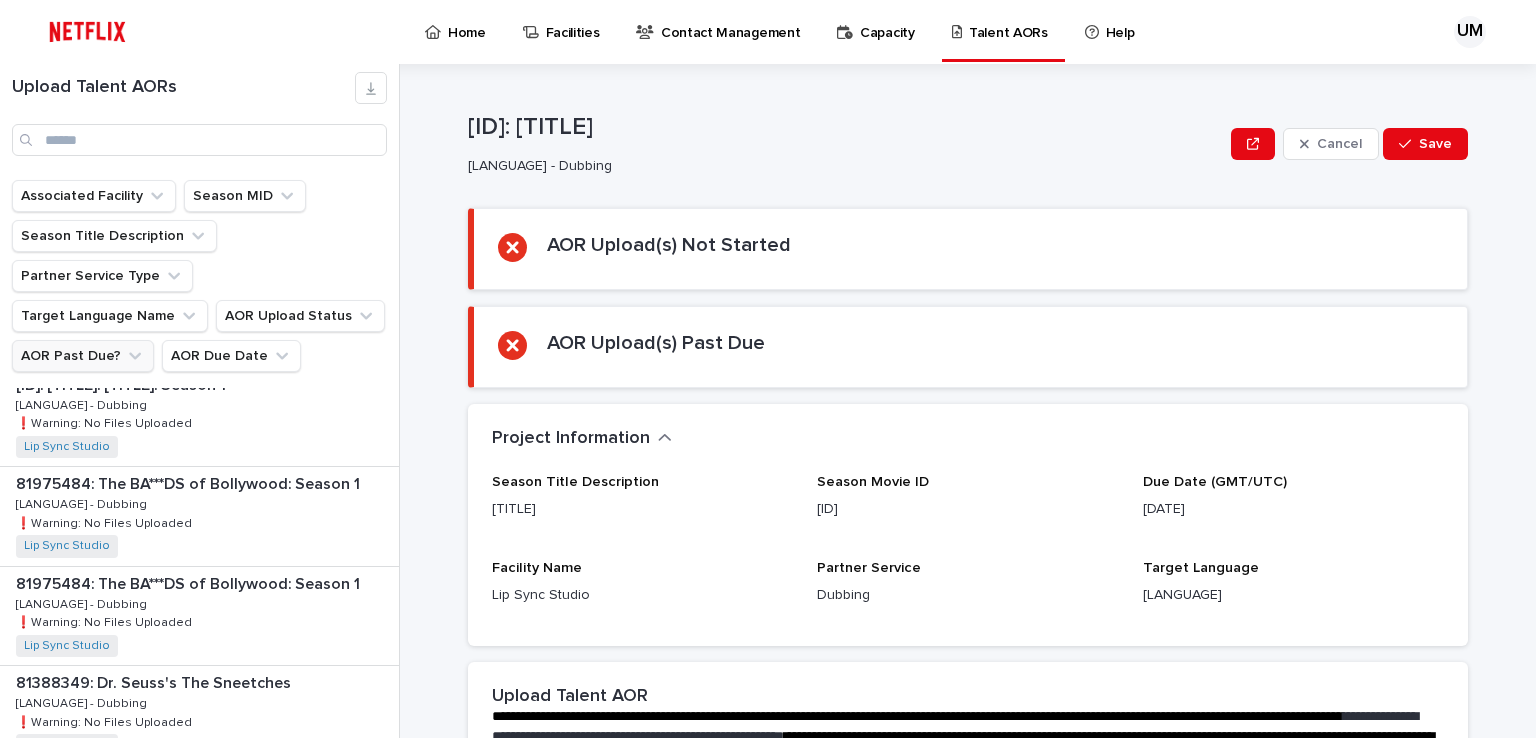 click on "AOR Past Due?" at bounding box center [83, 356] 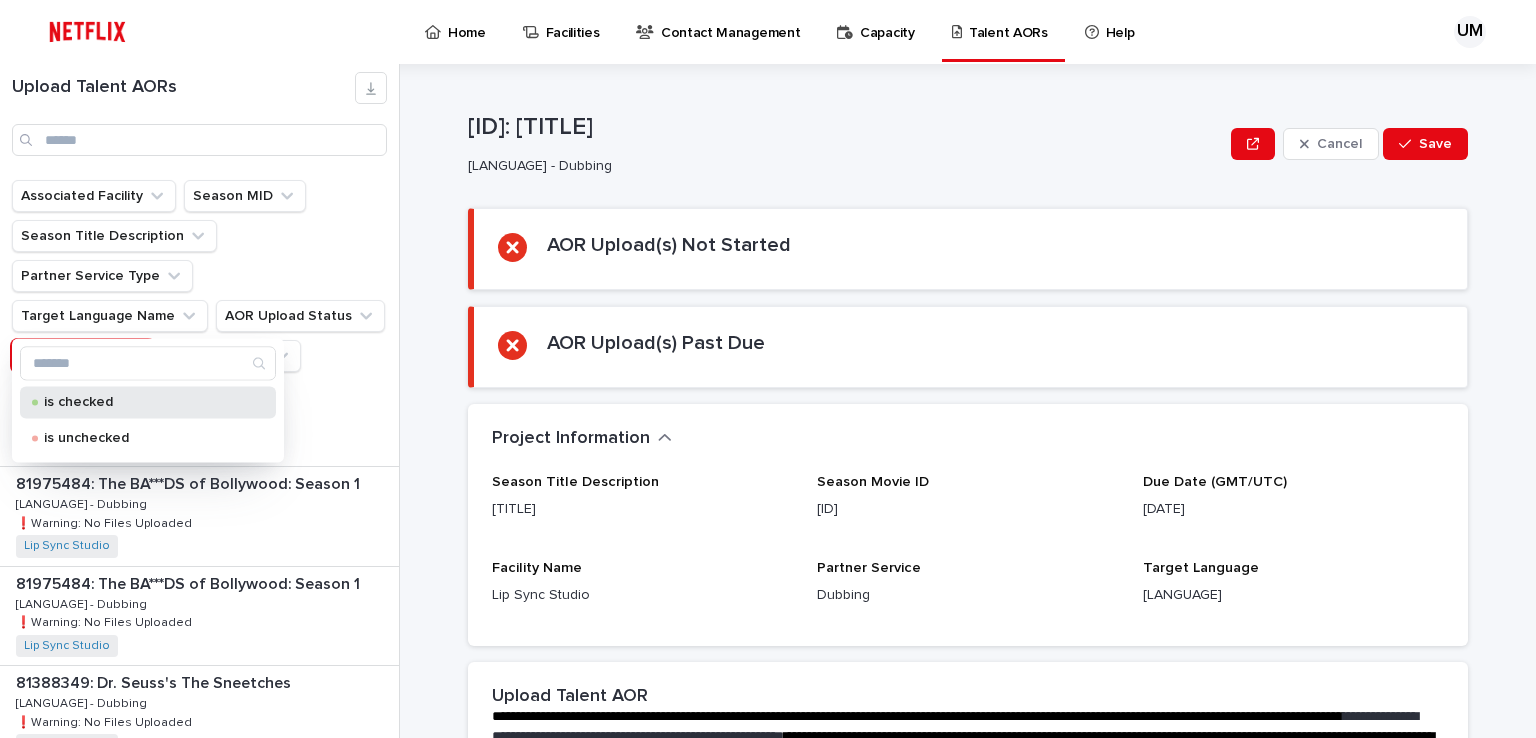 click on "is checked" at bounding box center [144, 402] 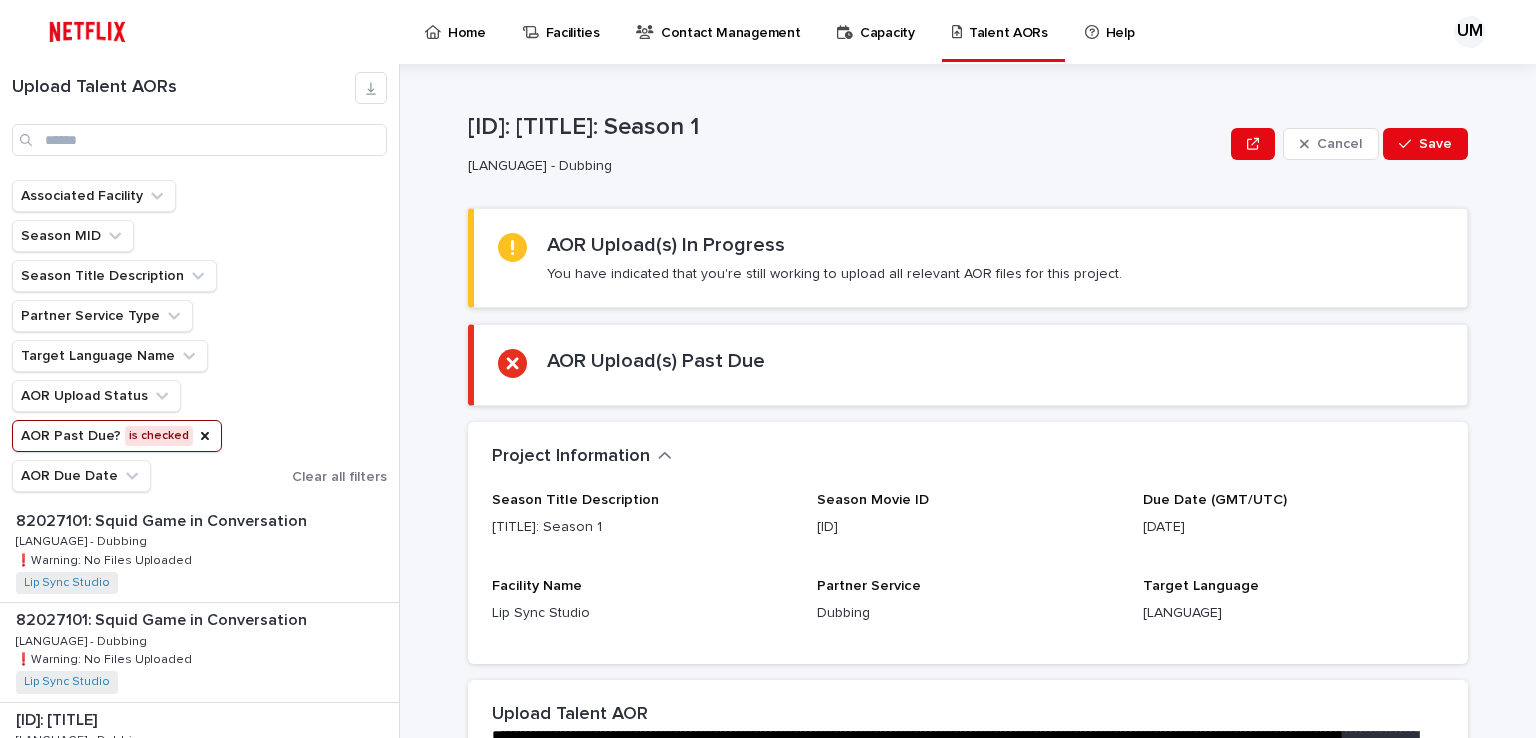 scroll, scrollTop: 0, scrollLeft: 0, axis: both 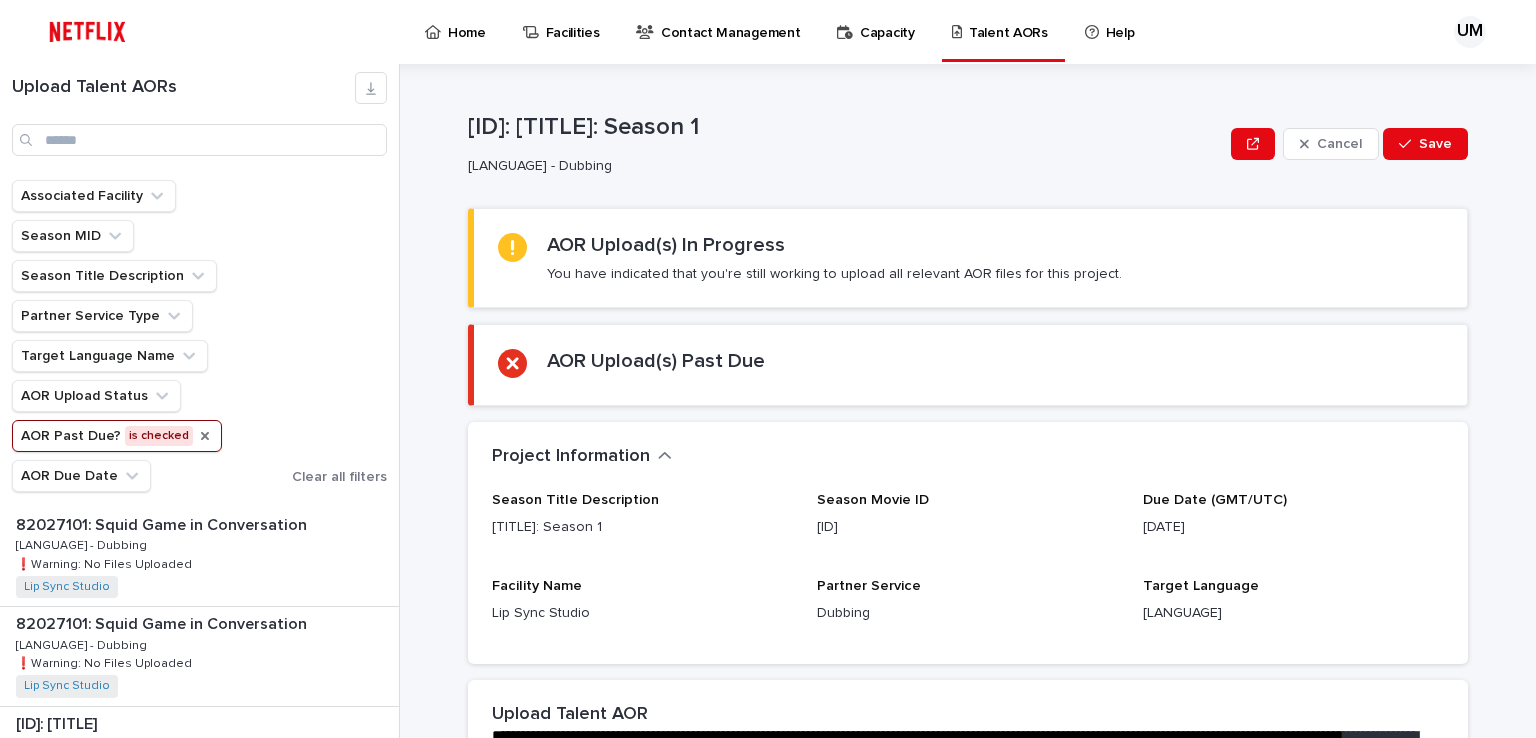 click 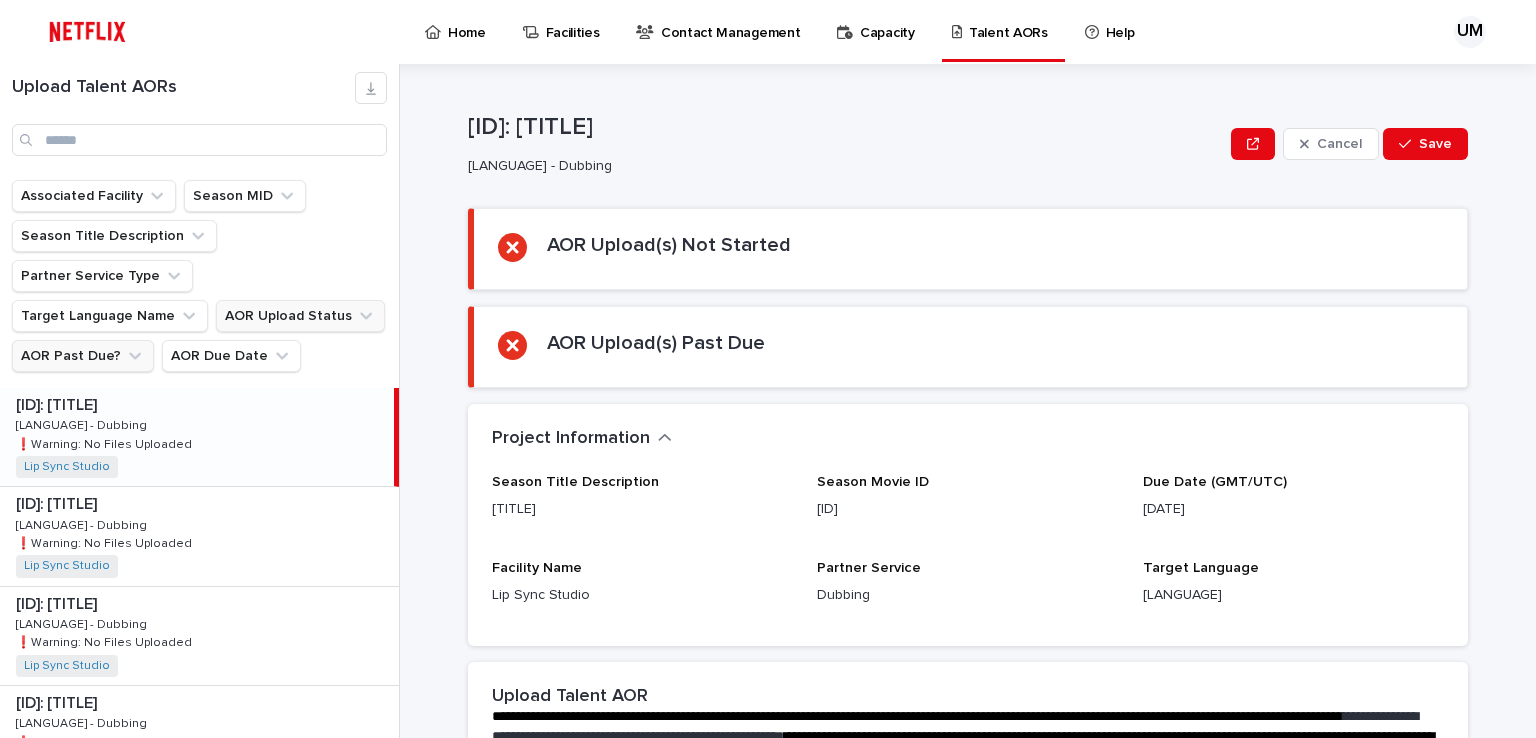 click on "AOR Upload Status" at bounding box center [300, 316] 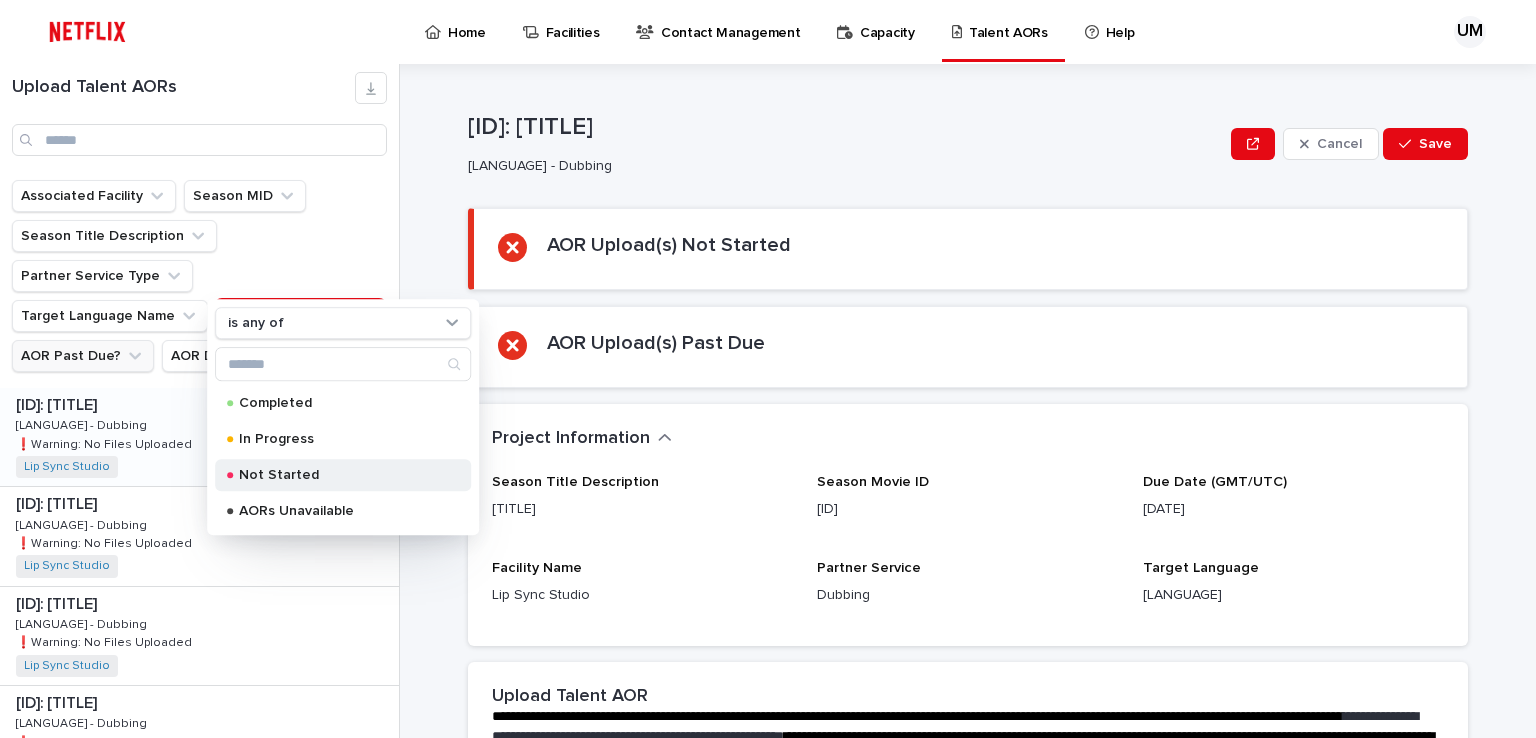 click on "Not Started" at bounding box center [339, 475] 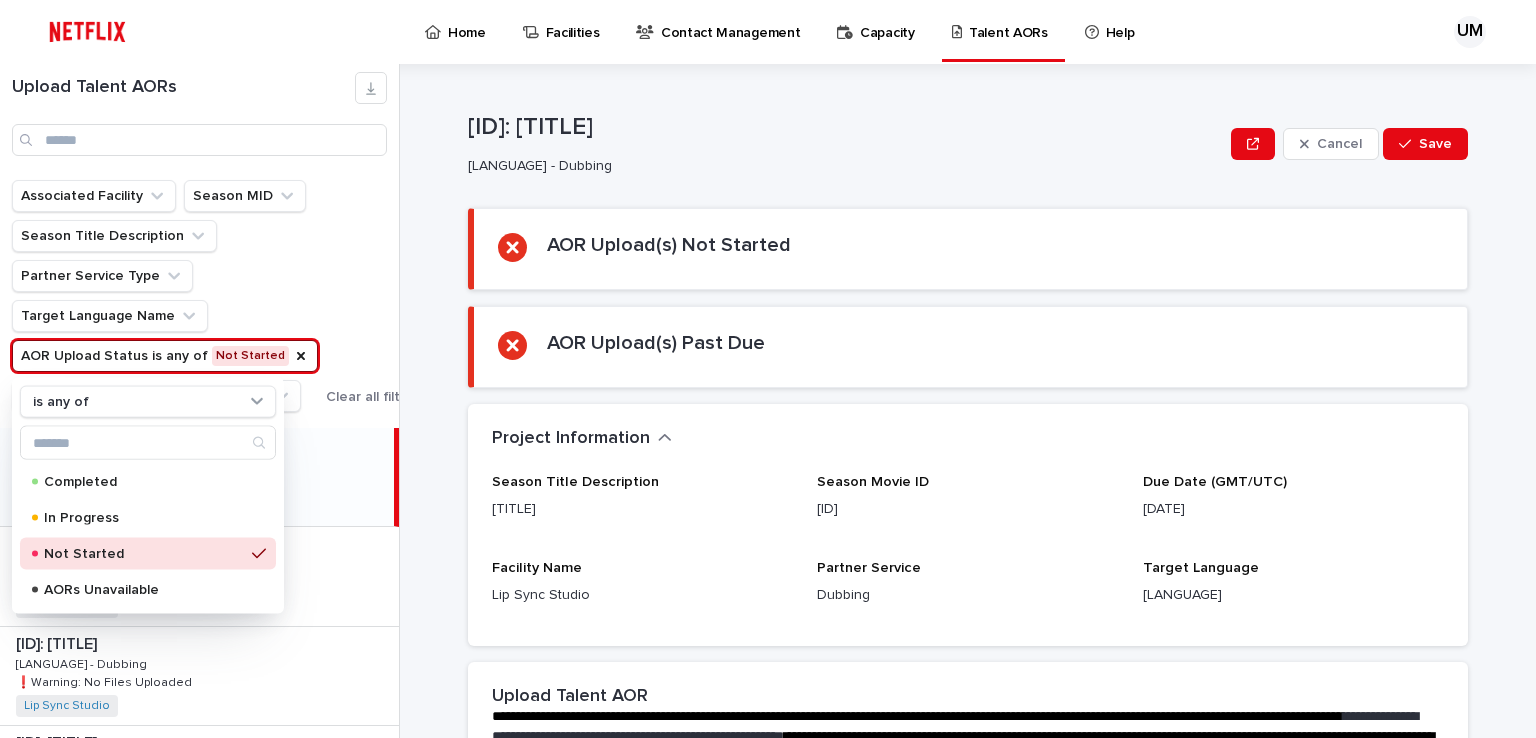 click on "Associated Facility Season MID Season Title Description Partner Service Type Target Language Name AOR Upload Status is any of Not Started is any of Completed In Progress Not Started AORs Unavailable AOR Past Due? AOR Due Date Clear all filters" at bounding box center [216, 296] 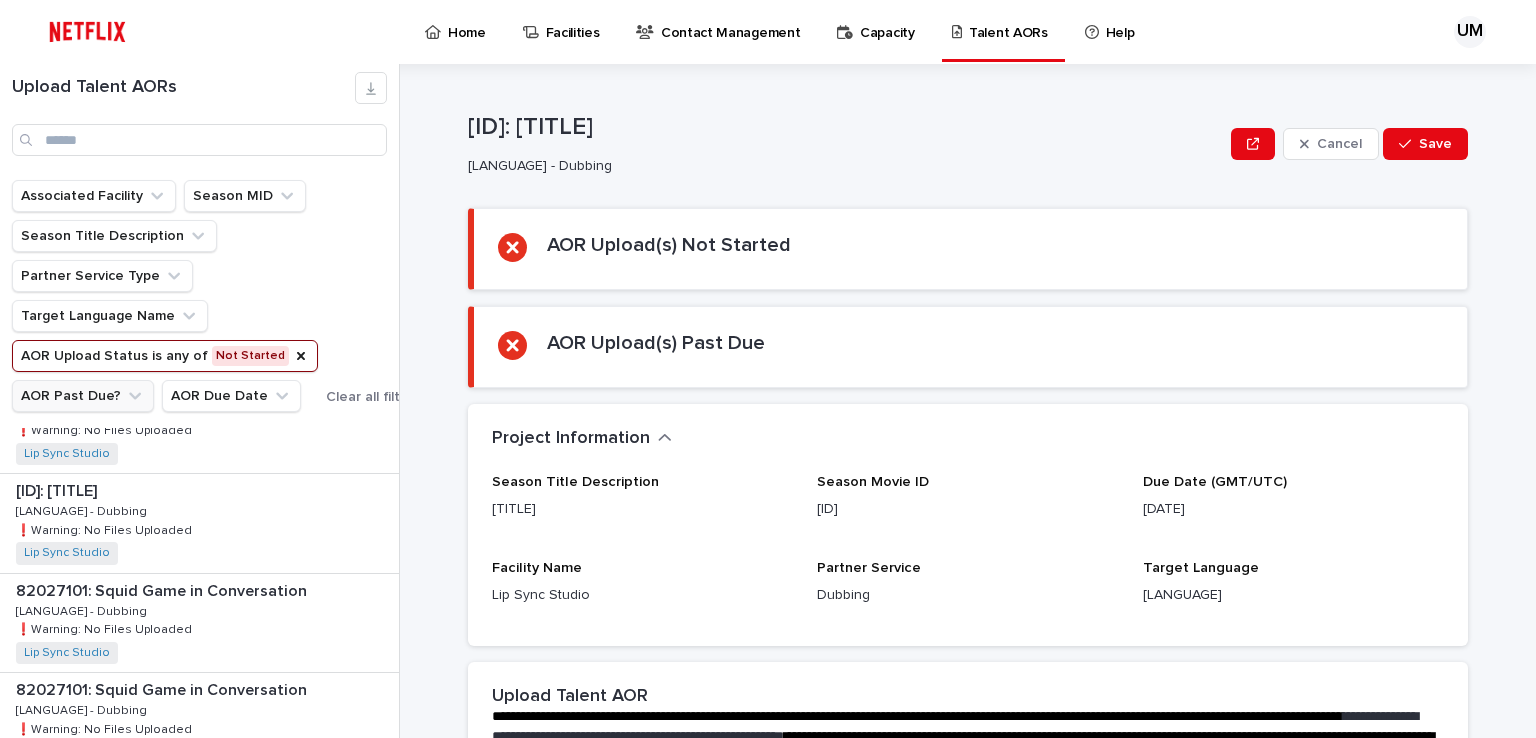 scroll, scrollTop: 300, scrollLeft: 0, axis: vertical 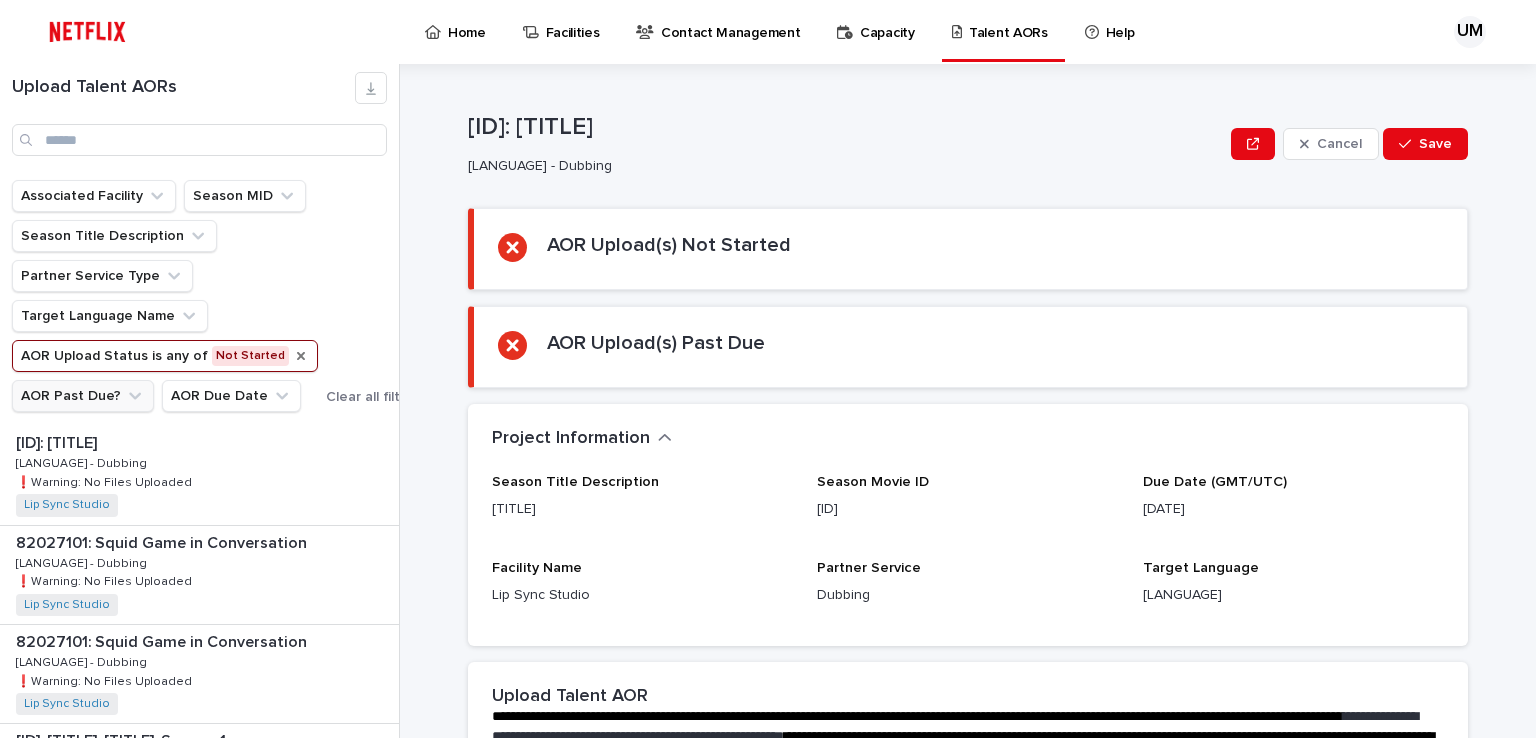 click 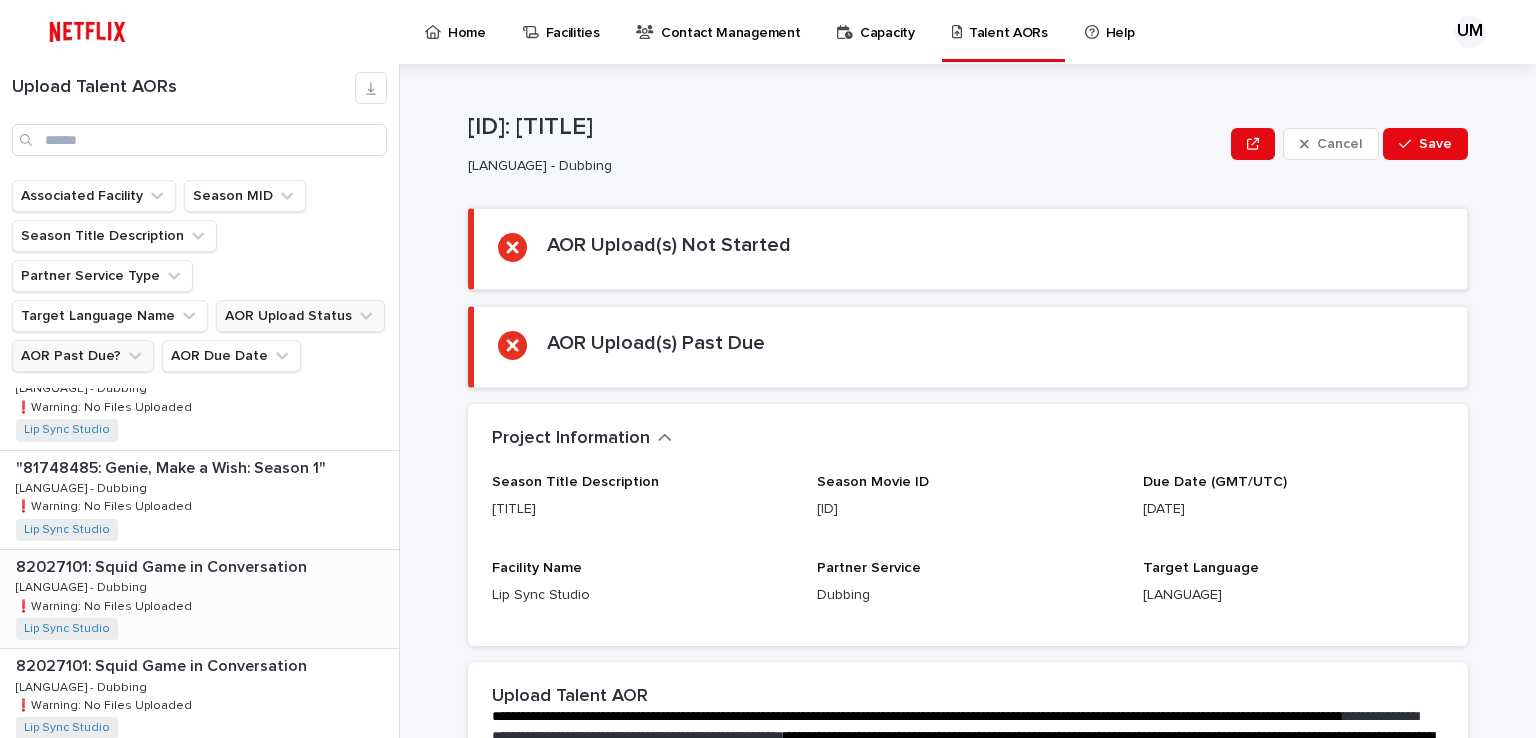 scroll, scrollTop: 1700, scrollLeft: 0, axis: vertical 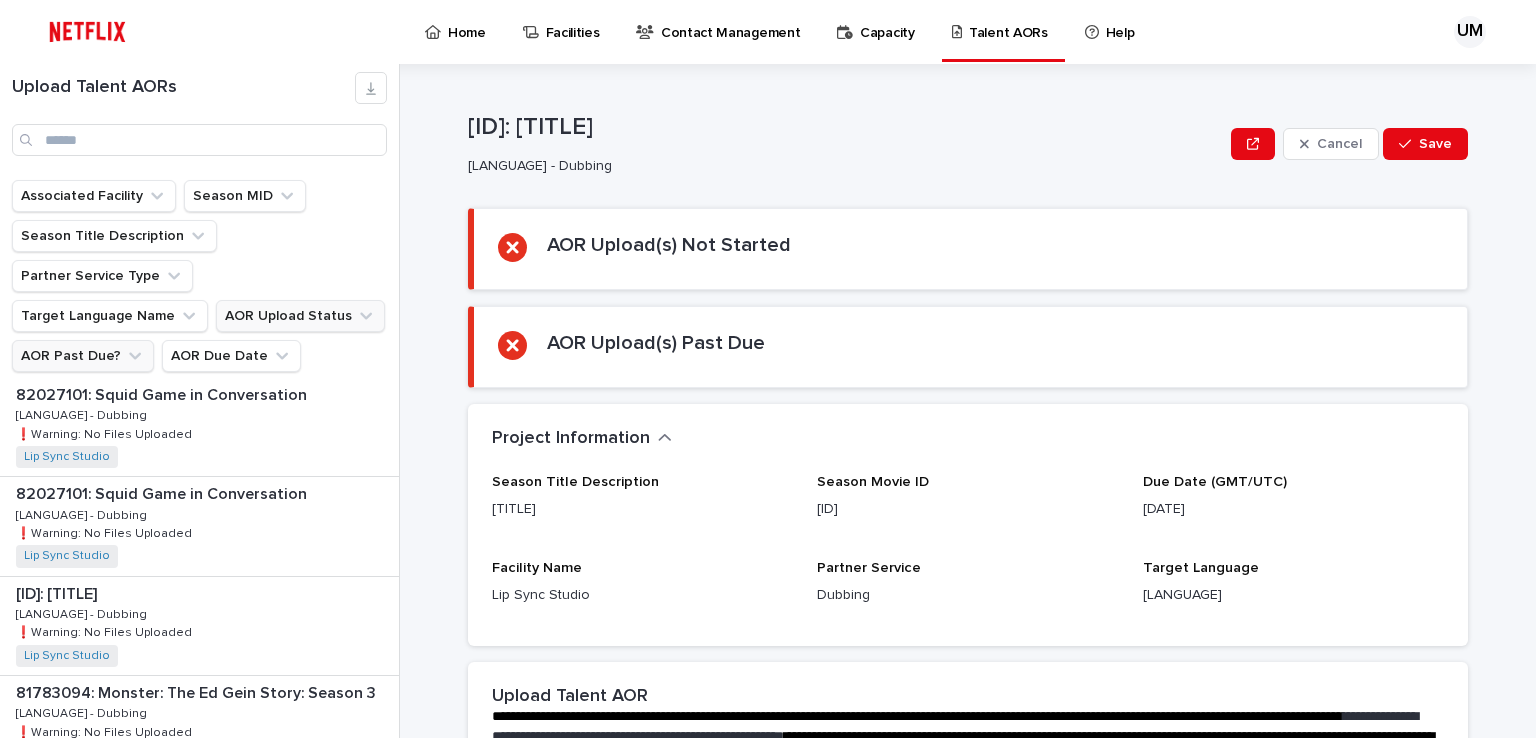 click on "Home" at bounding box center (467, 21) 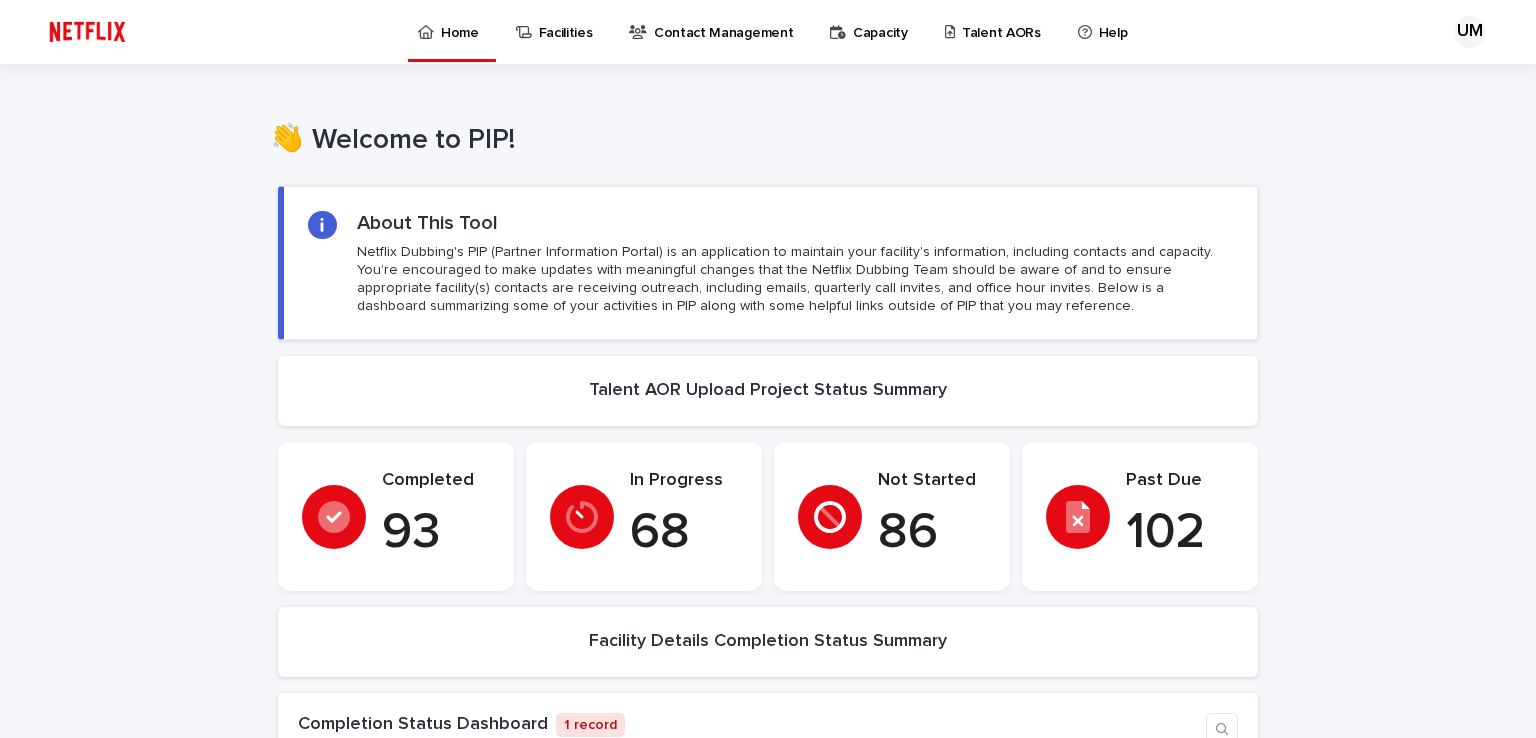 click on "Talent AORs" at bounding box center (1001, 21) 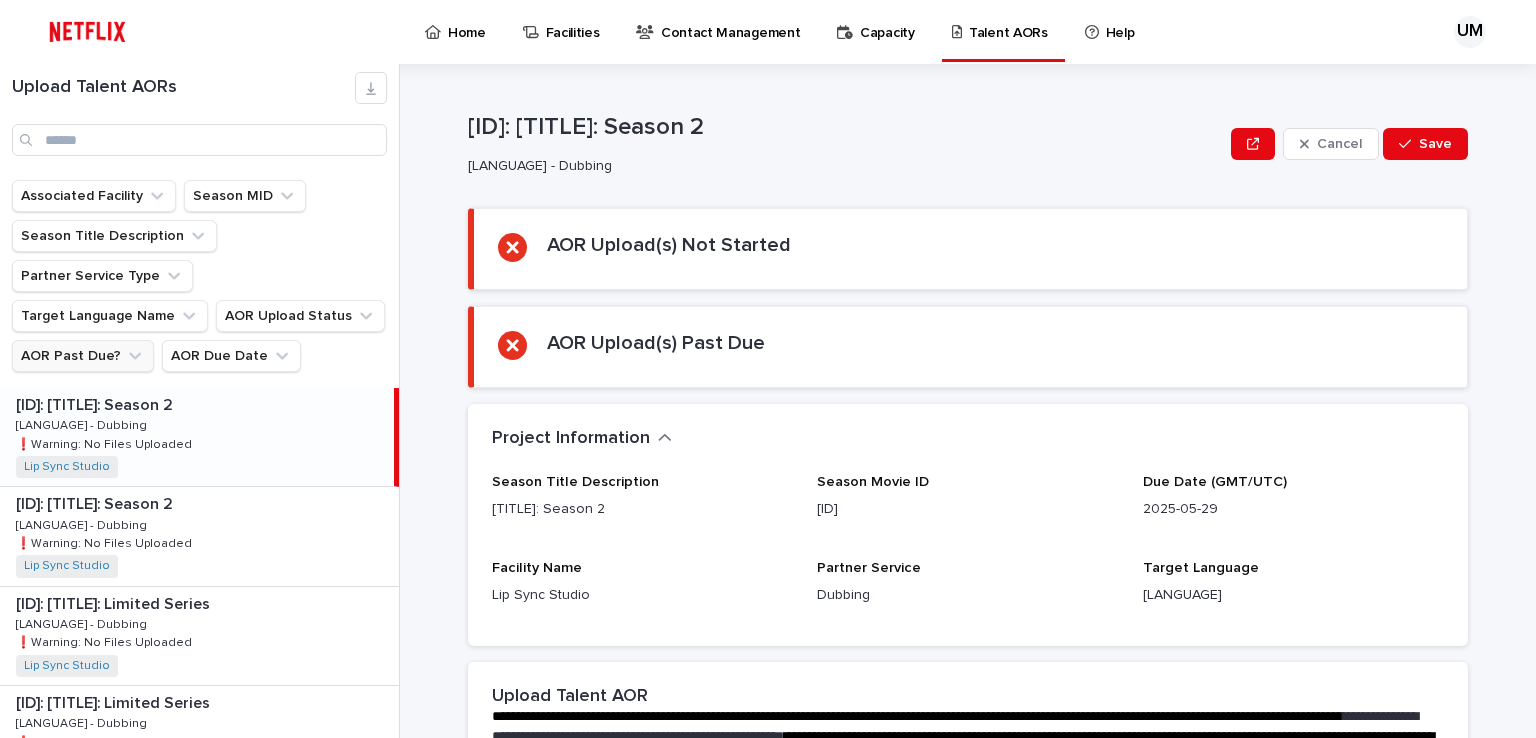 click on "AOR Past Due?" at bounding box center [83, 356] 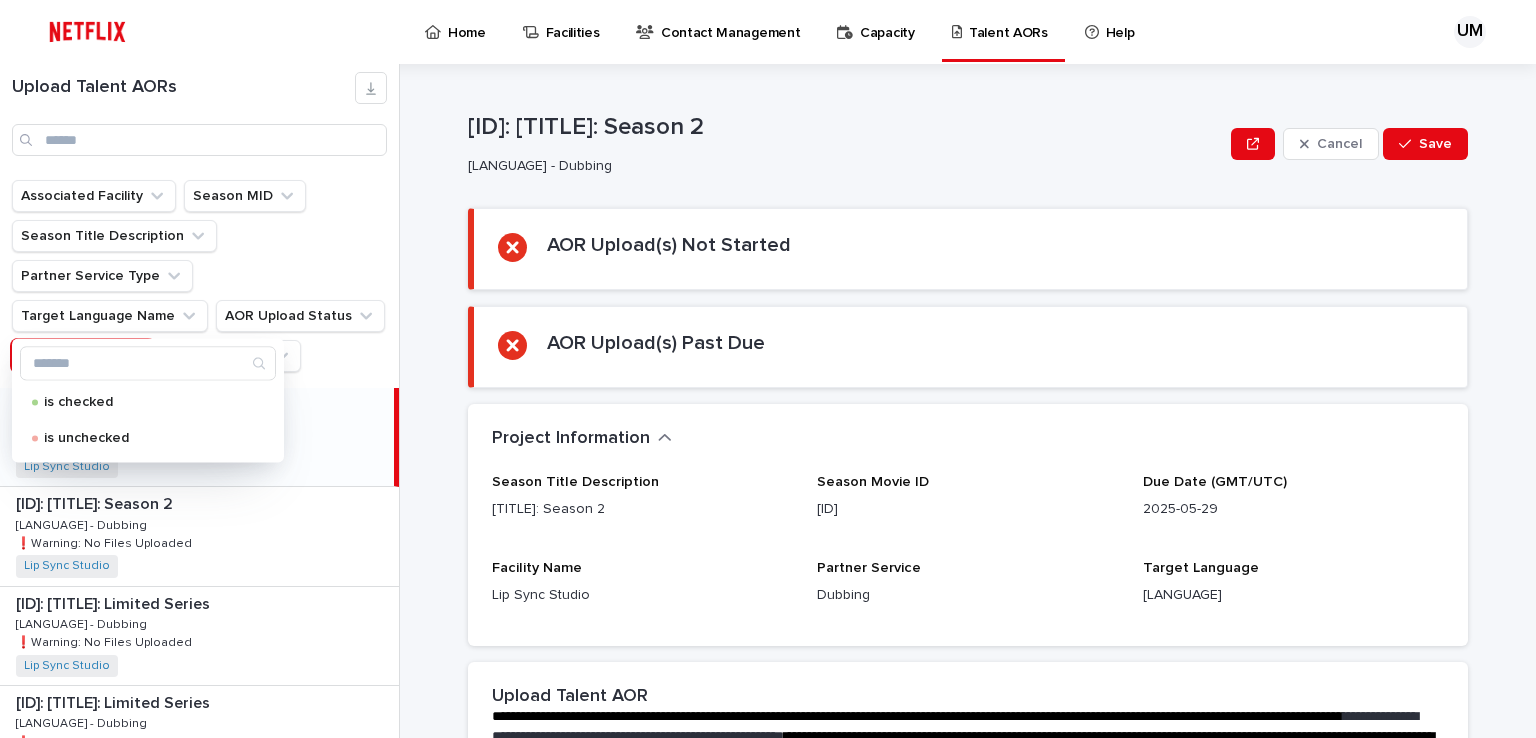 click on "AOR Past Due?" at bounding box center (83, 356) 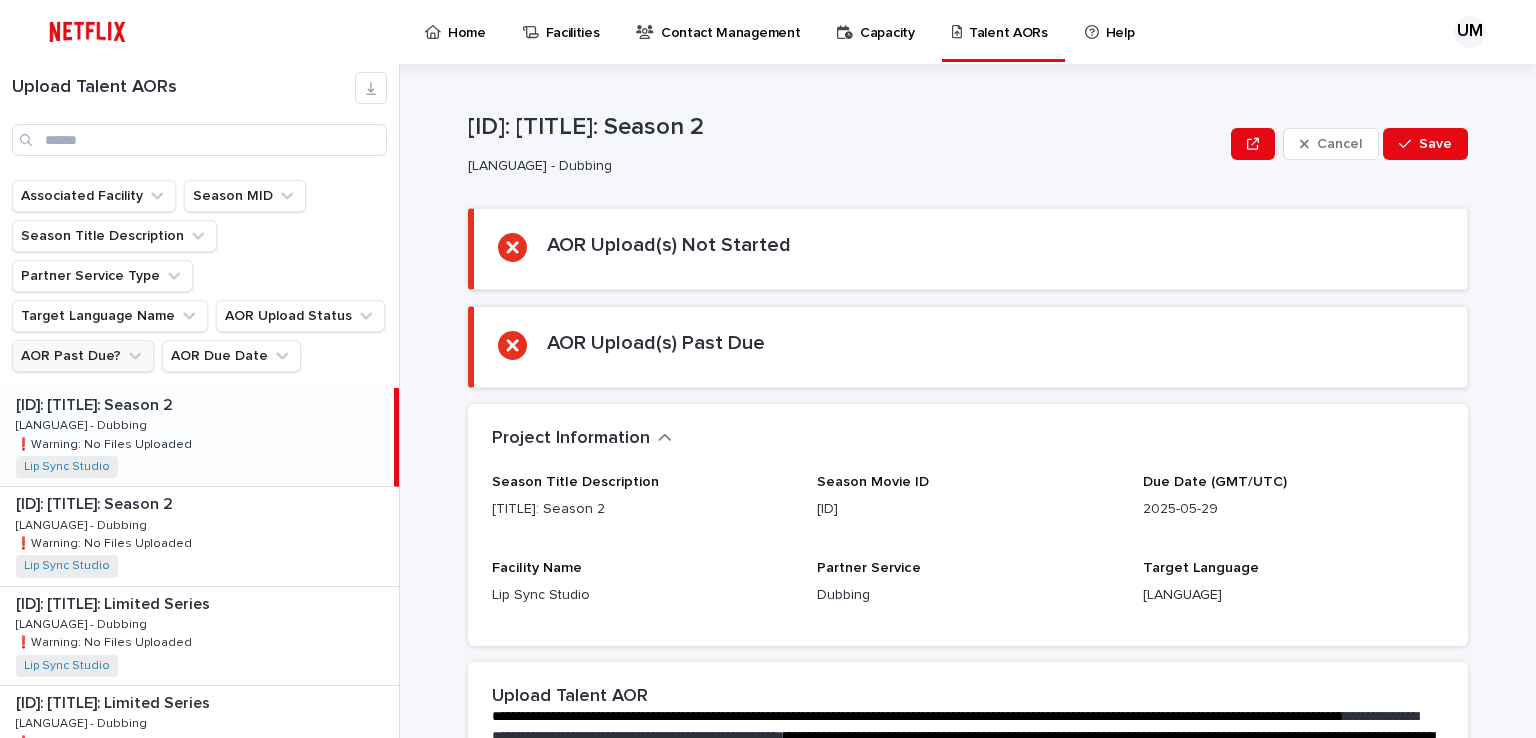 click on "AOR Past Due?" at bounding box center (83, 356) 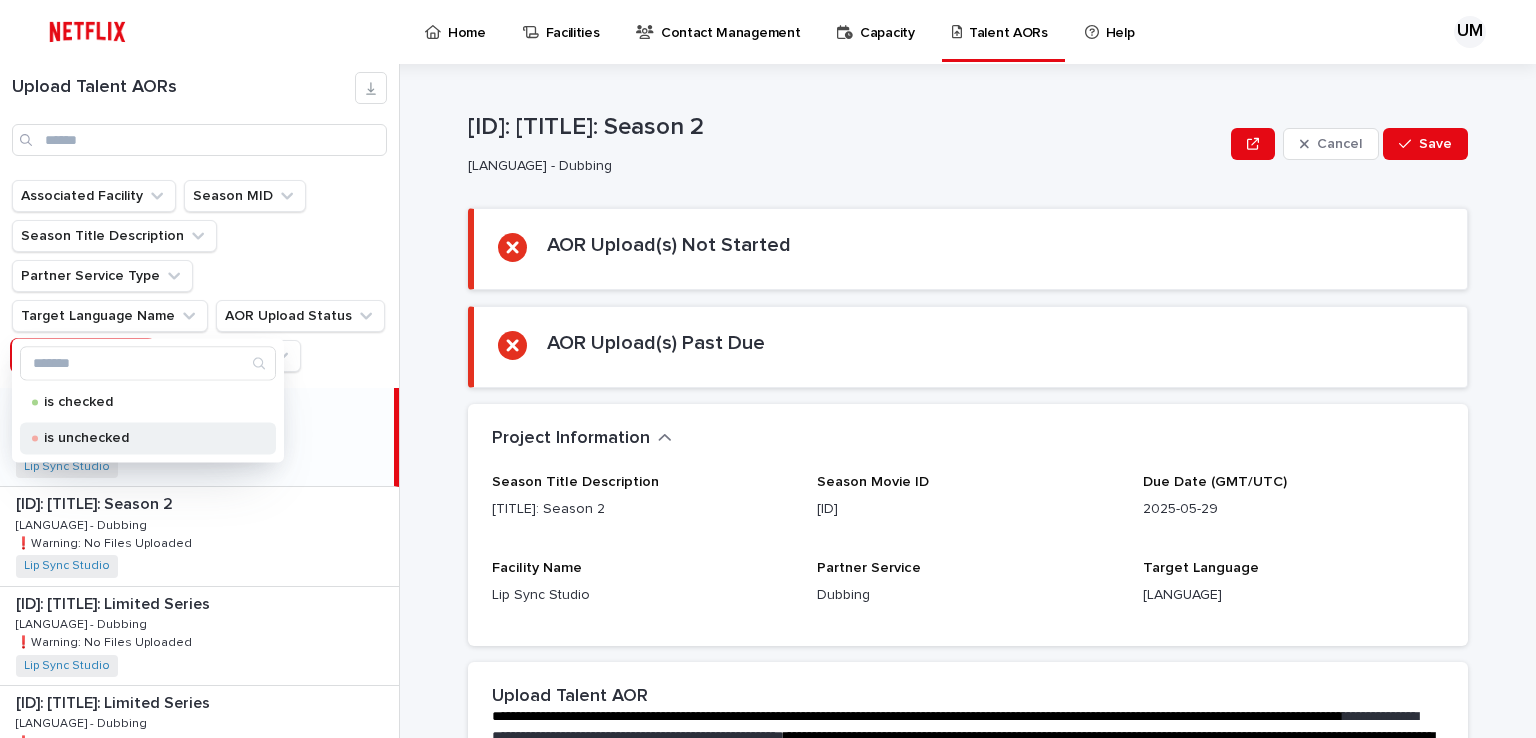 click on "is unchecked" at bounding box center [144, 438] 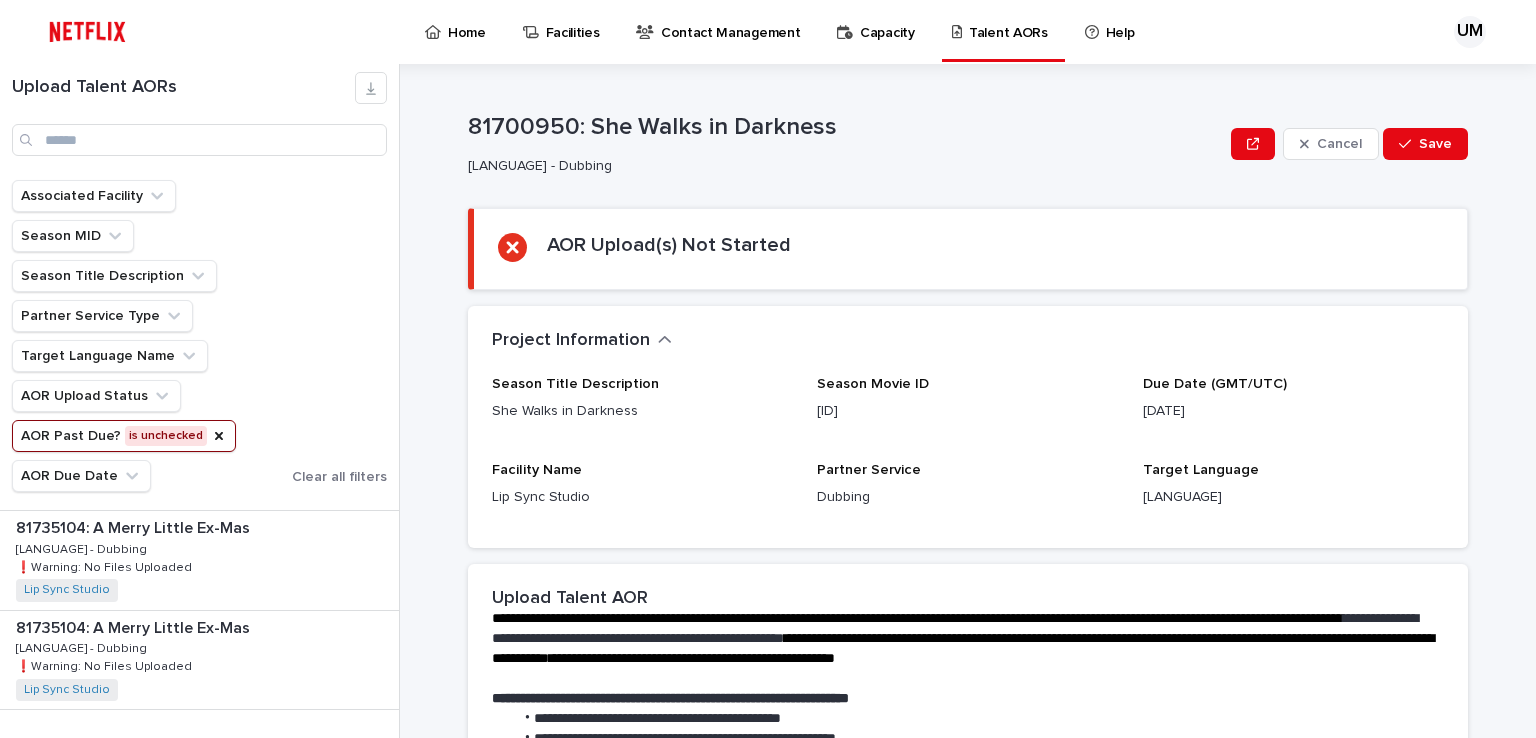 scroll, scrollTop: 2800, scrollLeft: 0, axis: vertical 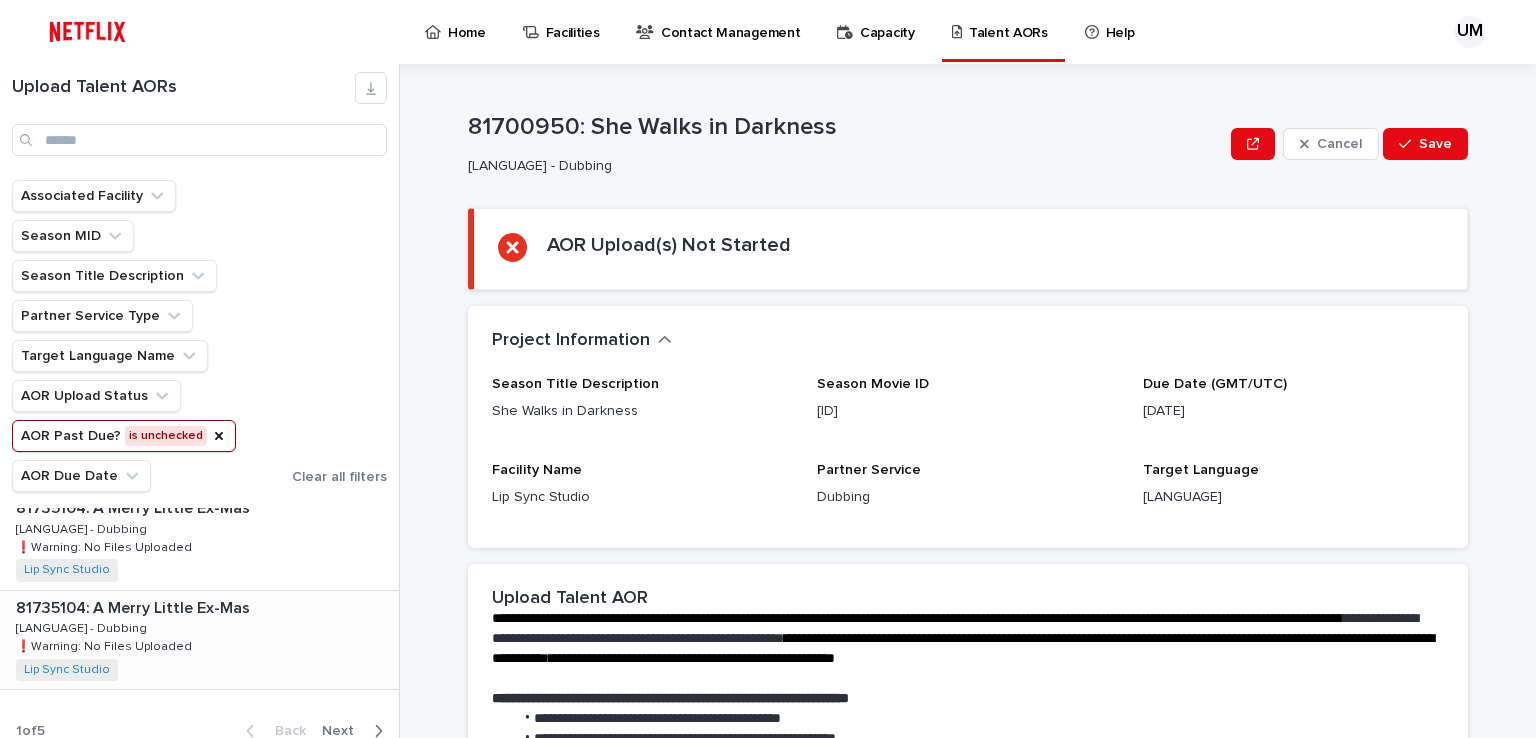 click on "[ID]: [TITLE] [LANGUAGE] - Dubbing [LANGUAGE] - Dubbing   ❗️Warning: No Files Uploaded ❗️Warning: No Files Uploaded   Lip Sync Studio   + 0" at bounding box center (199, 640) 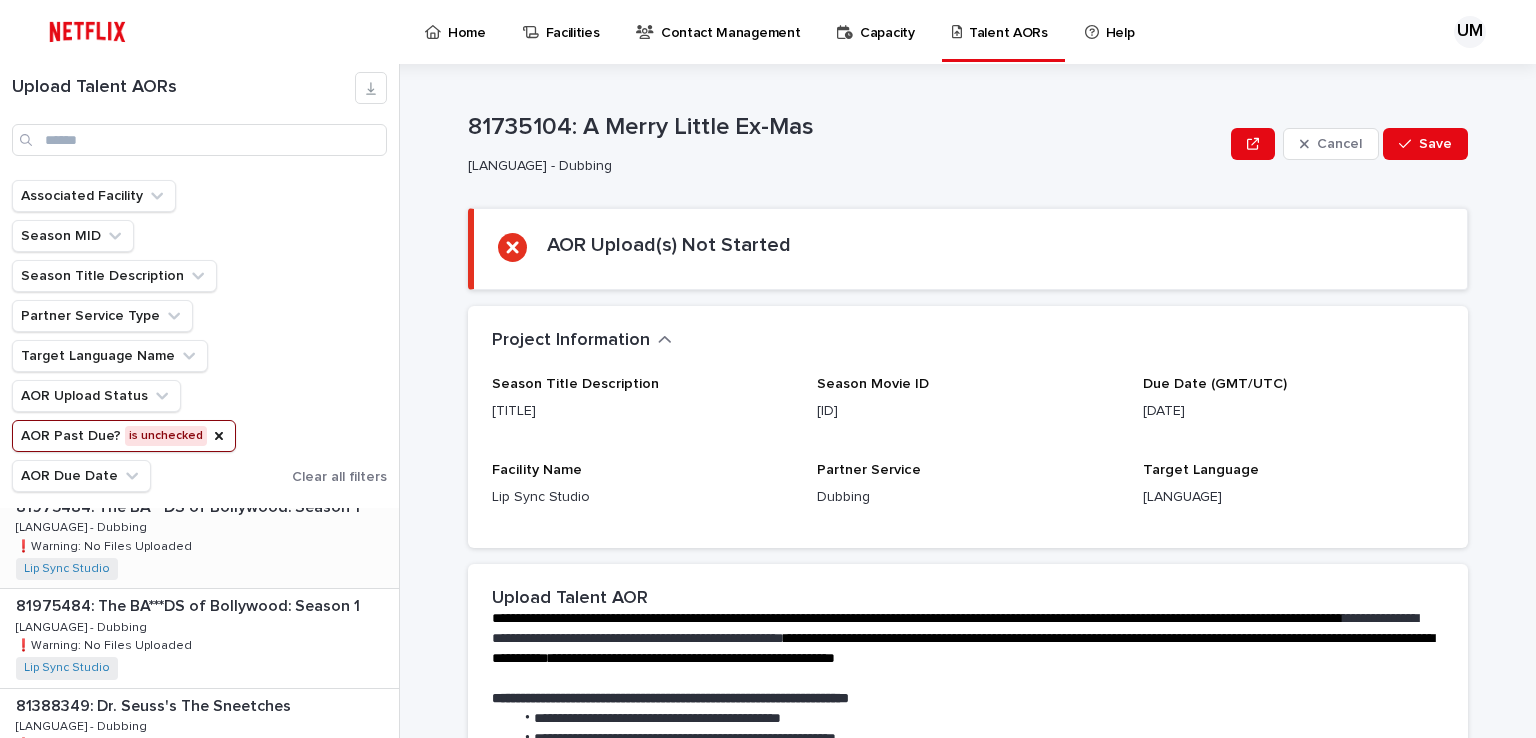 scroll, scrollTop: 1000, scrollLeft: 0, axis: vertical 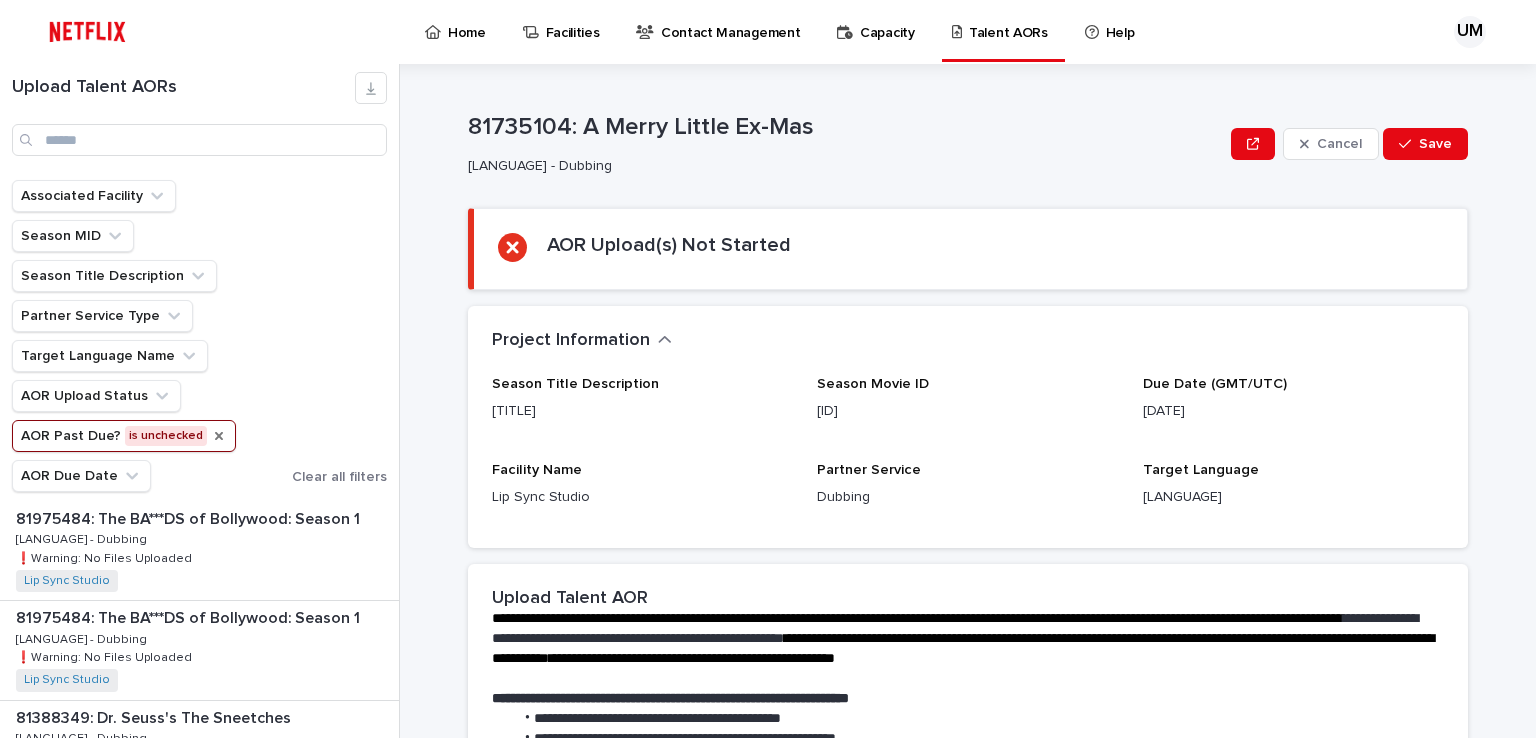 click 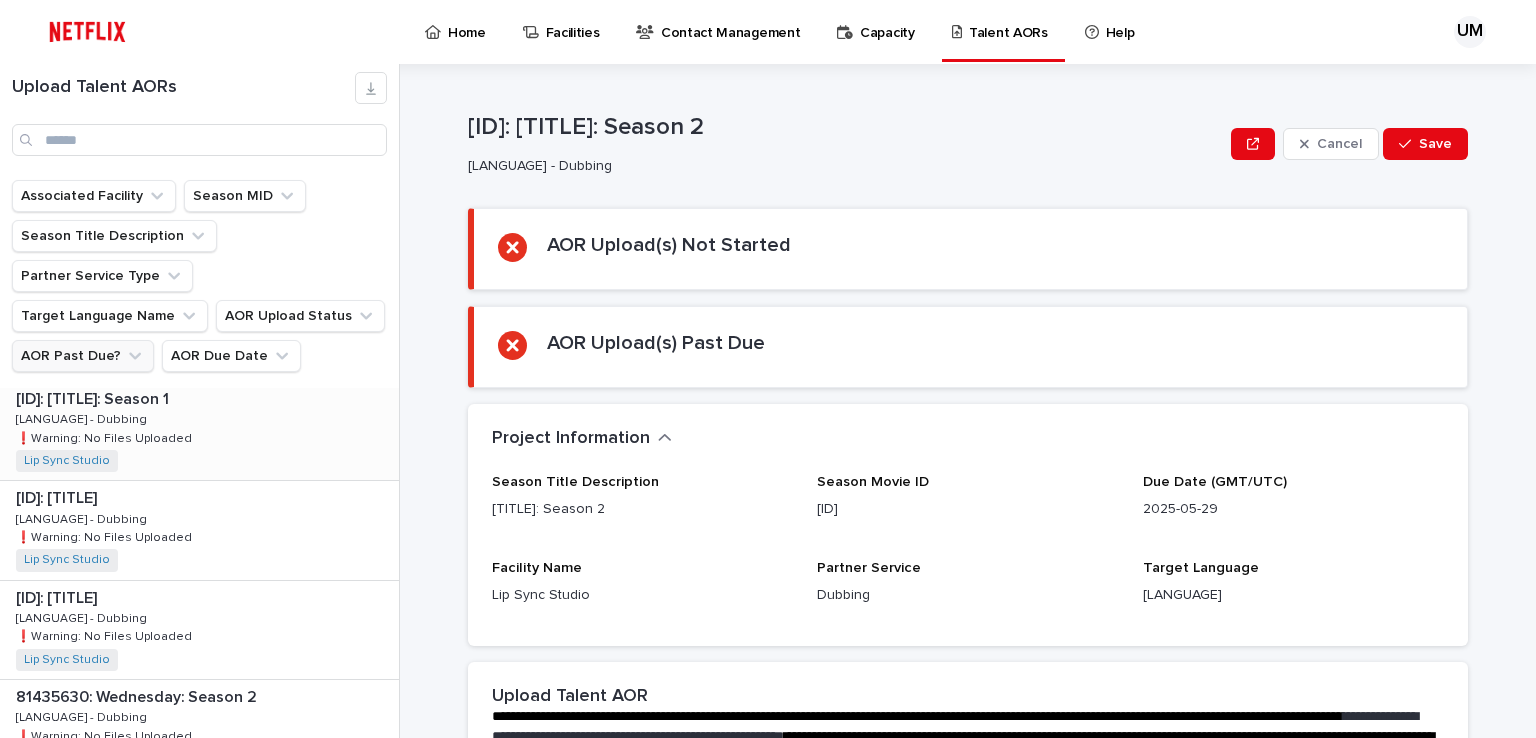 click on "[ID]: [TITLE]: Season 1 [TITLE]: Season 1   [LANGUAGE] - Dubbing [LANGUAGE] - Dubbing   ❗️Warning: No Files Uploaded ❗️Warning: No Files Uploaded   Lip Sync Studio   + 0" at bounding box center [199, 431] 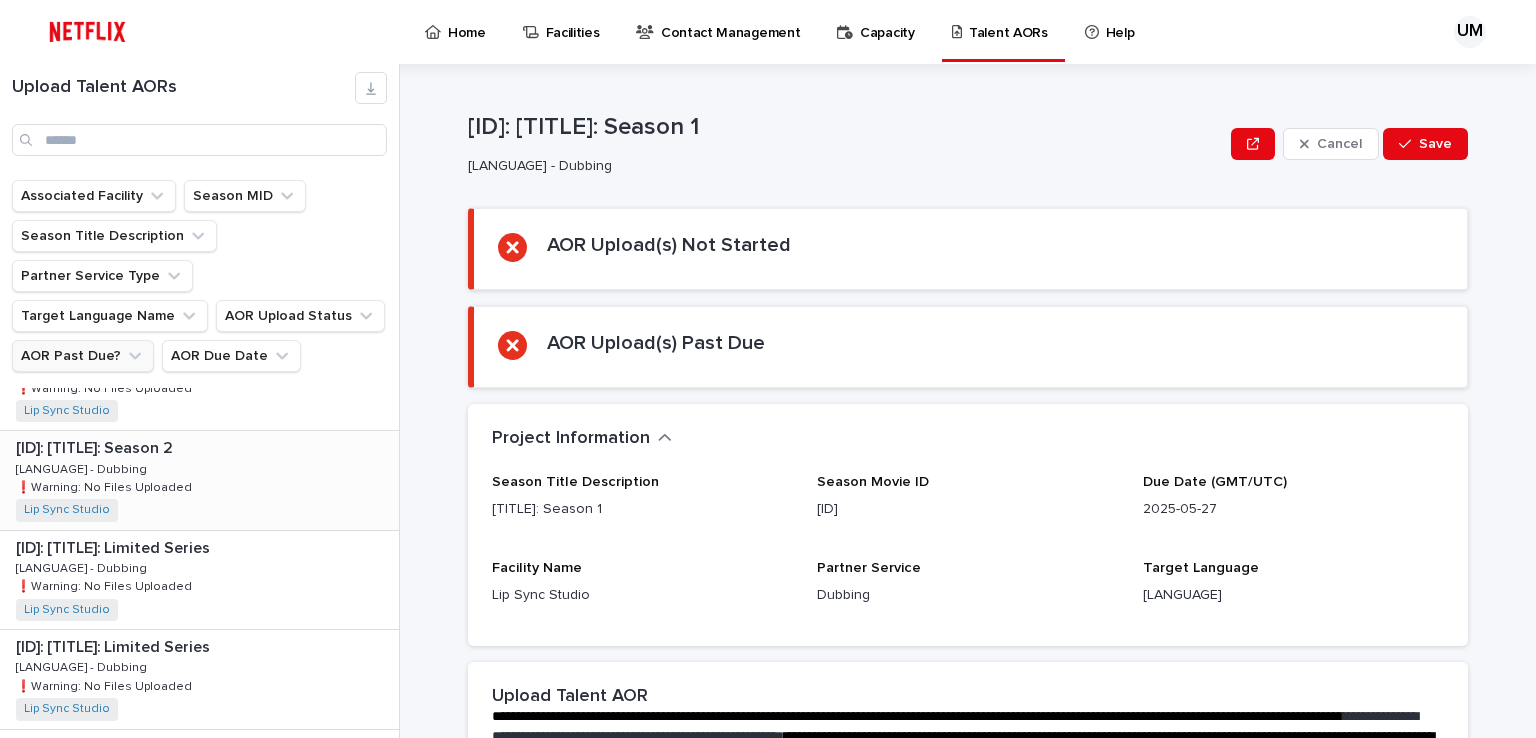 scroll, scrollTop: 0, scrollLeft: 0, axis: both 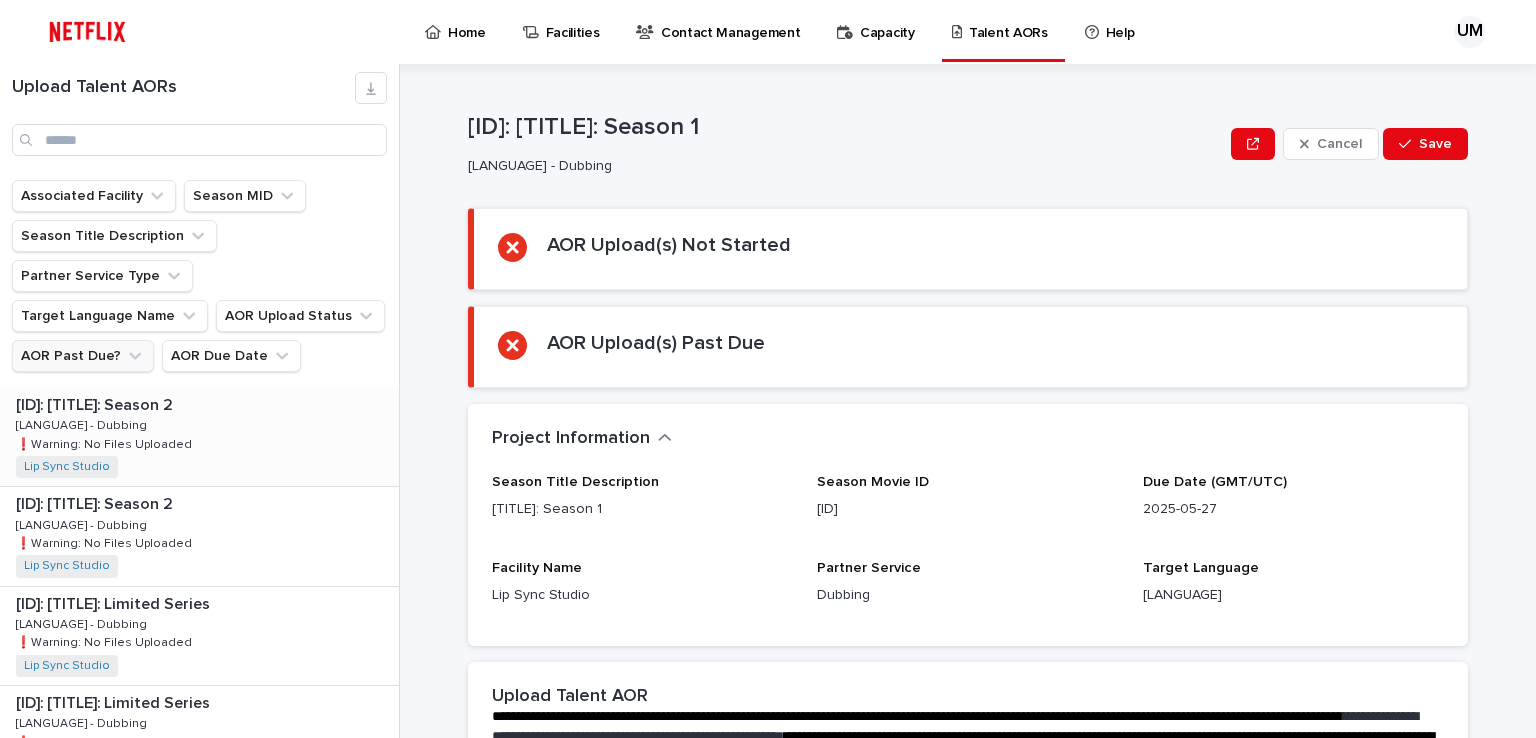 click on "[ID]: [TITLE]: Season 2 [TITLE]: Season 2   [LANGUAGE] - Dubbing [LANGUAGE] - Dubbing   ❗️Warning: No Files Uploaded ❗️Warning: No Files Uploaded   Lip Sync Studio   + 0" at bounding box center [199, 437] 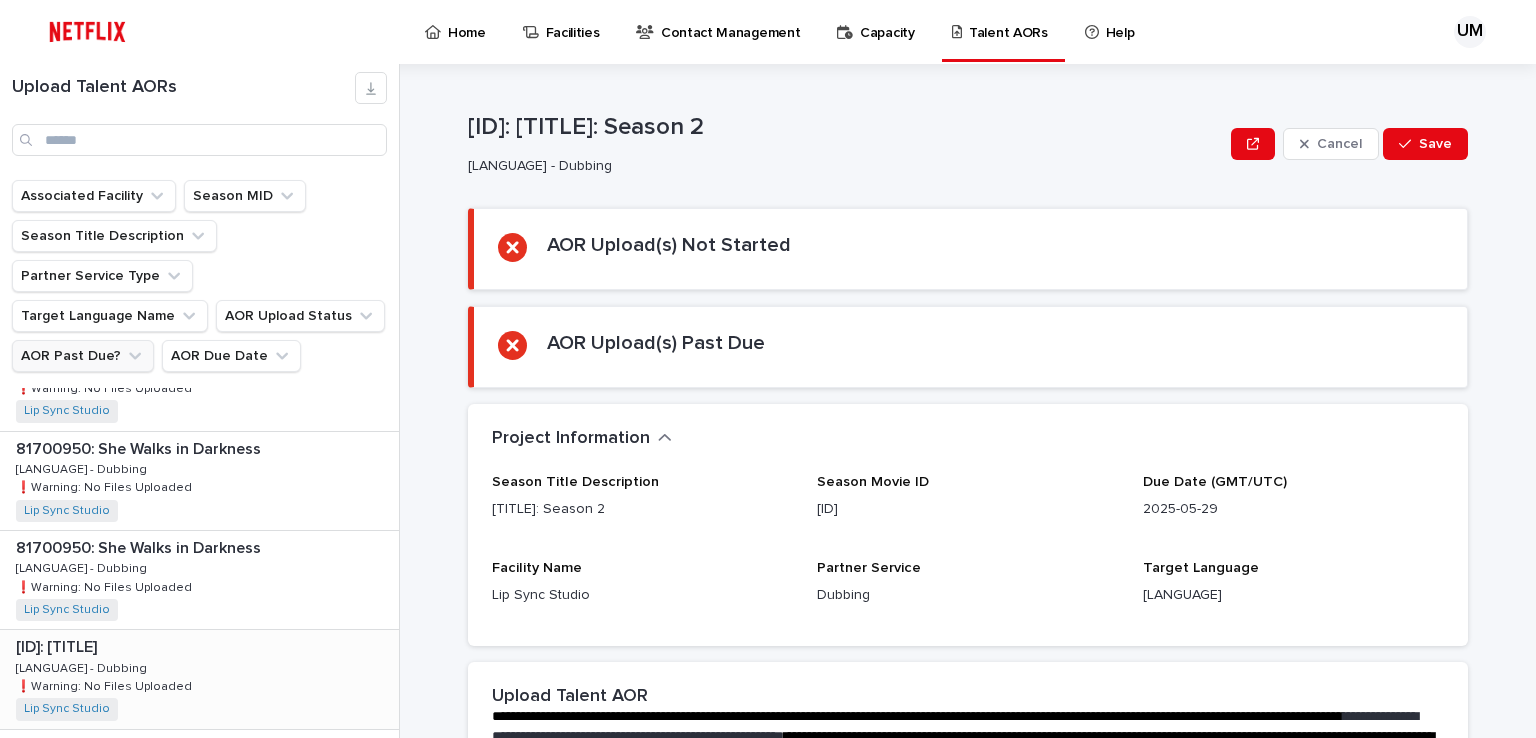 scroll, scrollTop: 400, scrollLeft: 0, axis: vertical 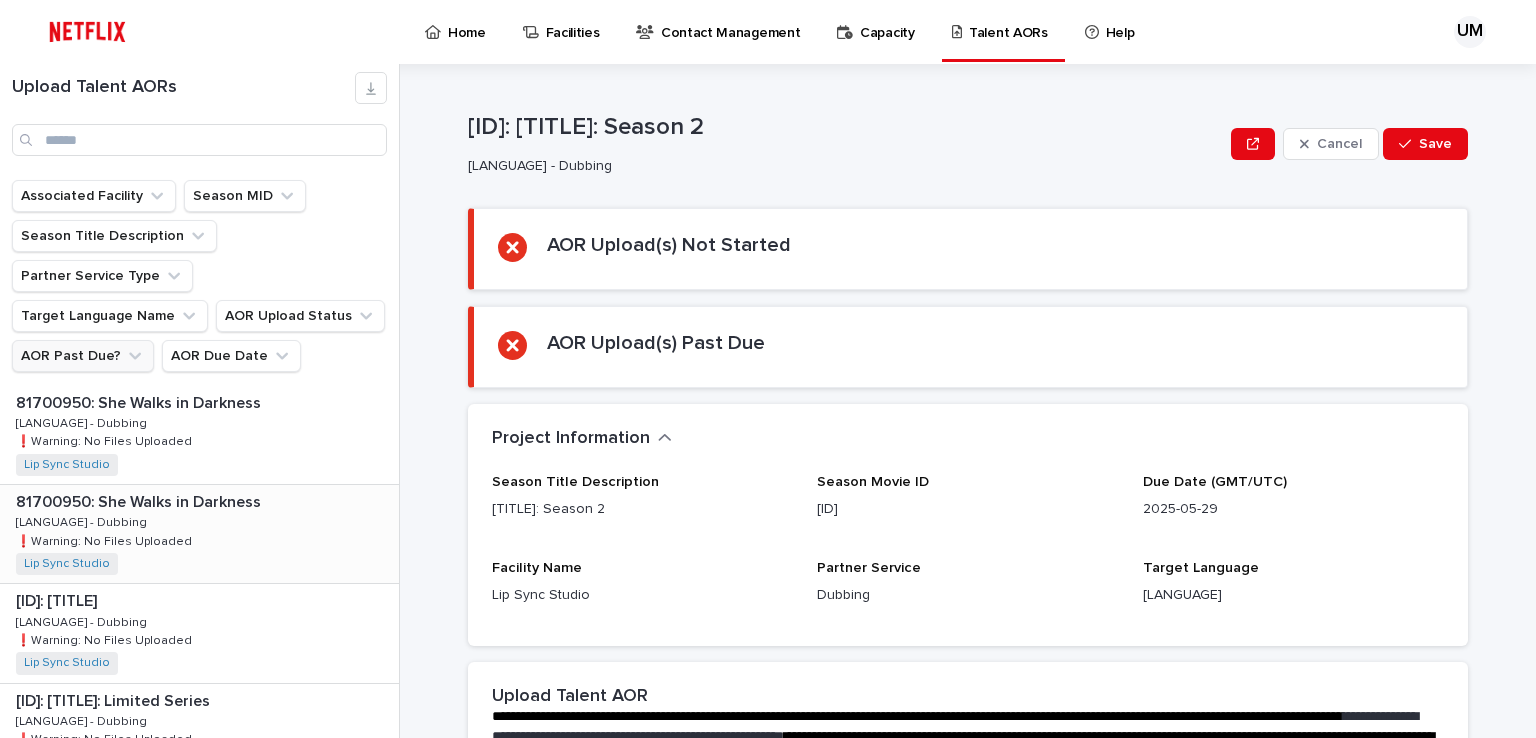 click on "[ID]: [TITLE] [LANGUAGE] - Dubbing [LANGUAGE] - Dubbing   ❗️Warning: No Files Uploaded ❗️Warning: No Files Uploaded   Lip Sync Studio   + 0" at bounding box center [199, 534] 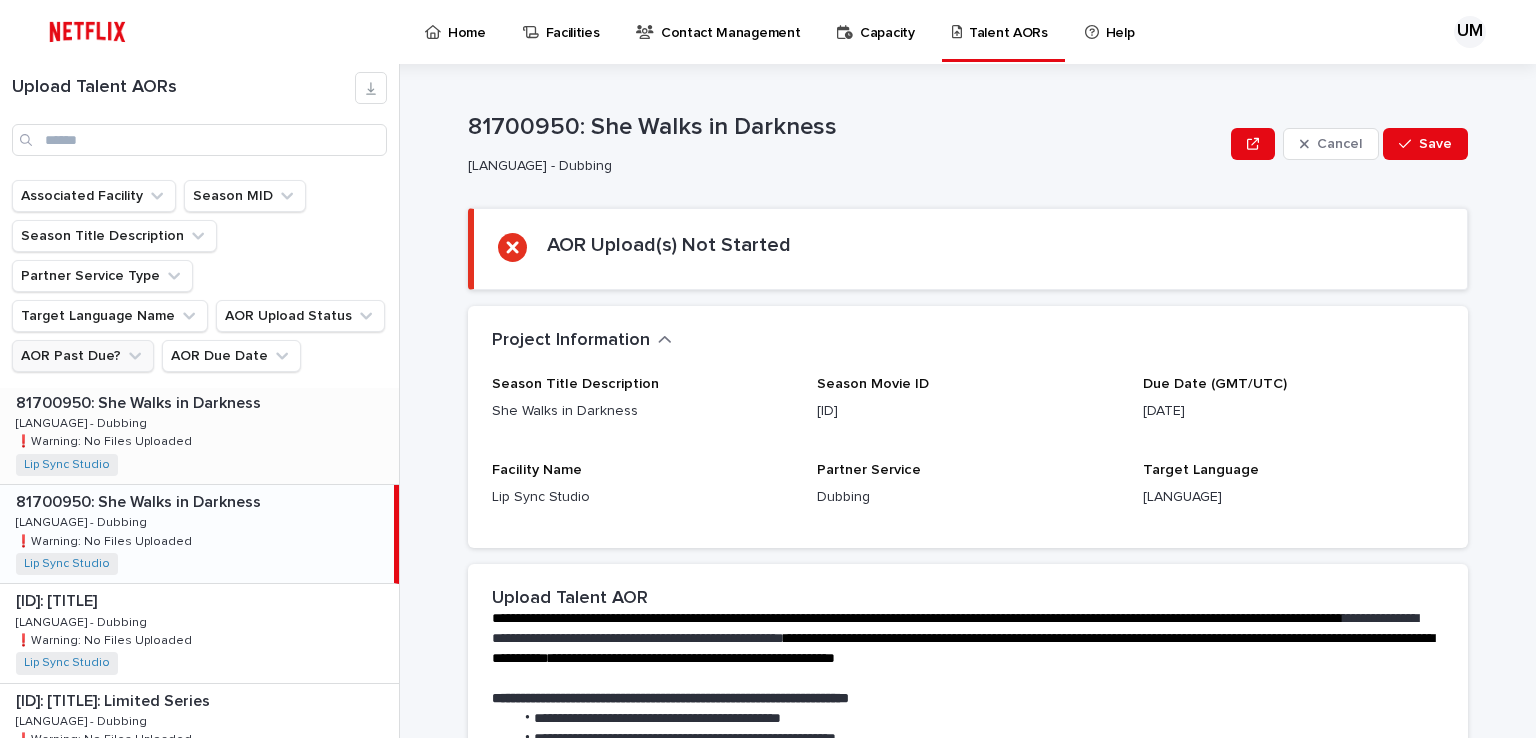 click on "[ID]: [TITLE] [LANGUAGE] - Dubbing [LANGUAGE] - Dubbing   ❗️Warning: No Files Uploaded ❗️Warning: No Files Uploaded   Lip Sync Studio   + 0" at bounding box center (199, 435) 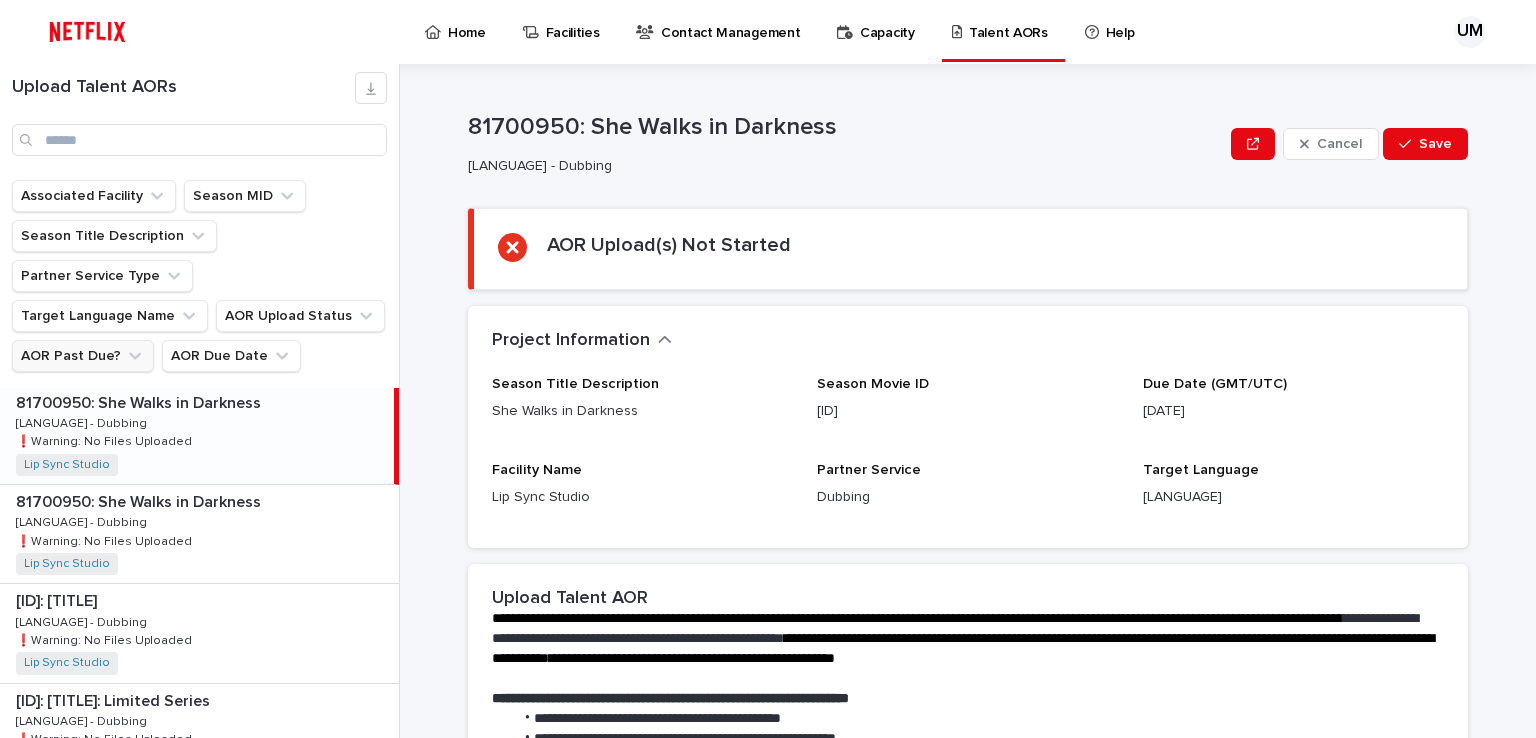 scroll, scrollTop: 500, scrollLeft: 0, axis: vertical 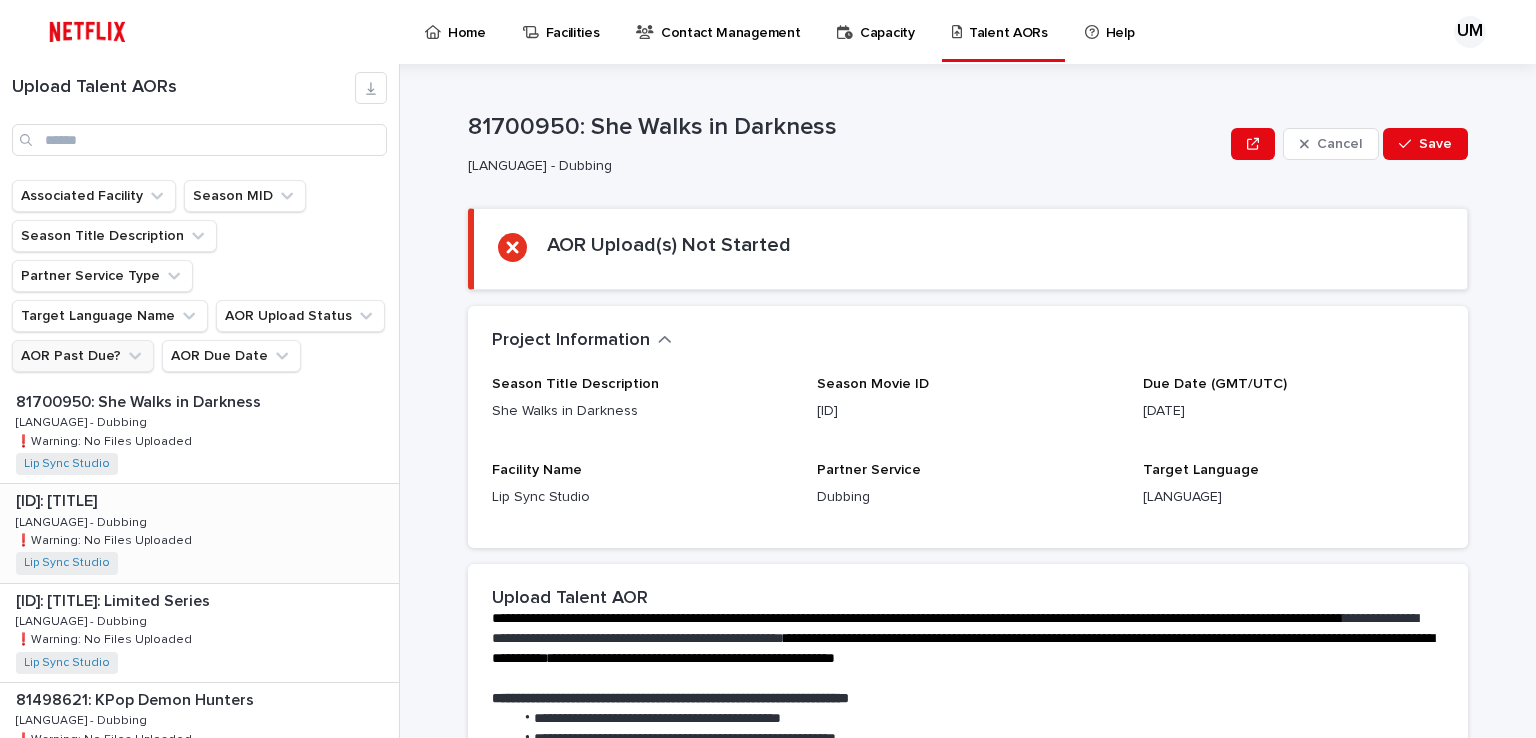 click on "[ID]: [TITLE] [LANGUAGE] - Dubbing [LANGUAGE] - Dubbing   ❗️Warning: No Files Uploaded ❗️Warning: No Files Uploaded   Lip Sync Studio   + 0" at bounding box center [199, 533] 